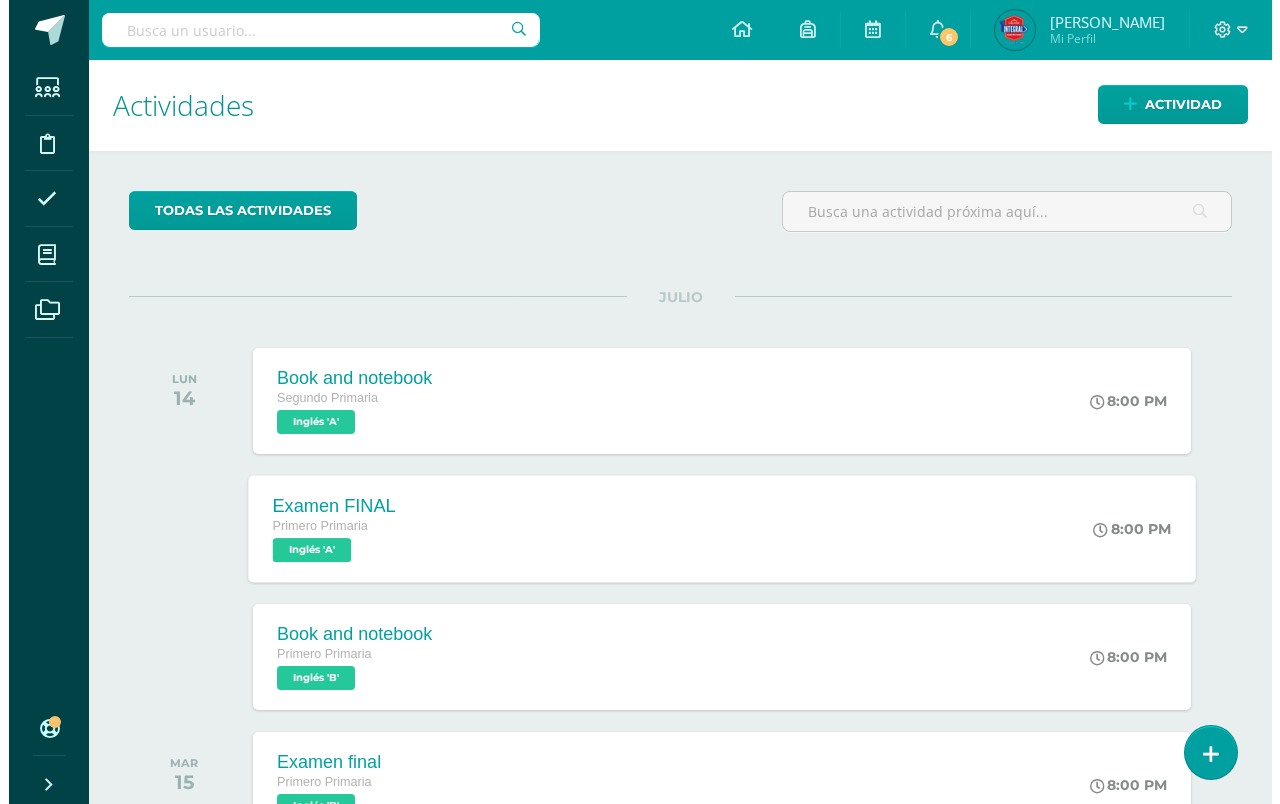 scroll, scrollTop: 0, scrollLeft: 0, axis: both 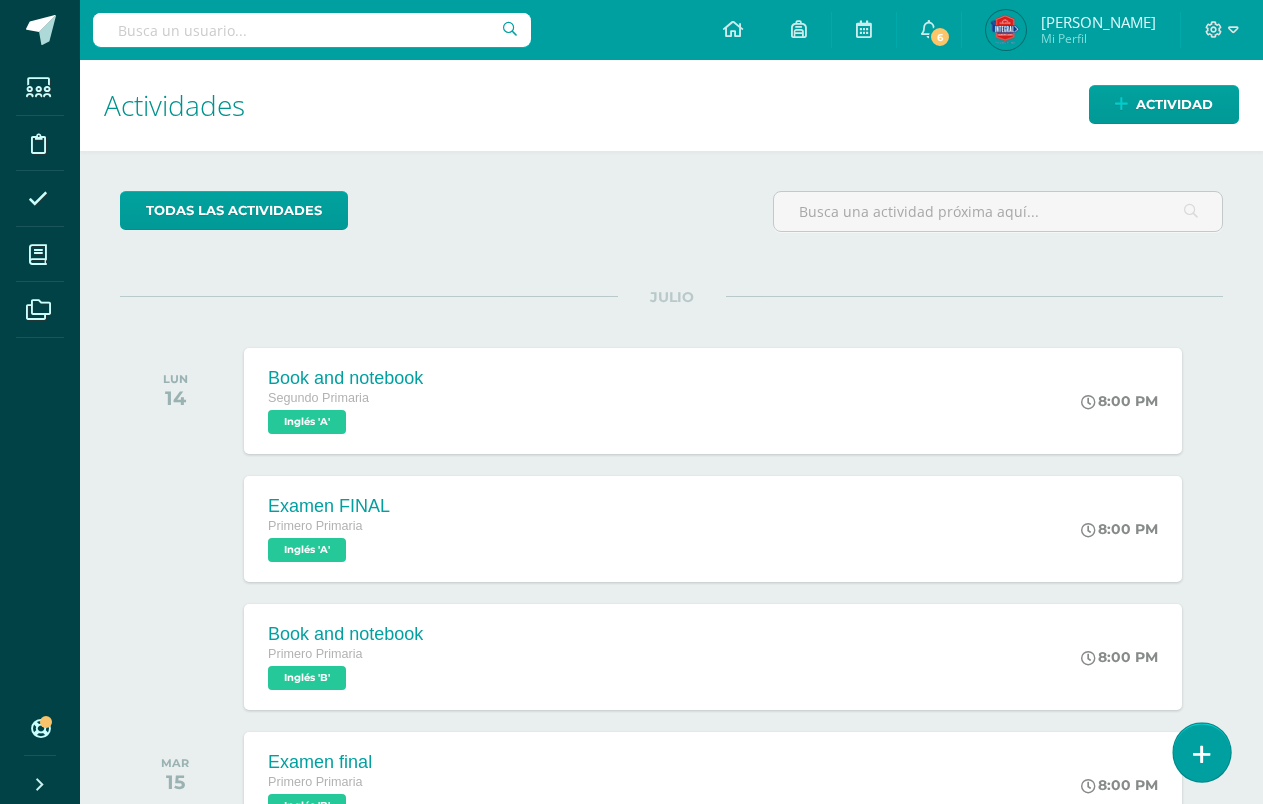 click at bounding box center (1201, 752) 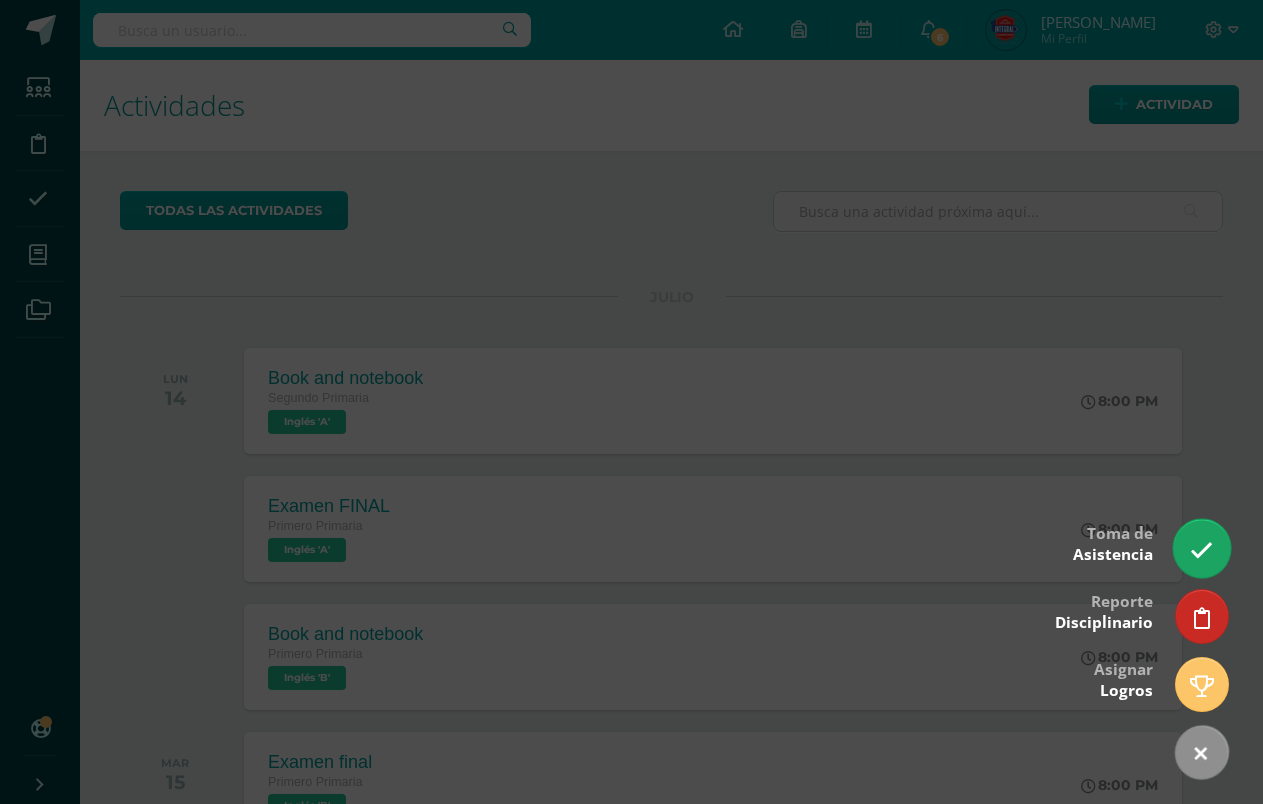 click at bounding box center [1201, 548] 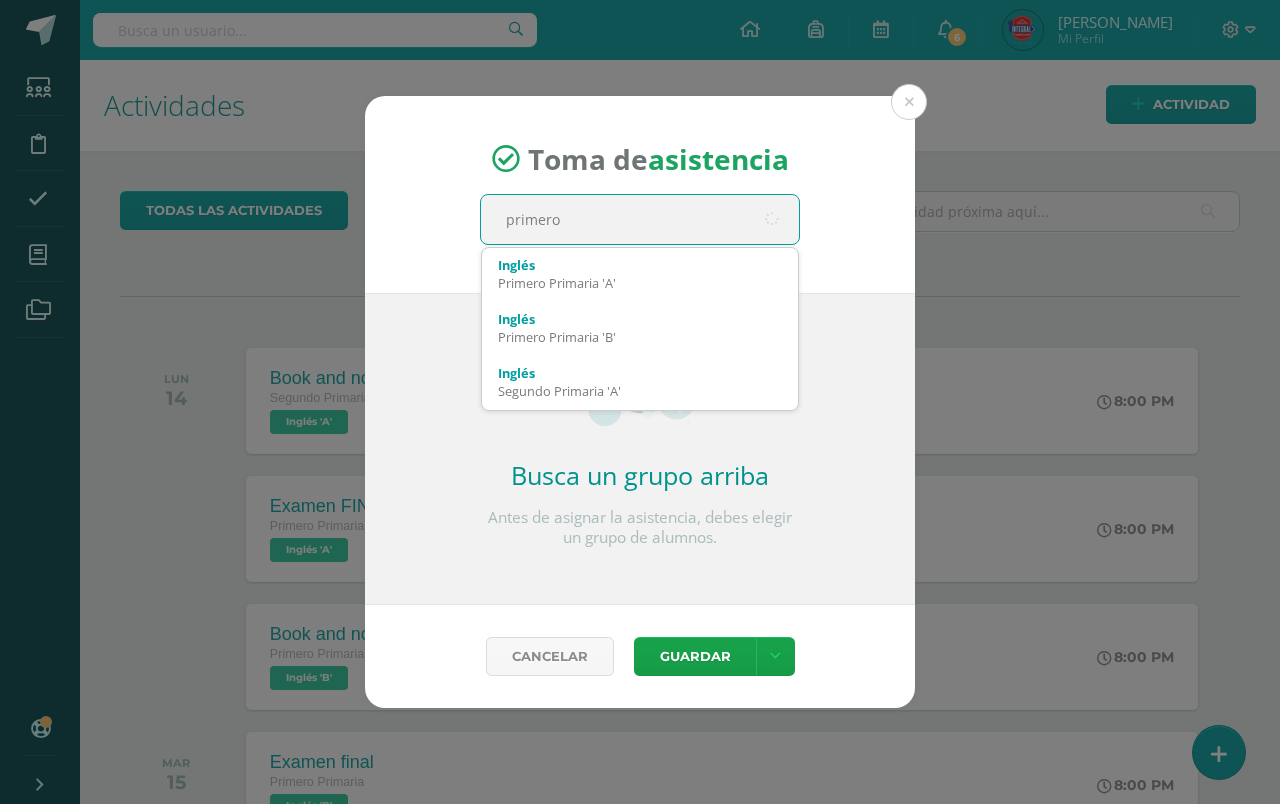 type on "primero" 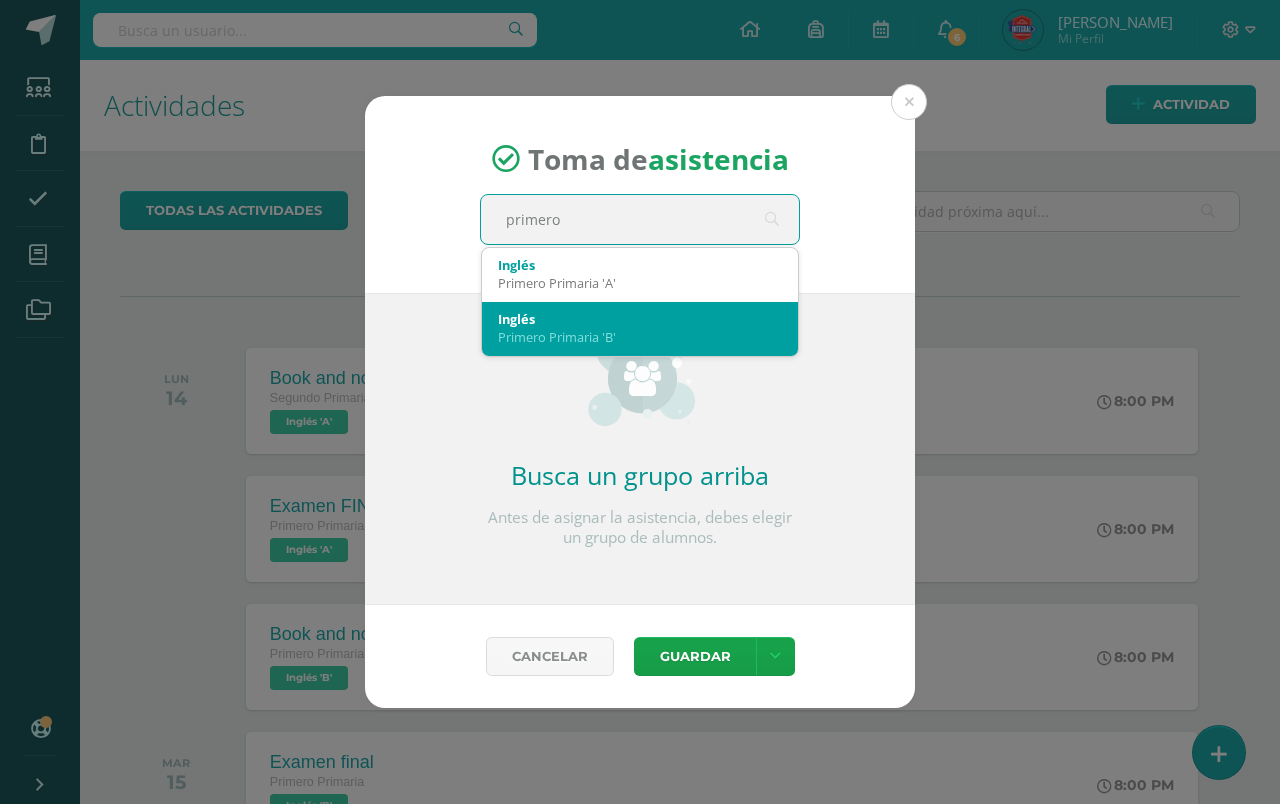 click on "Inglés" at bounding box center (640, 319) 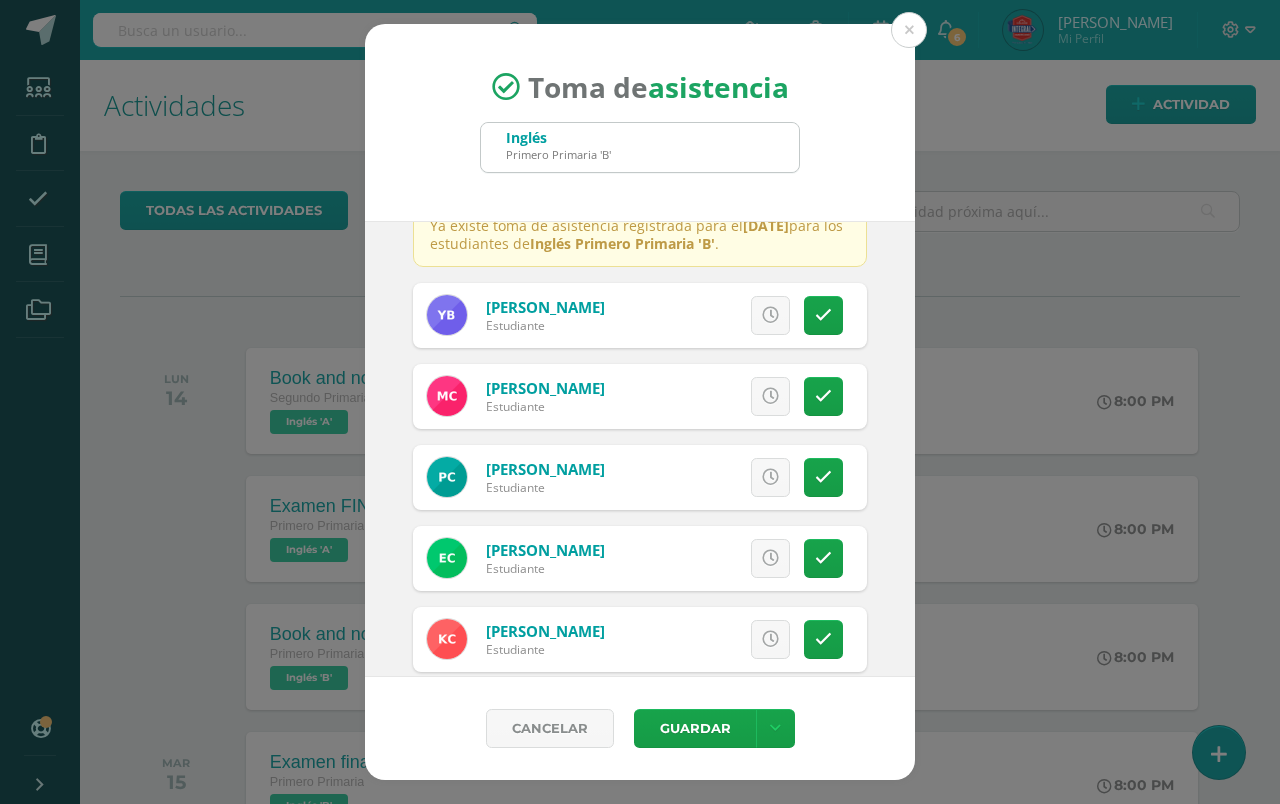 scroll, scrollTop: 114, scrollLeft: 0, axis: vertical 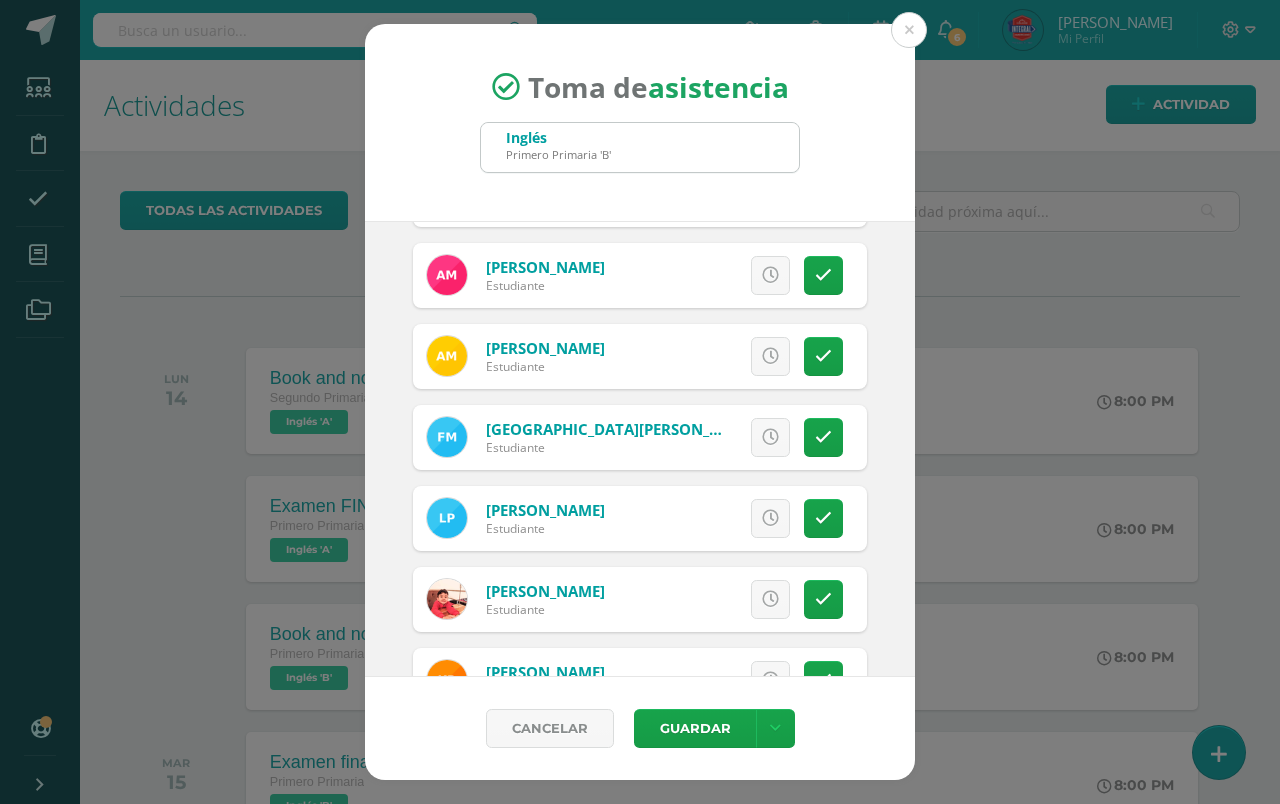 click on "2025-07-14
July, 2025 Mo Tu We Th Fr Sa Su 30 1 2 3 4 5 6 7 8 9 10 11 12 13 14 15 16 17 18 19 20 21 22 23 24 25 26 27 28 29 30 31 1 2 3 4 5 6 7 8 9 10 false Clear date
ULTIMA ASISTENCIA:
Lunes, 14 de julio
Ya existe toma de asistencia registrada para el  Lunes, 14 de julio  para los estudiantes de  Inglés Primero Primaria 'B' .
Bautista, Yefrem
Estudiante
Excusa" at bounding box center (640, 449) 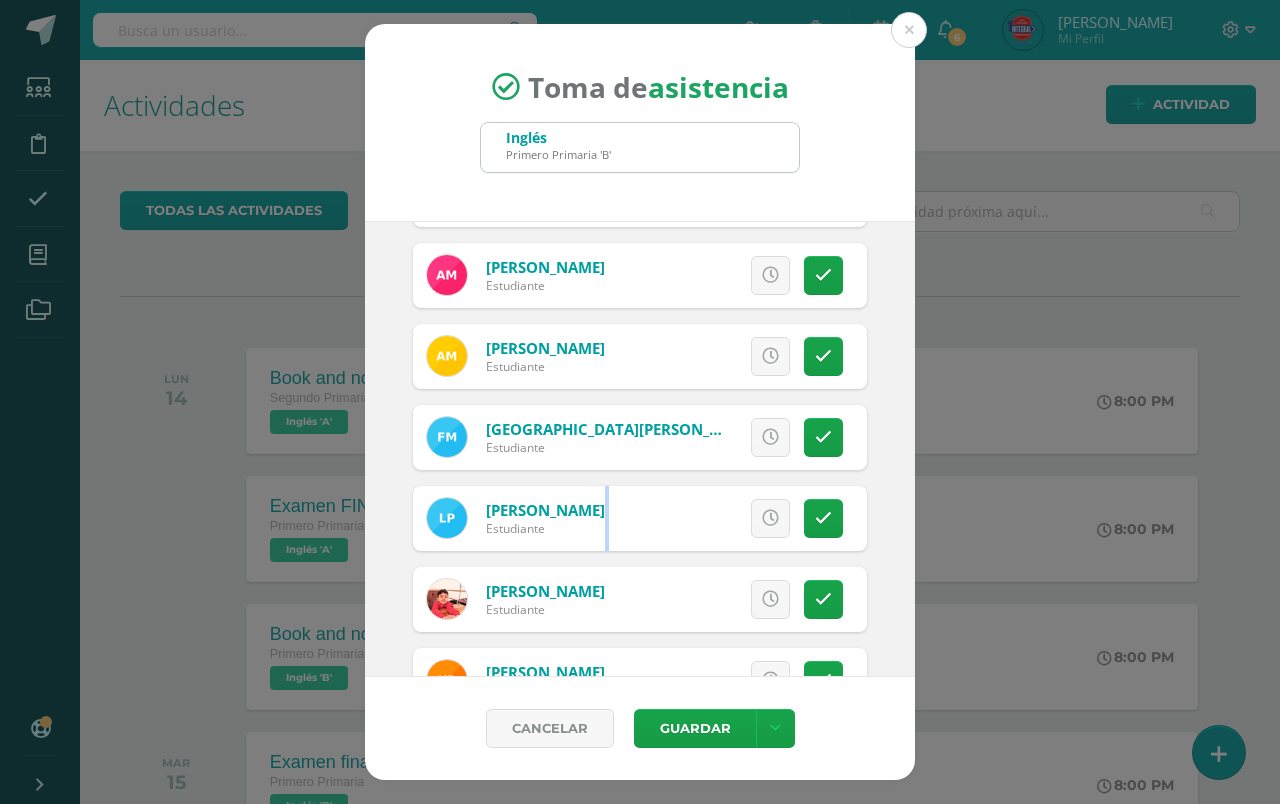 drag, startPoint x: 889, startPoint y: 525, endPoint x: 877, endPoint y: 517, distance: 14.422205 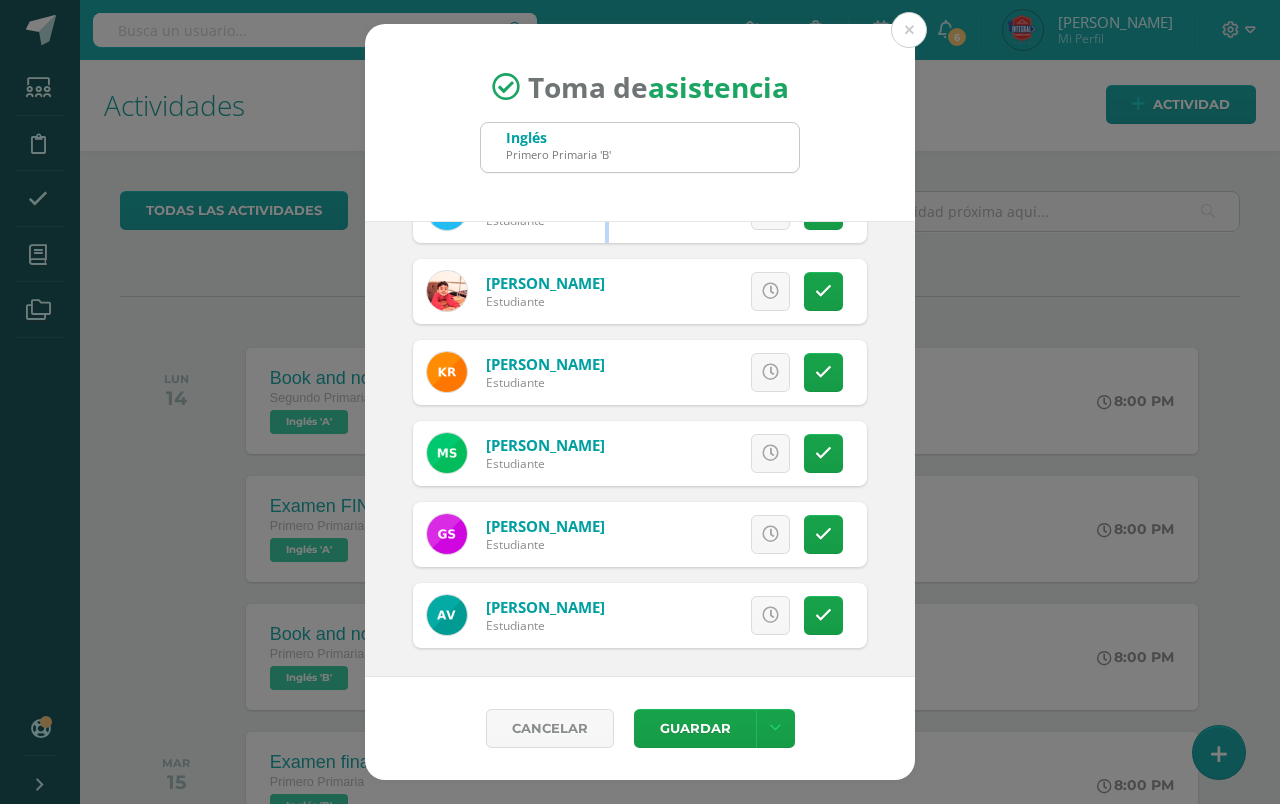 scroll, scrollTop: 1245, scrollLeft: 0, axis: vertical 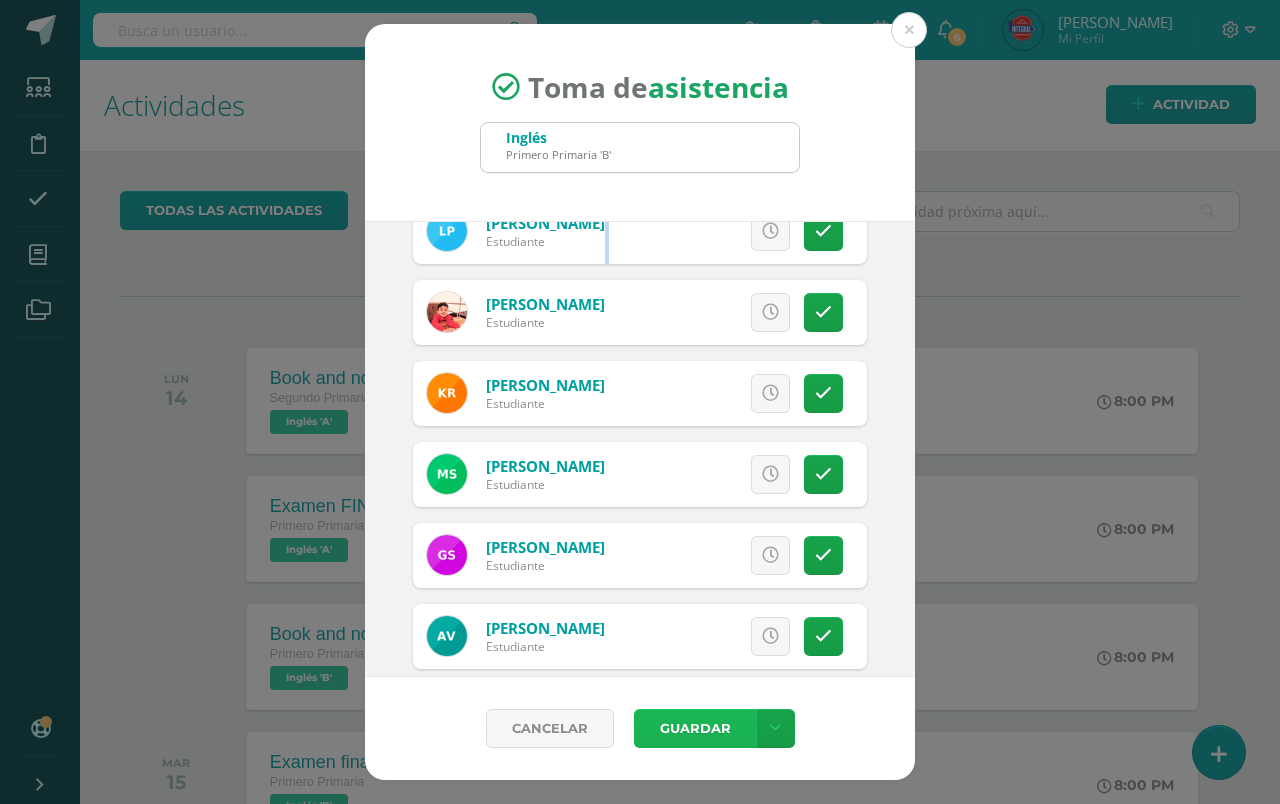 click on "Guardar" at bounding box center [695, 728] 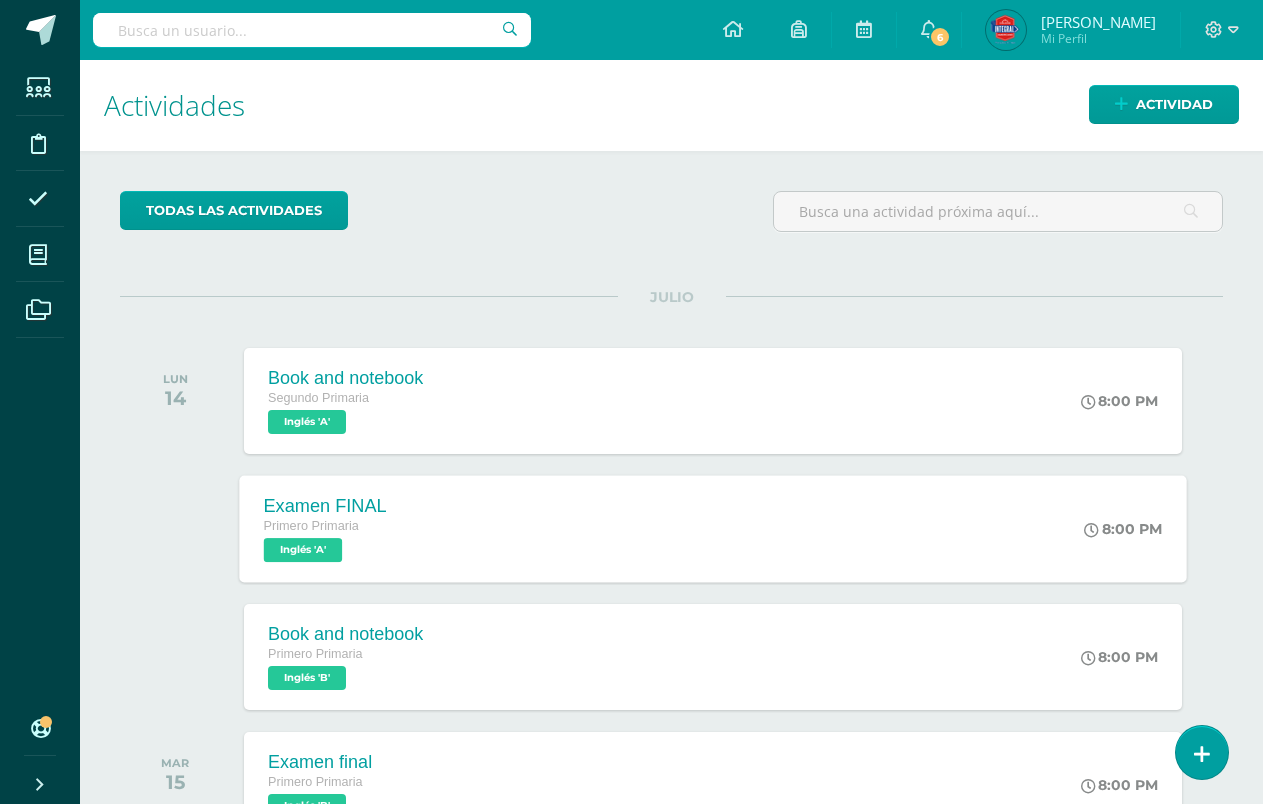 scroll, scrollTop: 276, scrollLeft: 0, axis: vertical 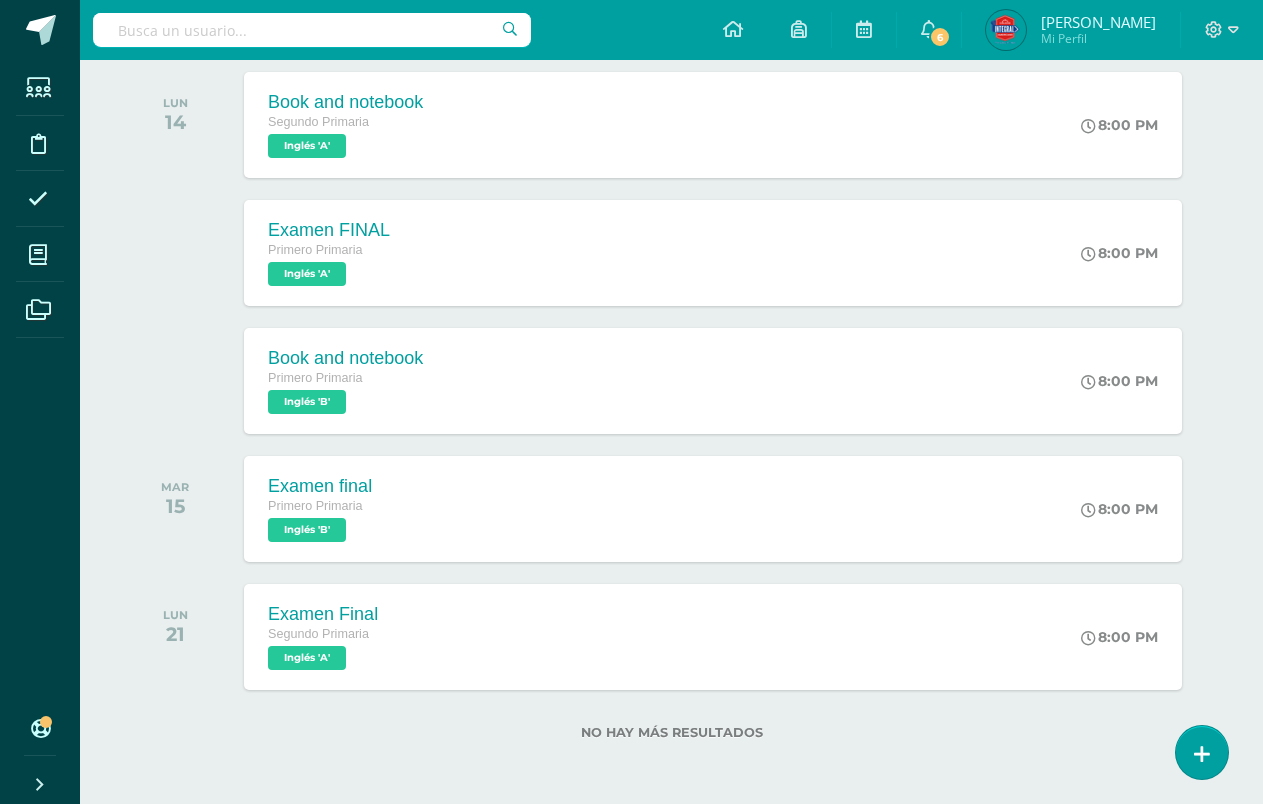 click on "Vivian Valeria
Mi Perfil" at bounding box center (1071, 30) 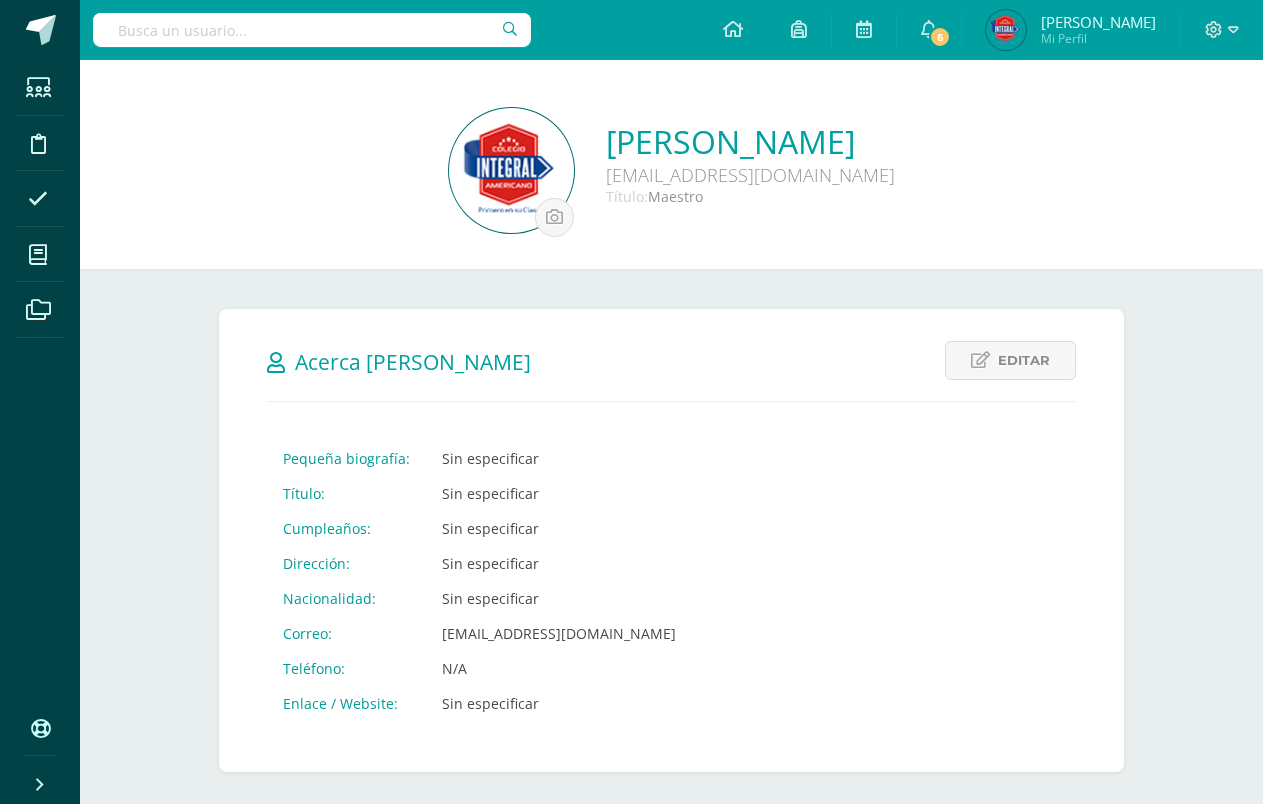 scroll, scrollTop: 0, scrollLeft: 0, axis: both 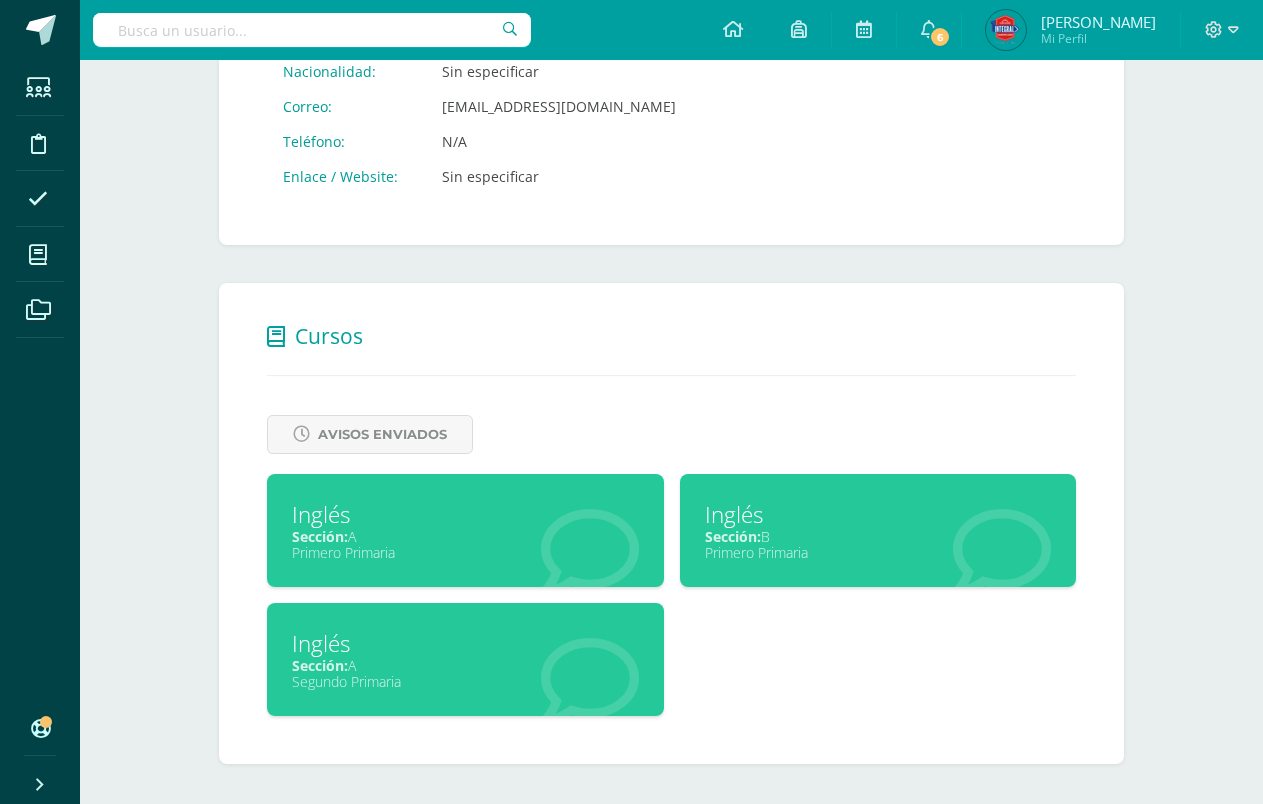 click on "Primero Primaria" at bounding box center (878, 552) 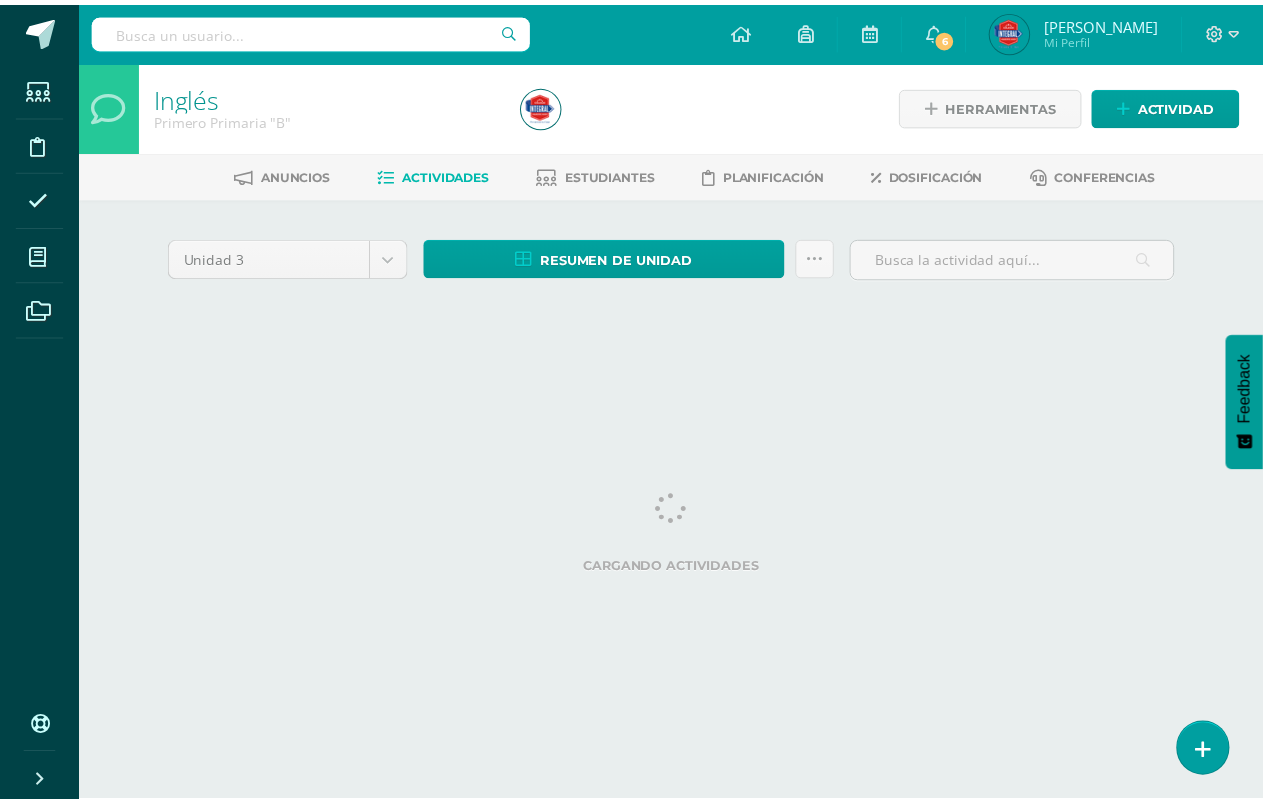 scroll, scrollTop: 0, scrollLeft: 0, axis: both 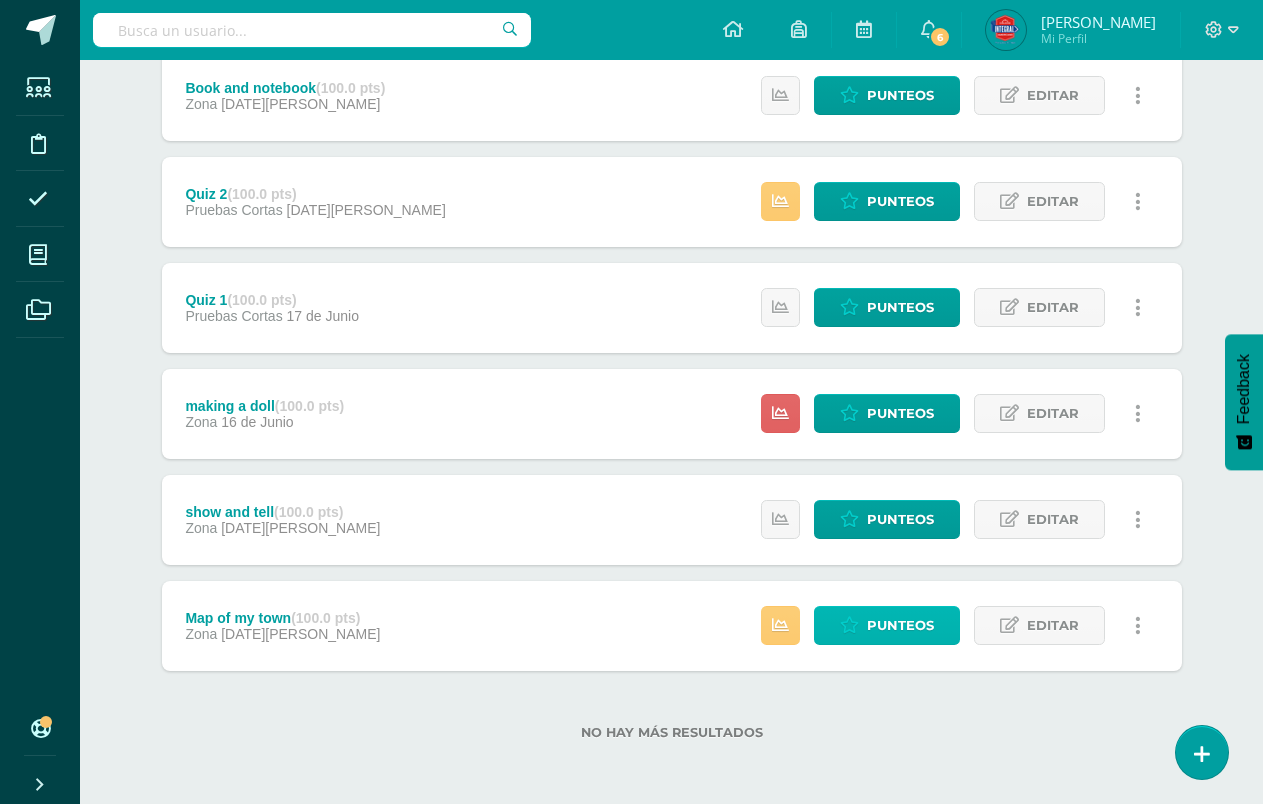 click on "Punteos" at bounding box center (887, 625) 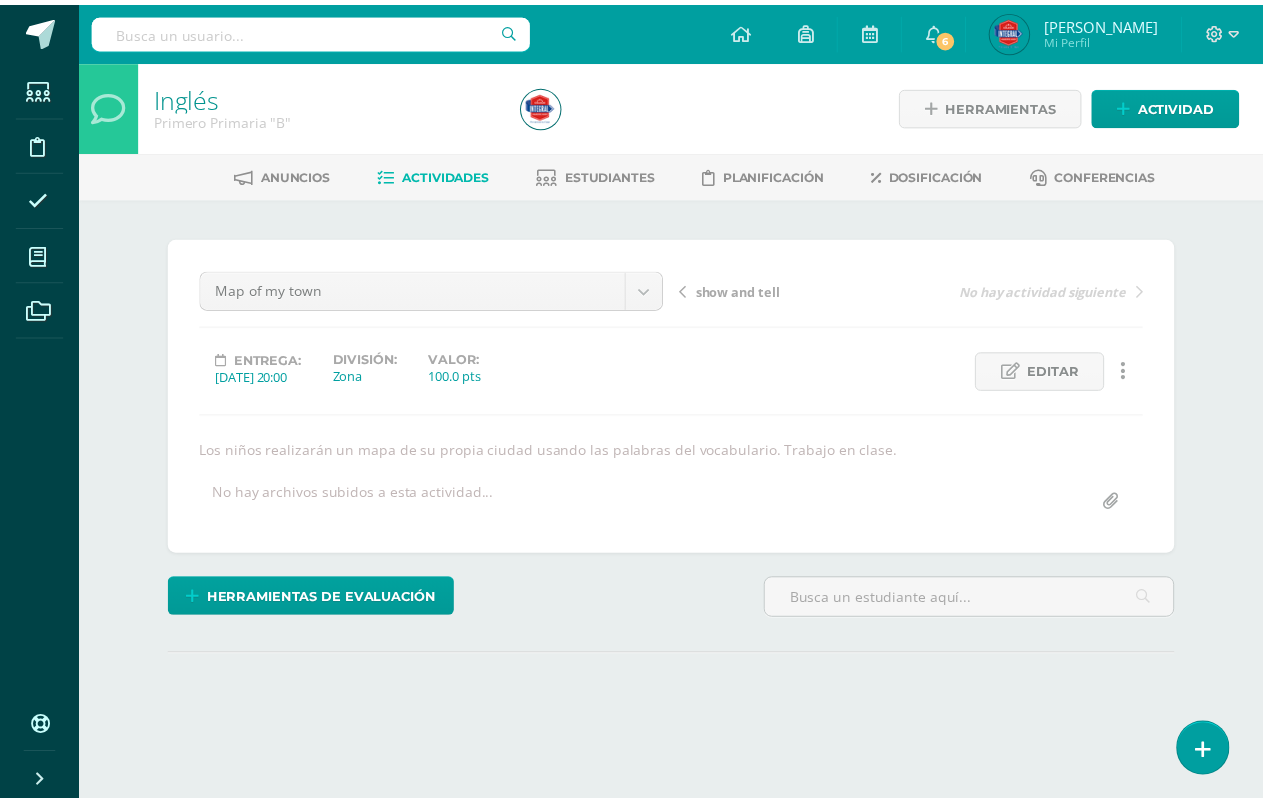 scroll, scrollTop: 0, scrollLeft: 0, axis: both 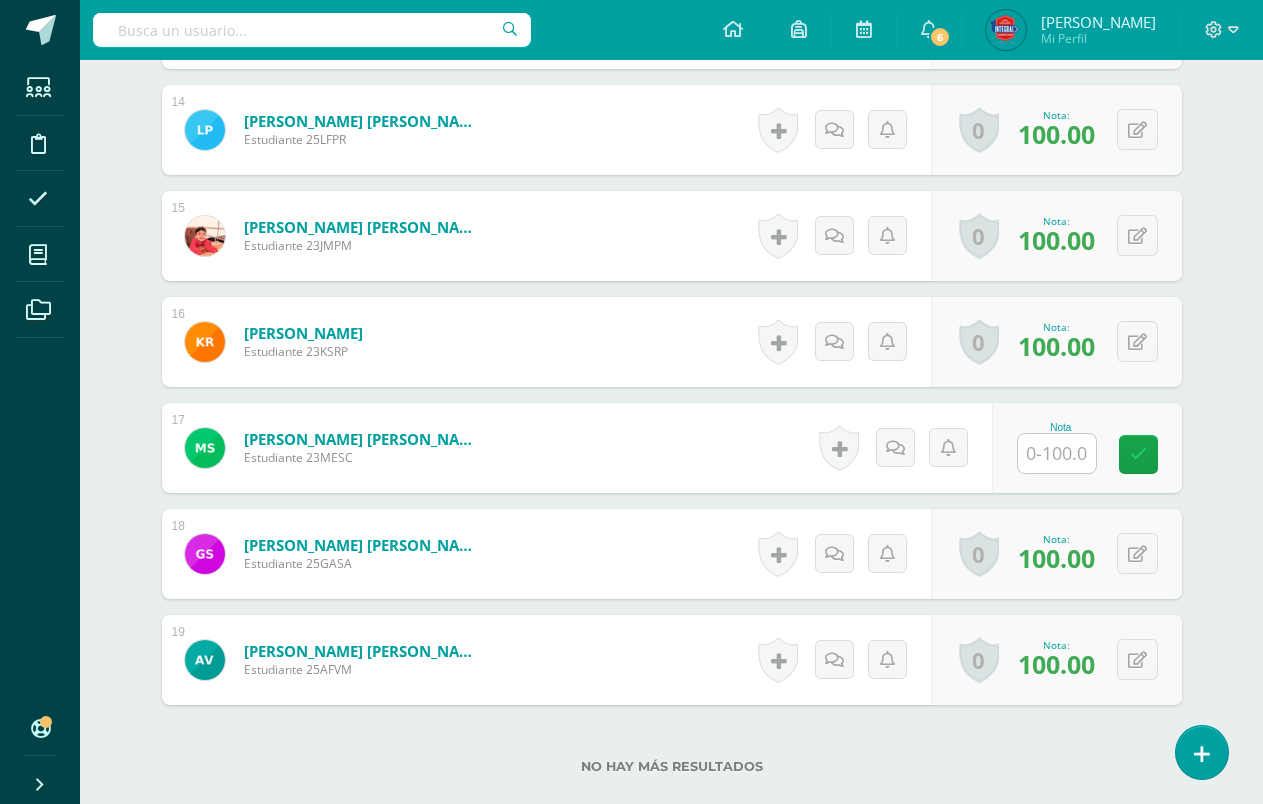 click at bounding box center (1057, 453) 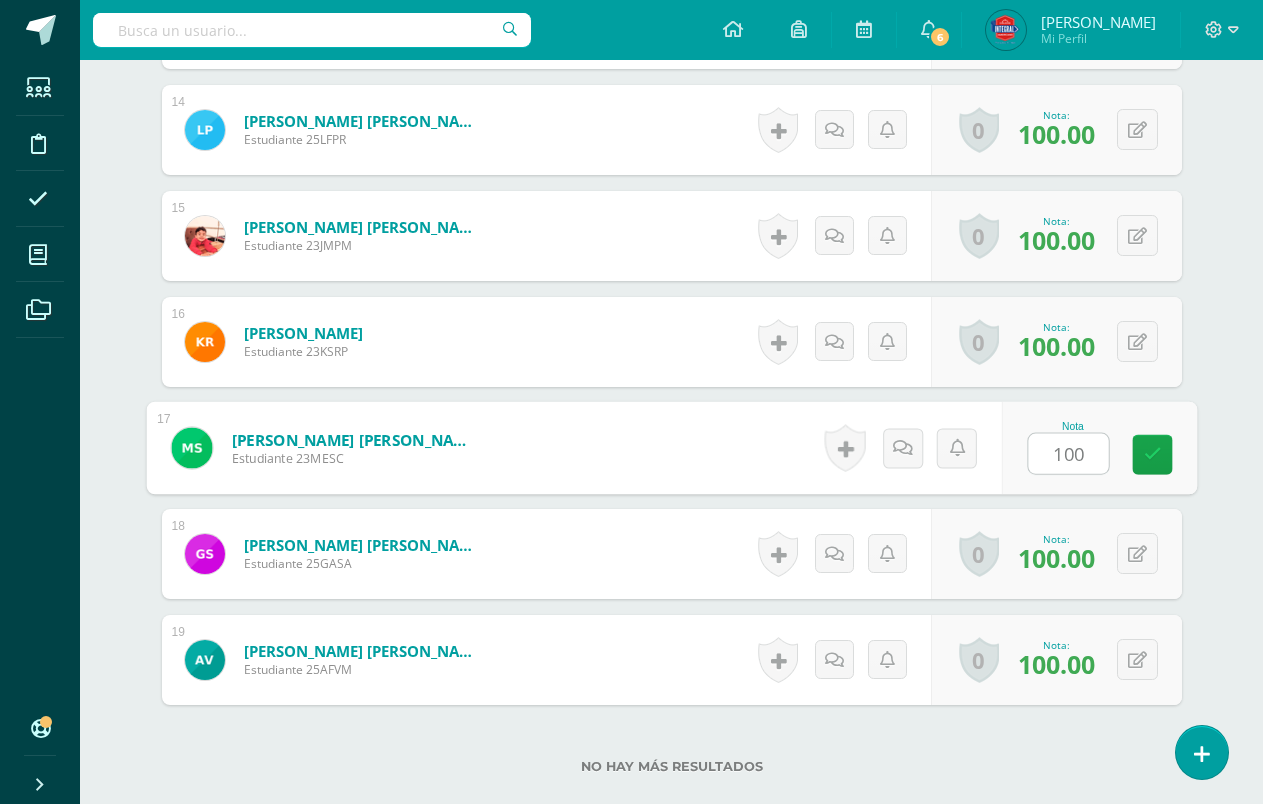 type on "100}" 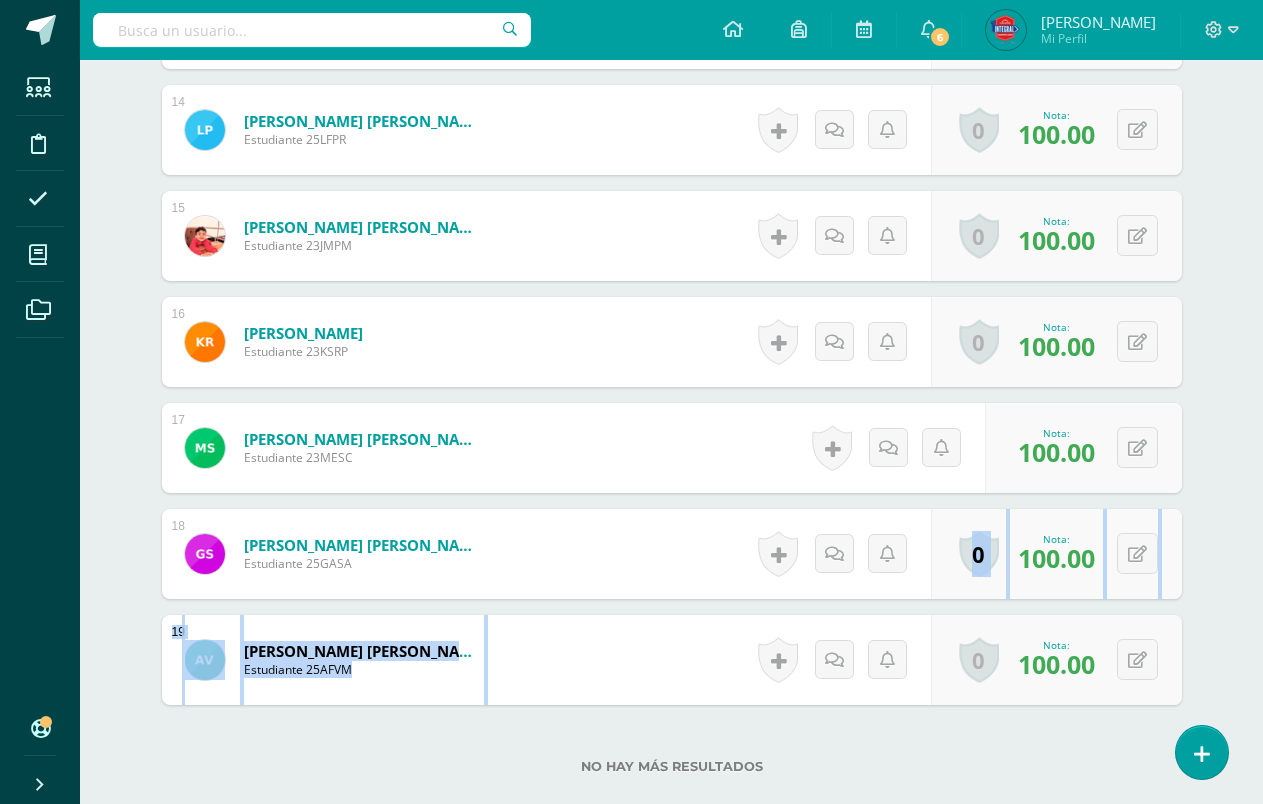 drag, startPoint x: 1260, startPoint y: 661, endPoint x: 1279, endPoint y: 493, distance: 169.07098 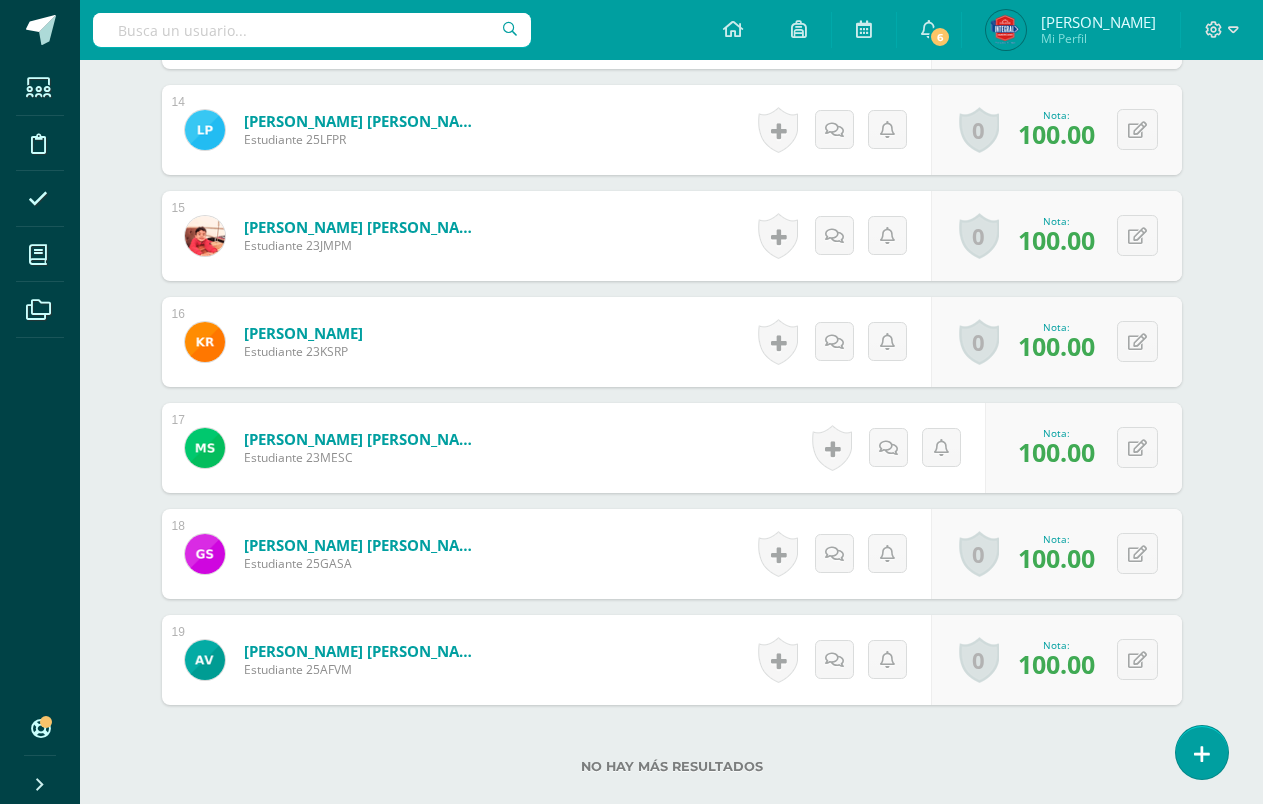 click on "¿Estás seguro que quieres  eliminar  esta actividad?
Esto borrará la actividad y cualquier nota que hayas registrado
permanentemente. Esta acción no se puede revertir. Cancelar Eliminar
Administración de escalas de valoración
escala de valoración
Aún no has creado una escala de valoración.
Cancelar Agregar nueva escala de valoración: Agrega una división a la escala de valoración  (ej. Ortografía, redacción, trabajo en equipo, etc.)
Agregar
Cancelar Crear escala de valoración
Agrega listas de cotejo
Mostrar todos                             Mostrar todos Mis listas Generales Comunicación y Lenguaje Matemática Ciencia Estudios Sociales Arte Robótica" at bounding box center [672, -438] 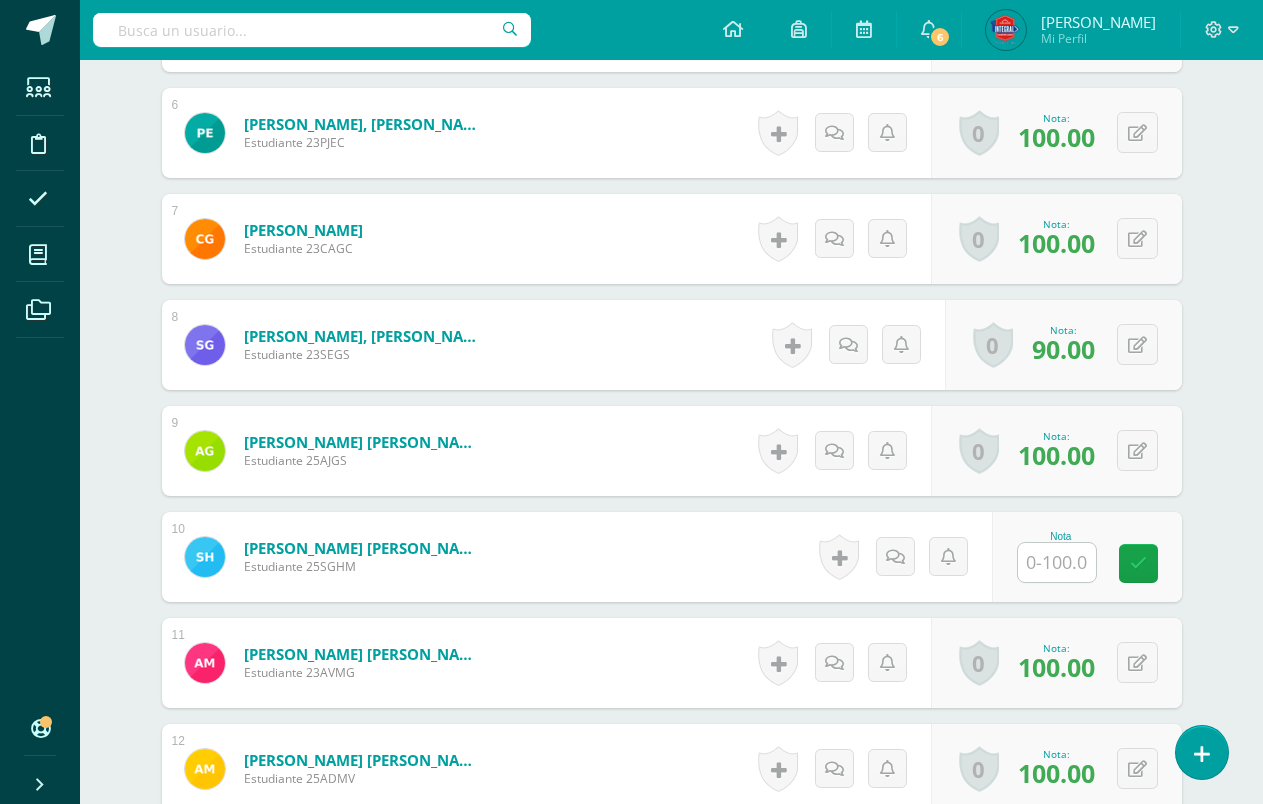 scroll, scrollTop: 1149, scrollLeft: 0, axis: vertical 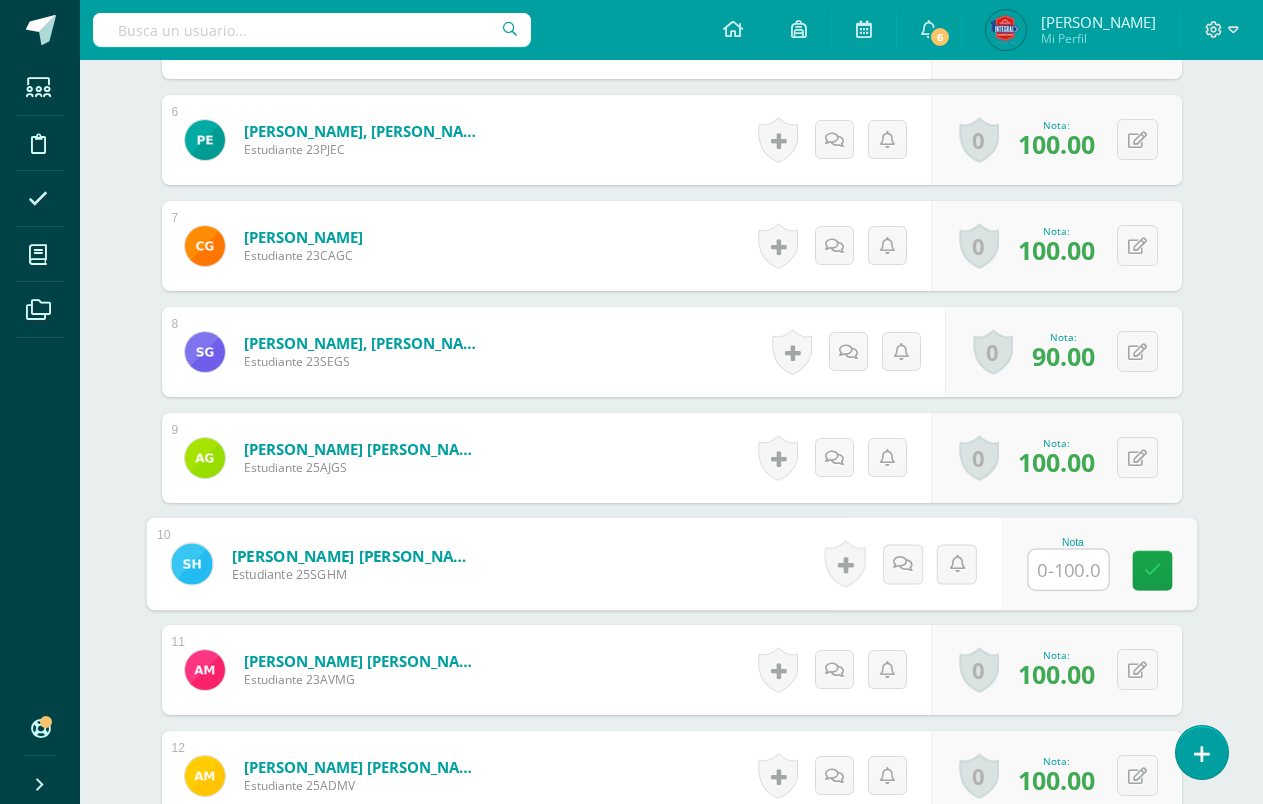 click at bounding box center [1068, 570] 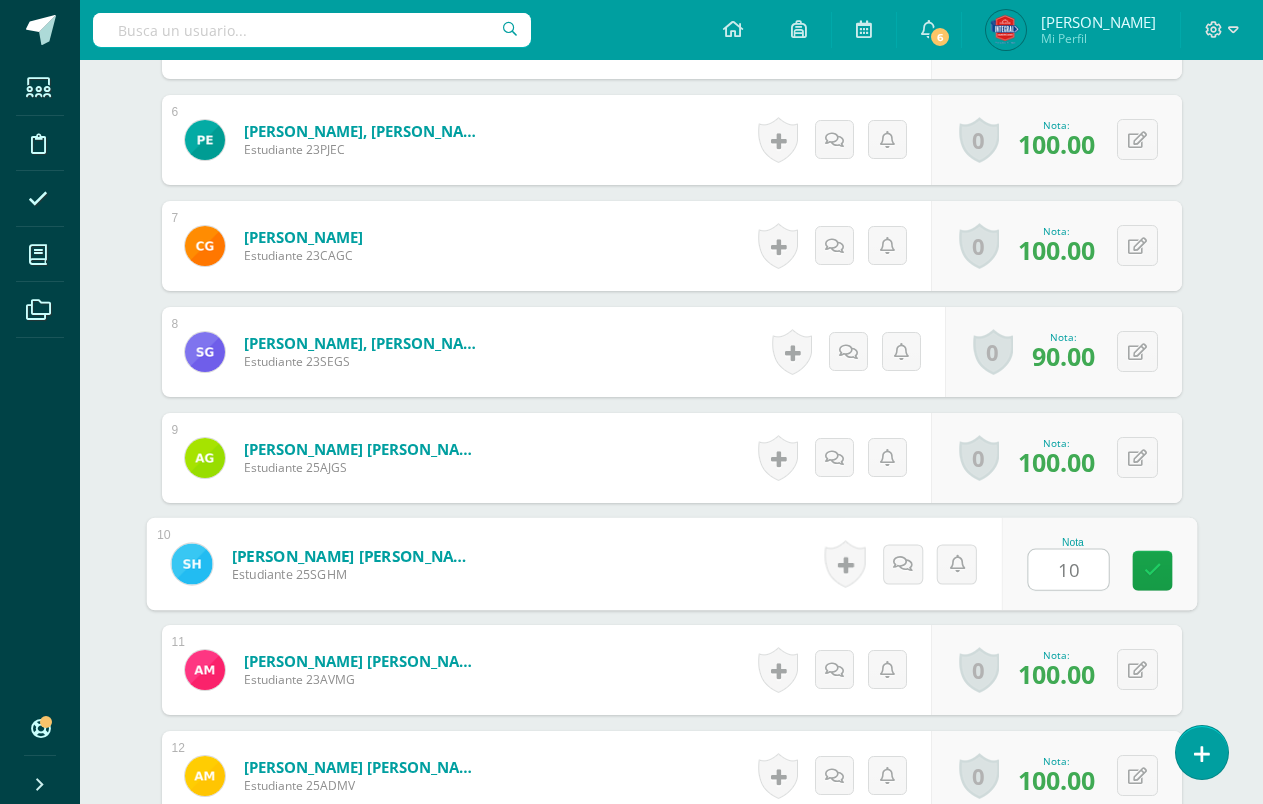 type on "100" 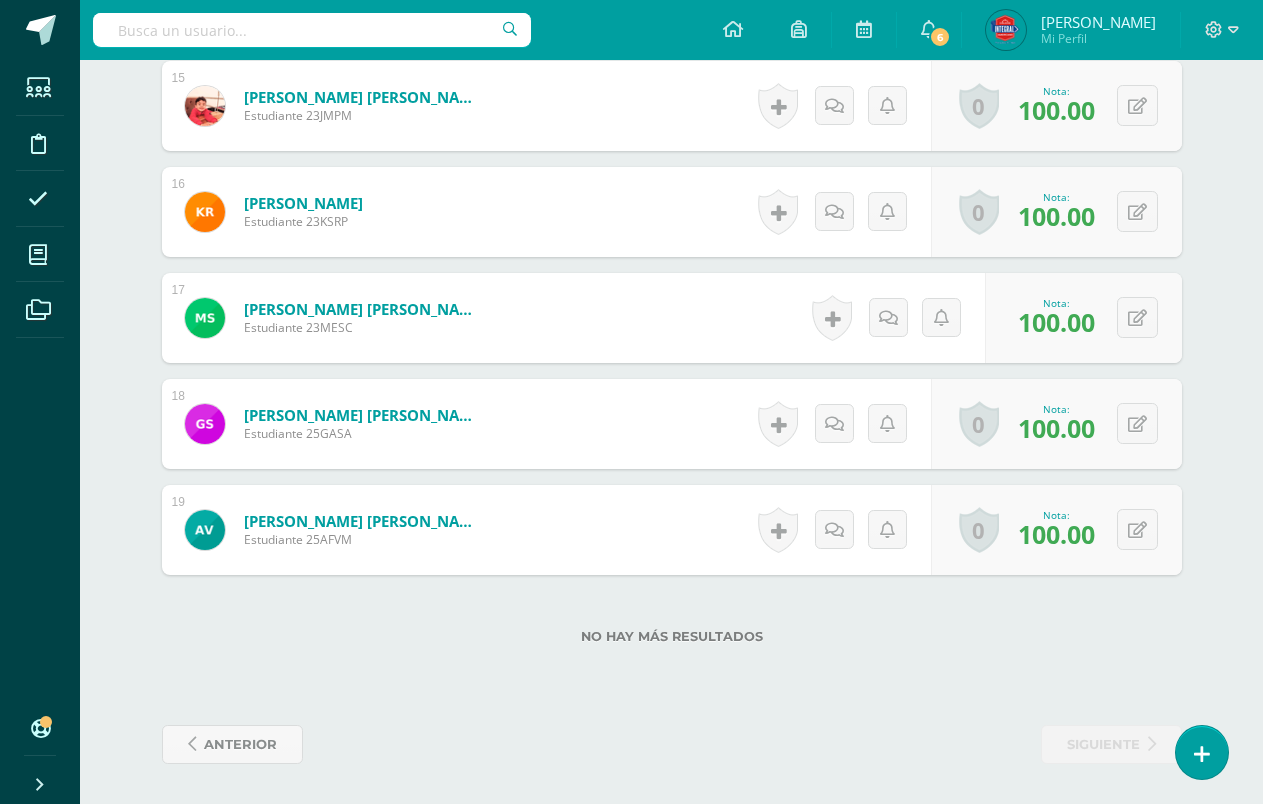 scroll, scrollTop: 1725, scrollLeft: 0, axis: vertical 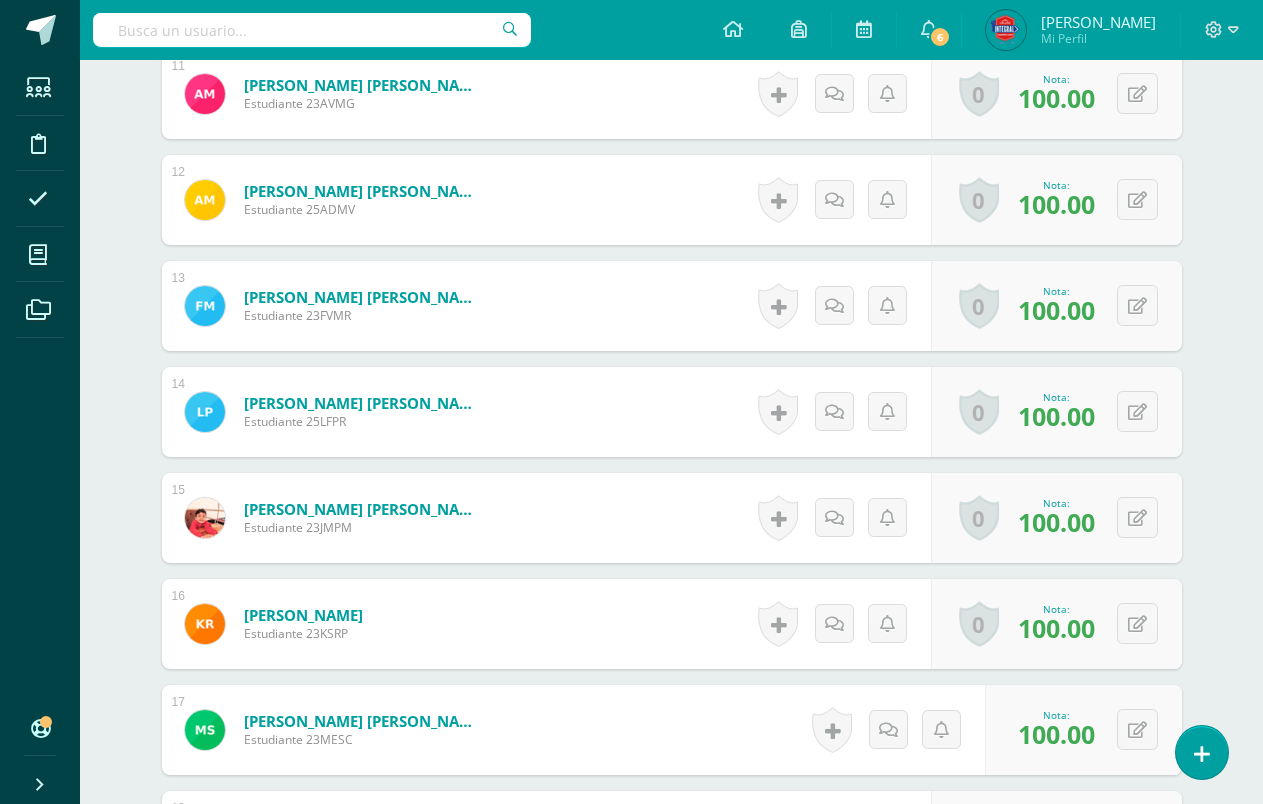 click on "Mi Perfil" at bounding box center (1098, 38) 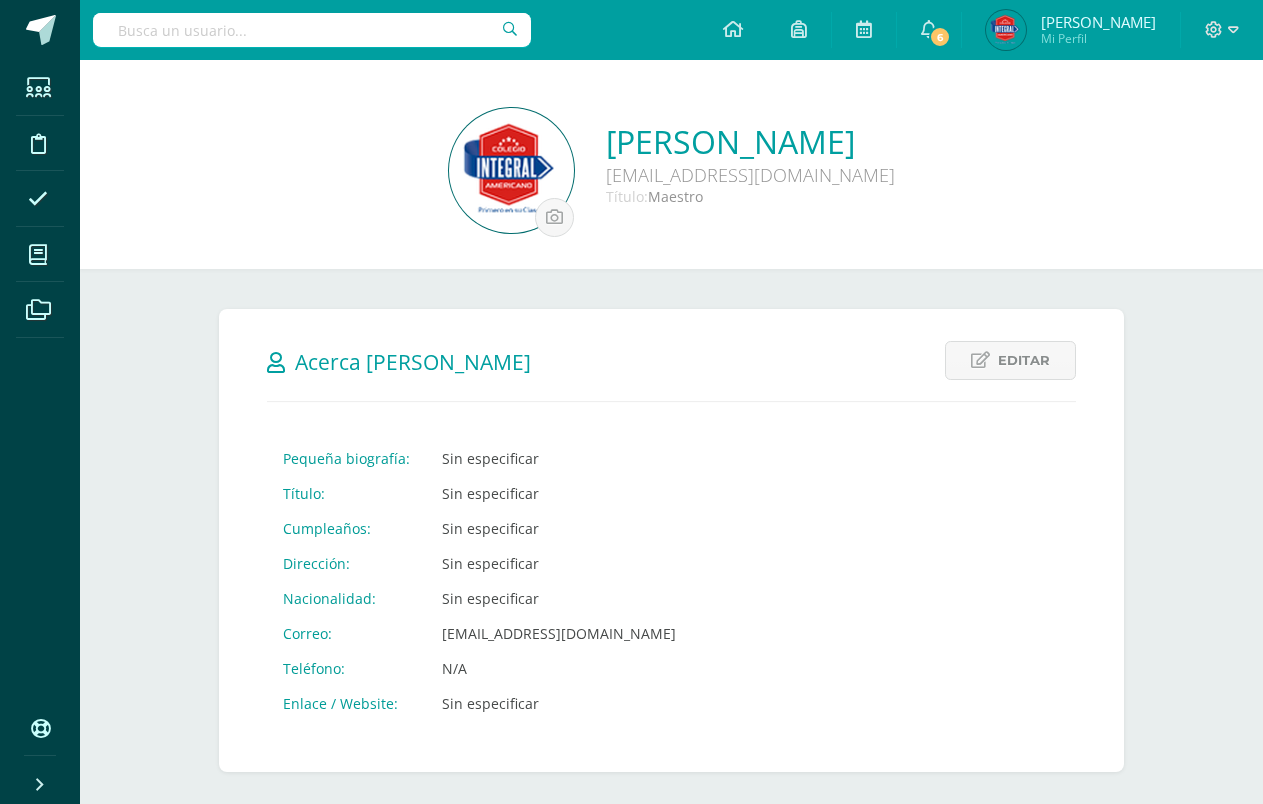scroll, scrollTop: 0, scrollLeft: 0, axis: both 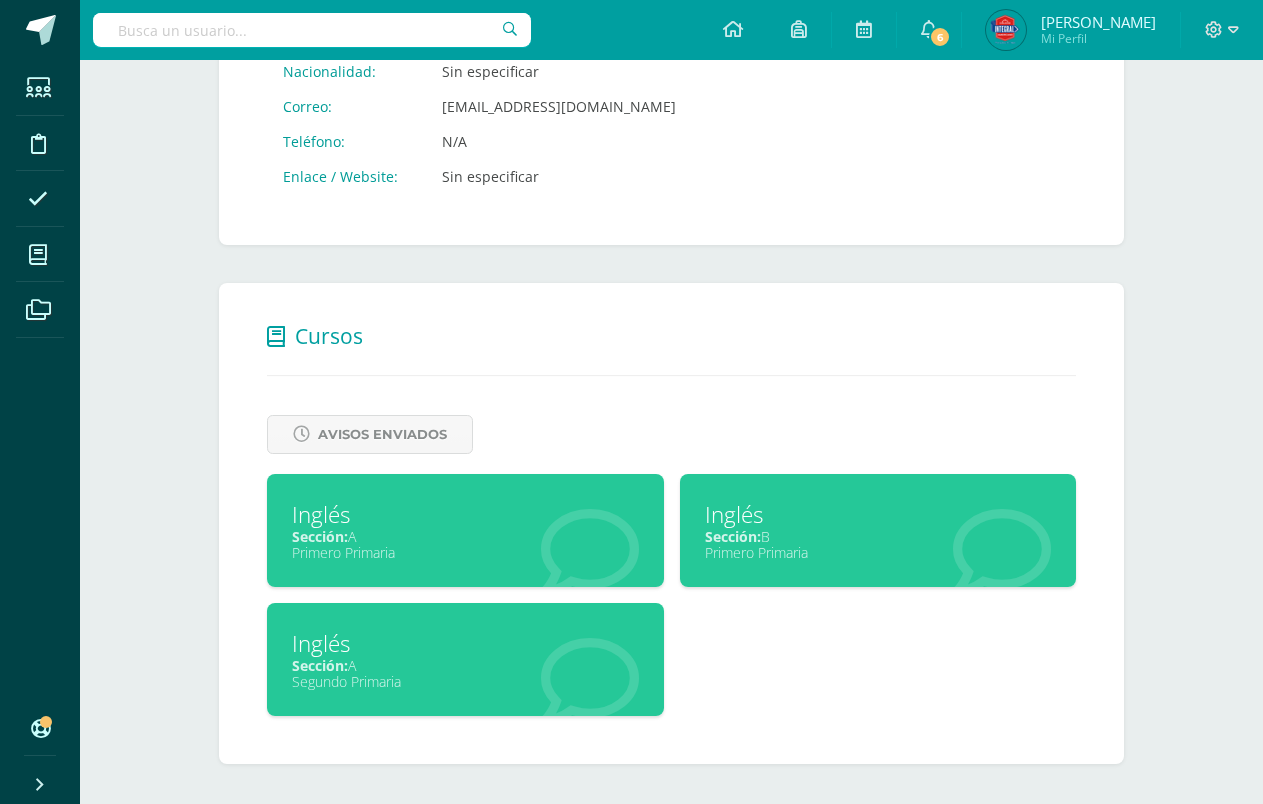 click on "Inglés" at bounding box center (878, 514) 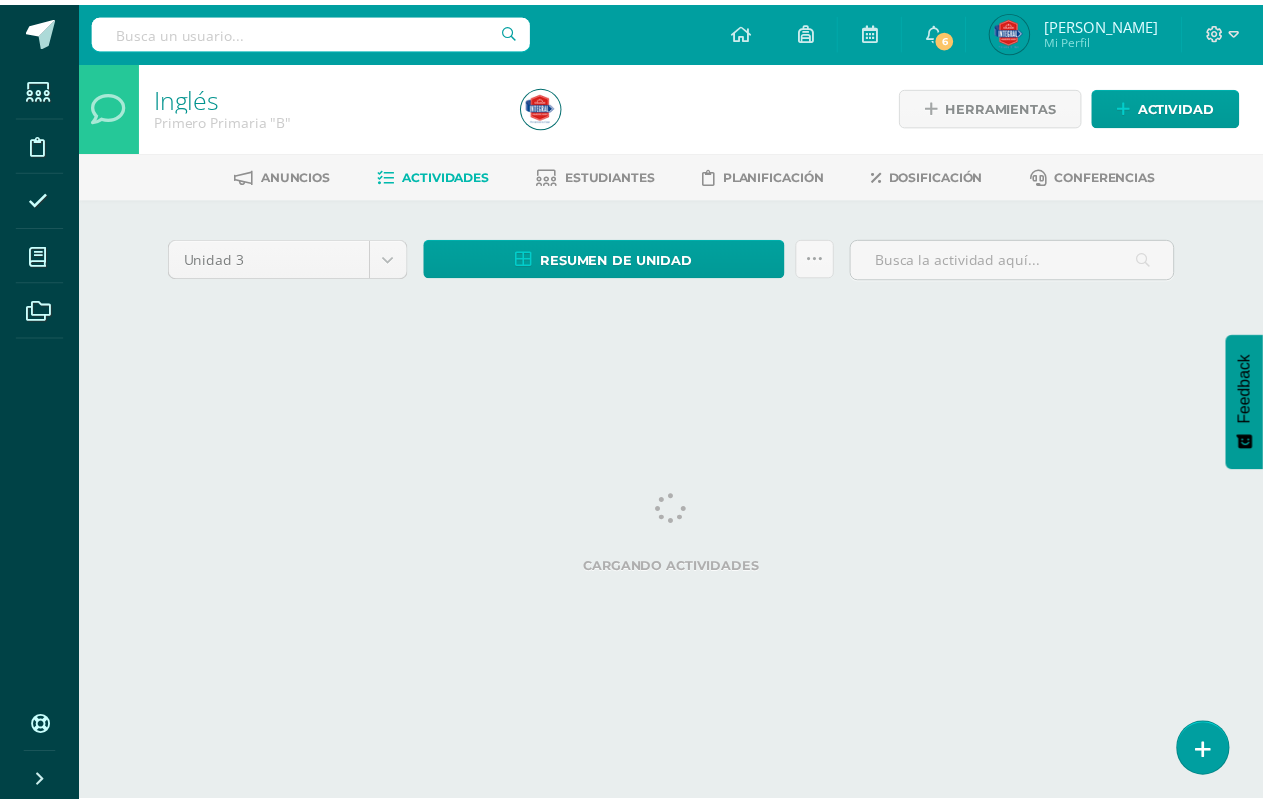 scroll, scrollTop: 0, scrollLeft: 0, axis: both 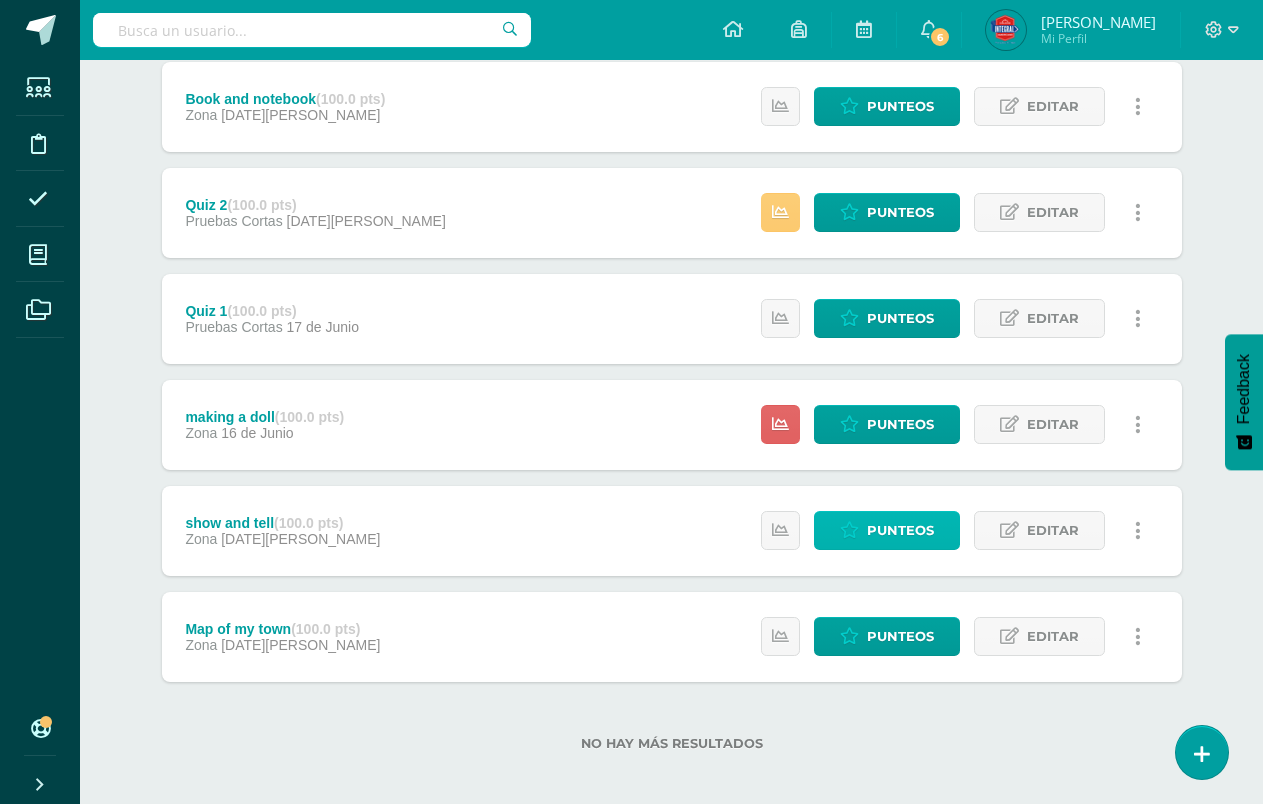 click on "Punteos" at bounding box center (900, 530) 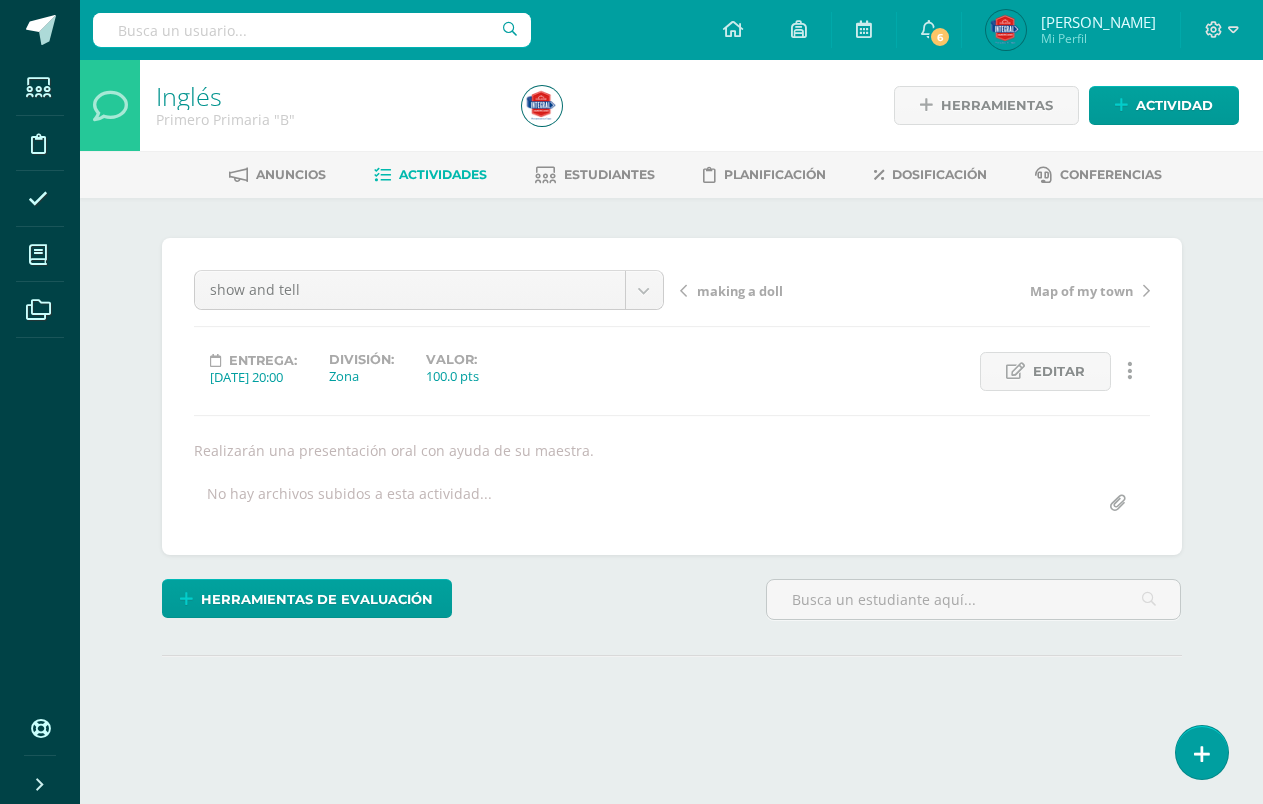 scroll, scrollTop: 0, scrollLeft: 0, axis: both 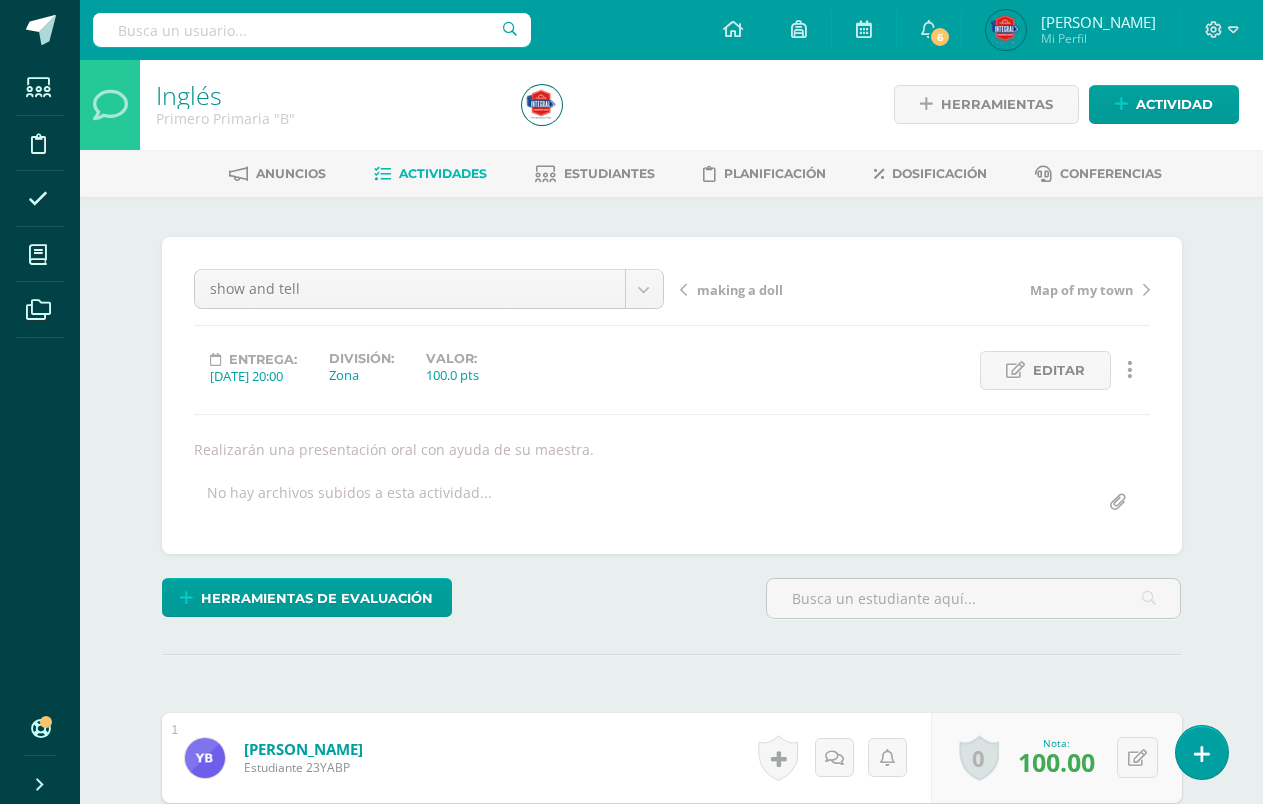 click on "Mi Perfil" at bounding box center [1098, 38] 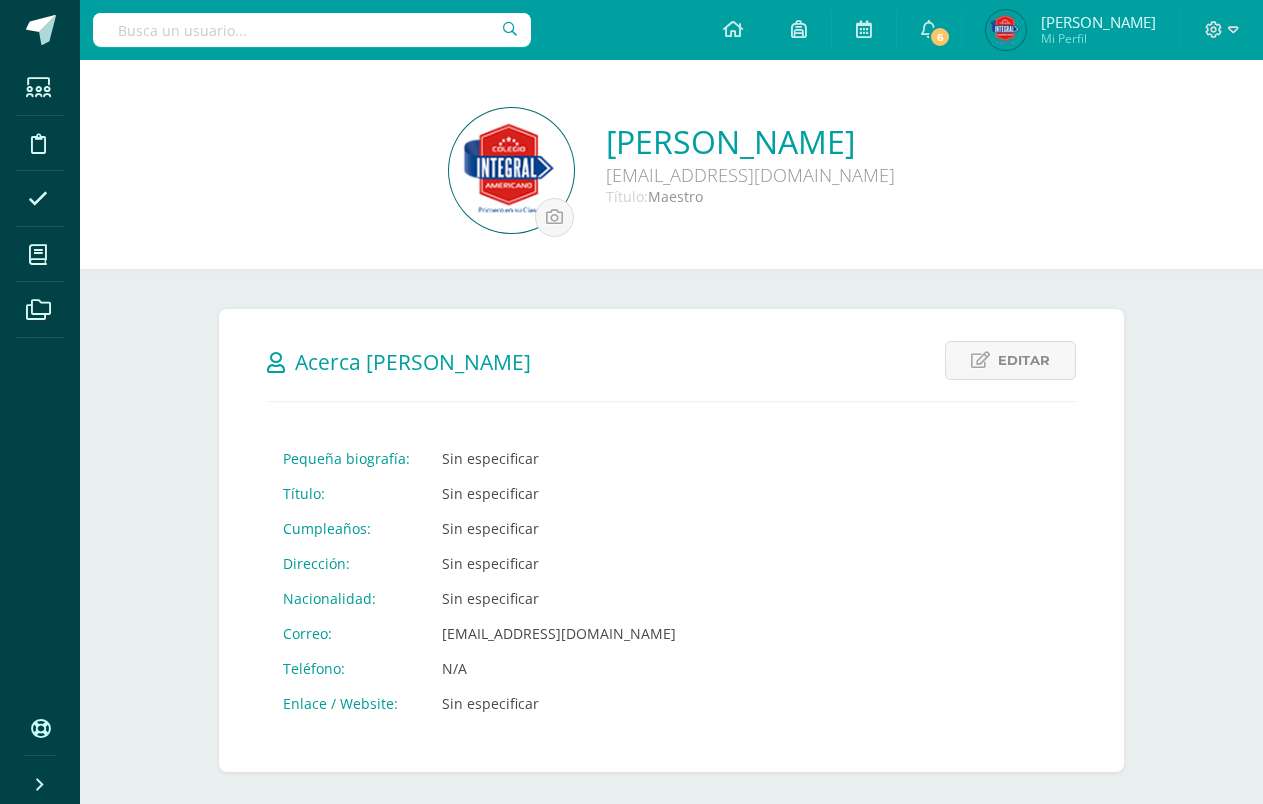 scroll, scrollTop: 0, scrollLeft: 0, axis: both 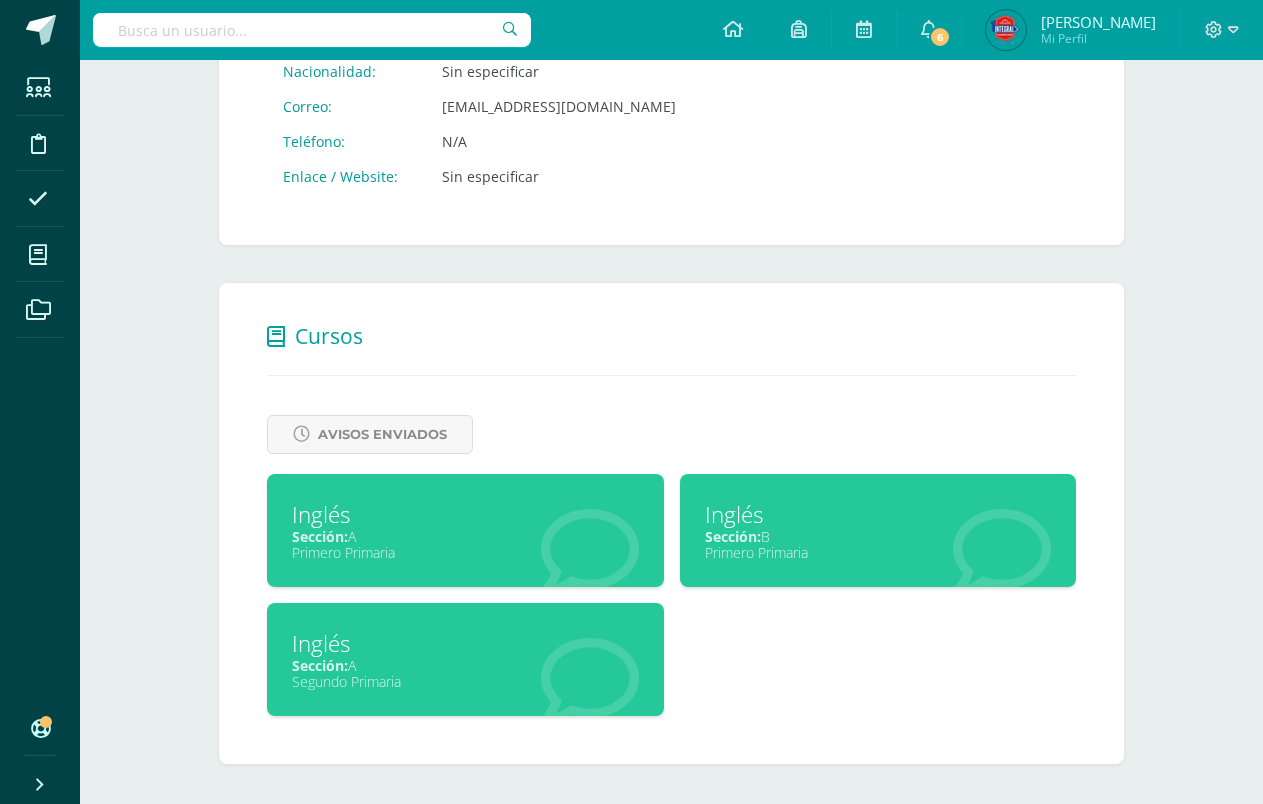 click on "Inglés" at bounding box center (878, 514) 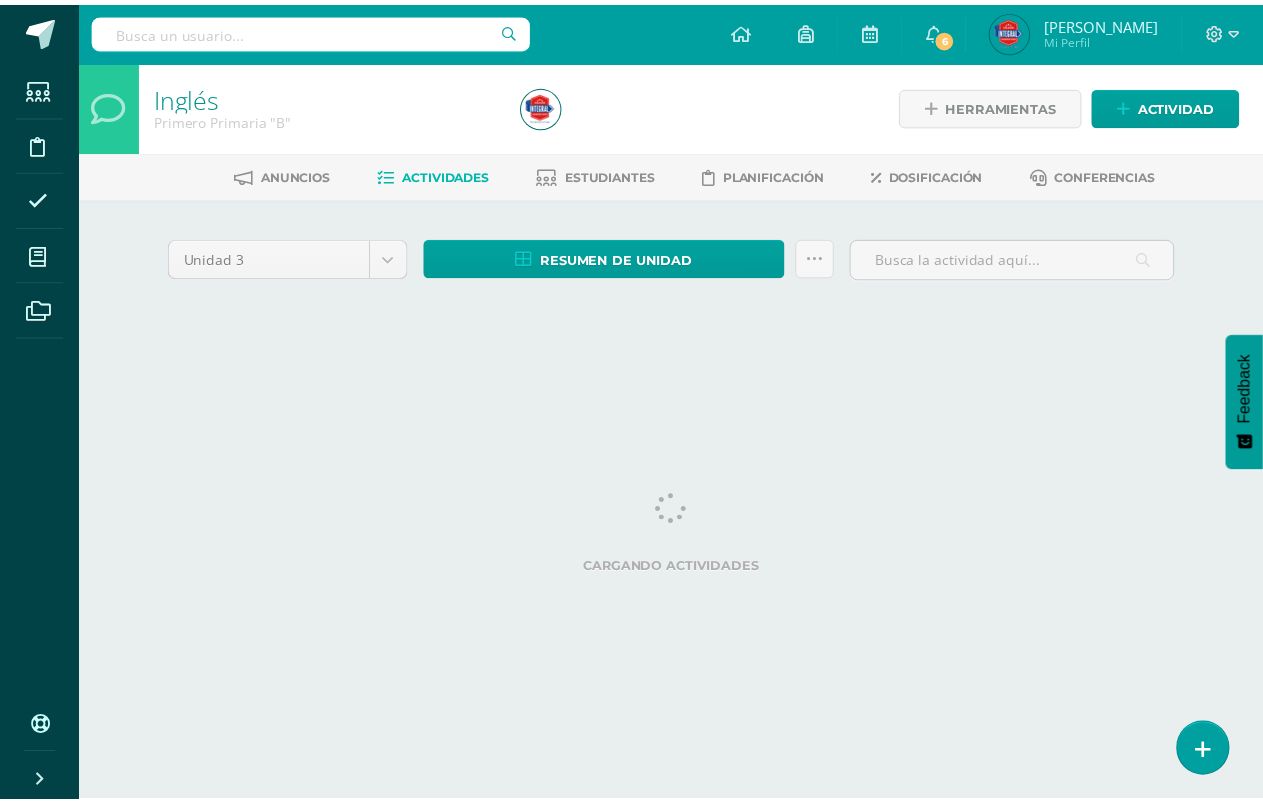 scroll, scrollTop: 0, scrollLeft: 0, axis: both 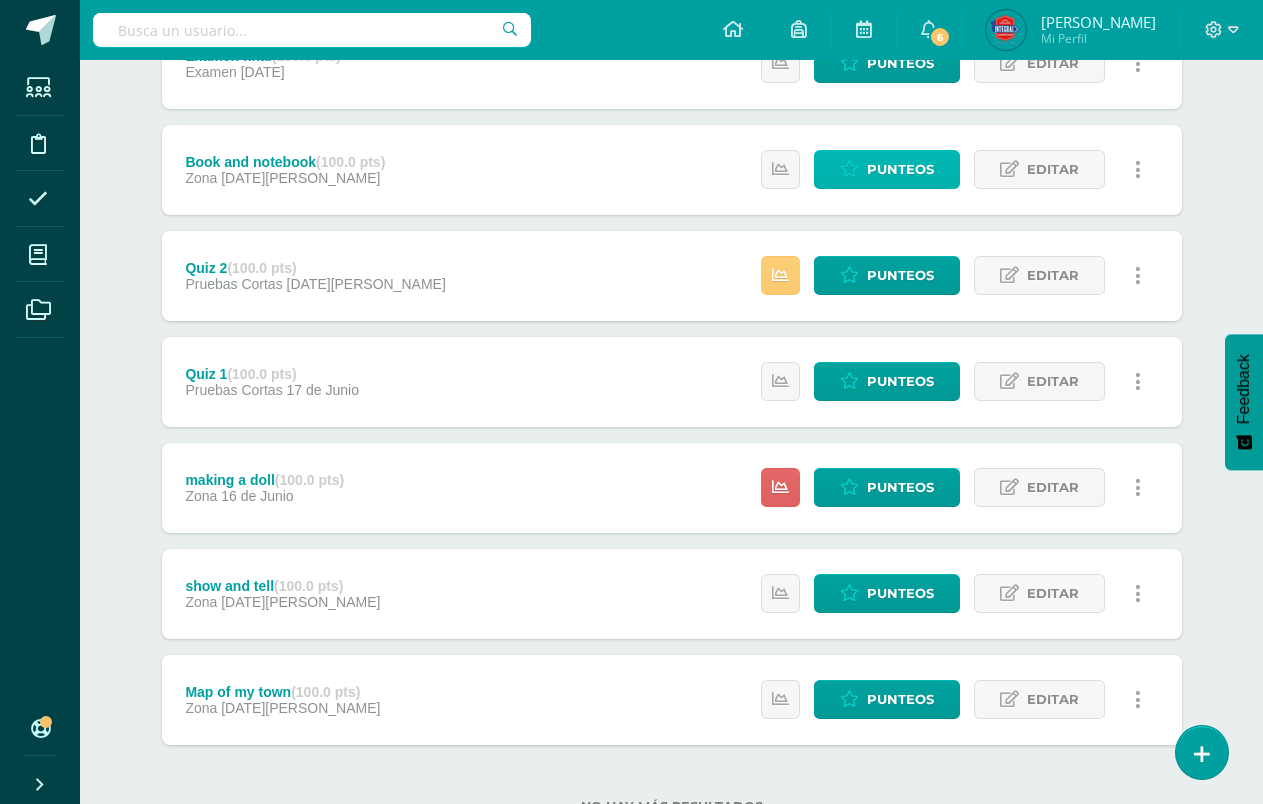 click on "Punteos" at bounding box center (900, 169) 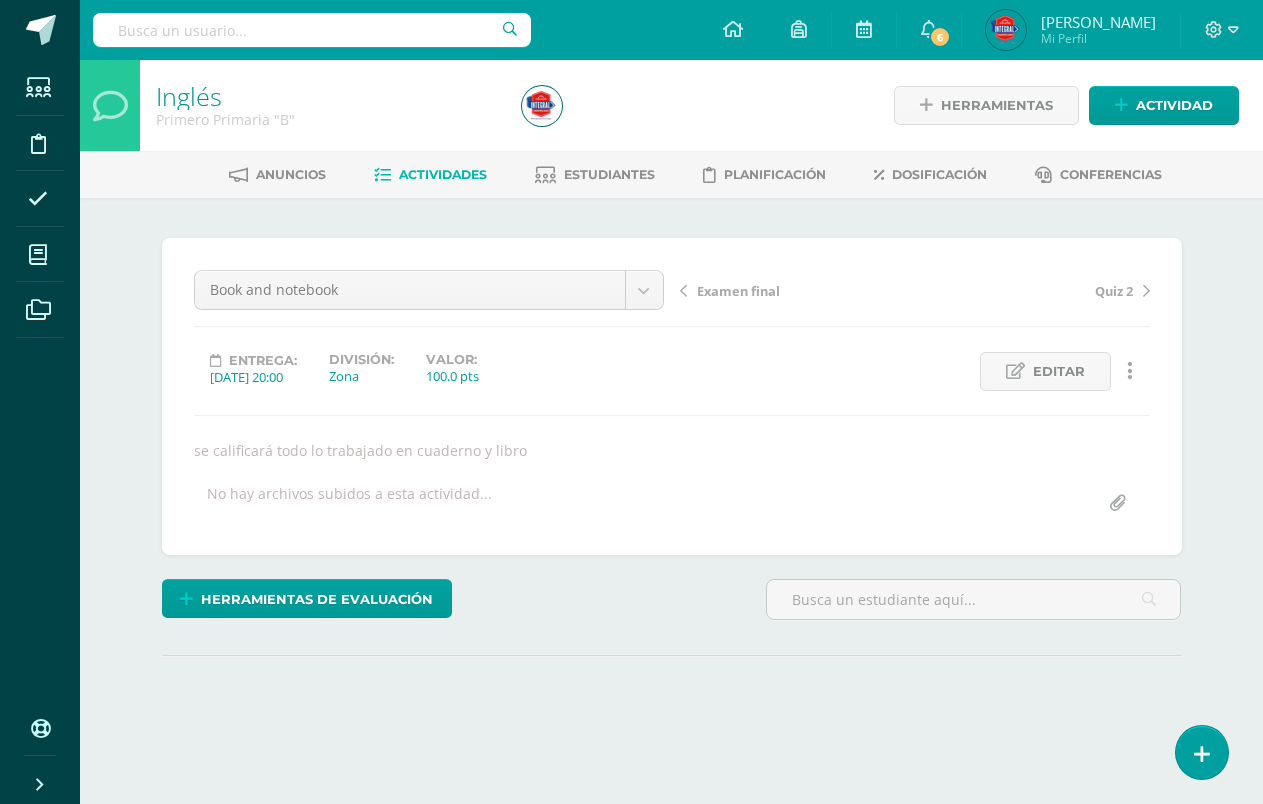 scroll, scrollTop: 0, scrollLeft: 0, axis: both 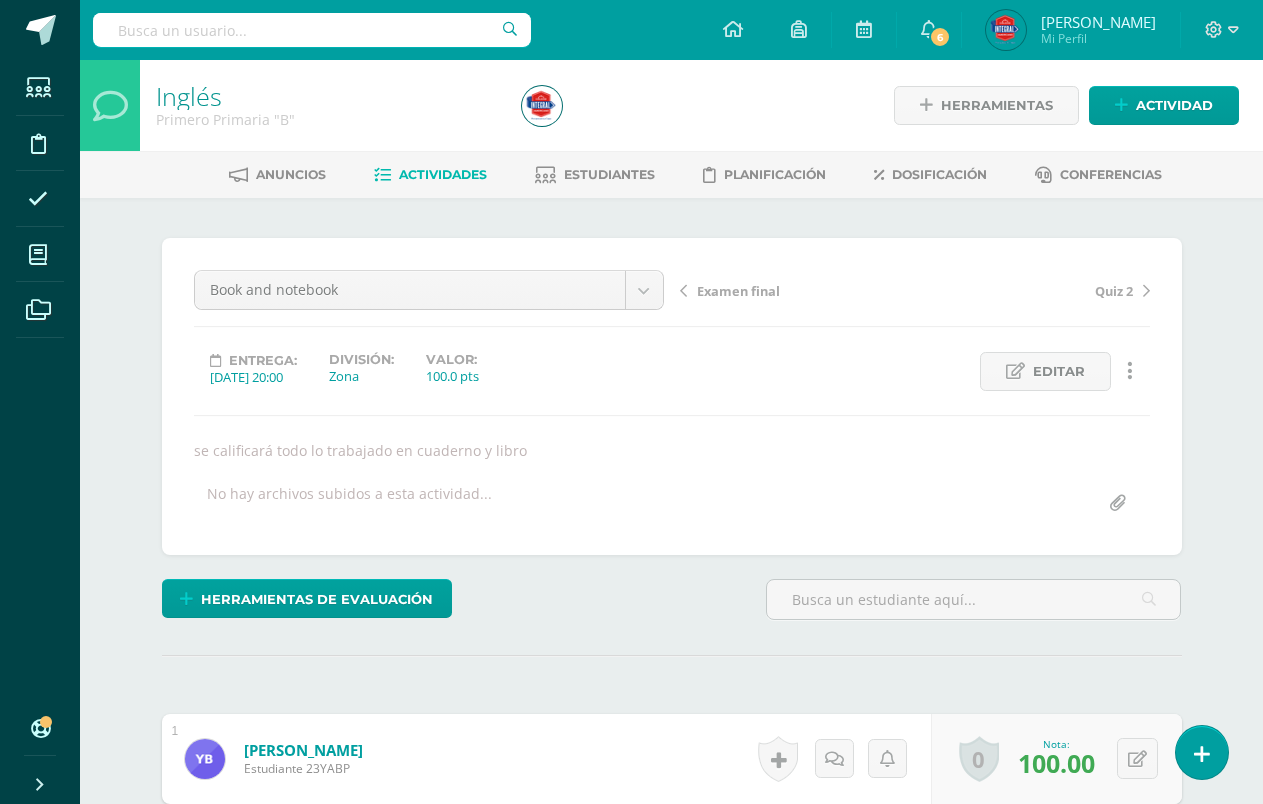 click at bounding box center (1006, 30) 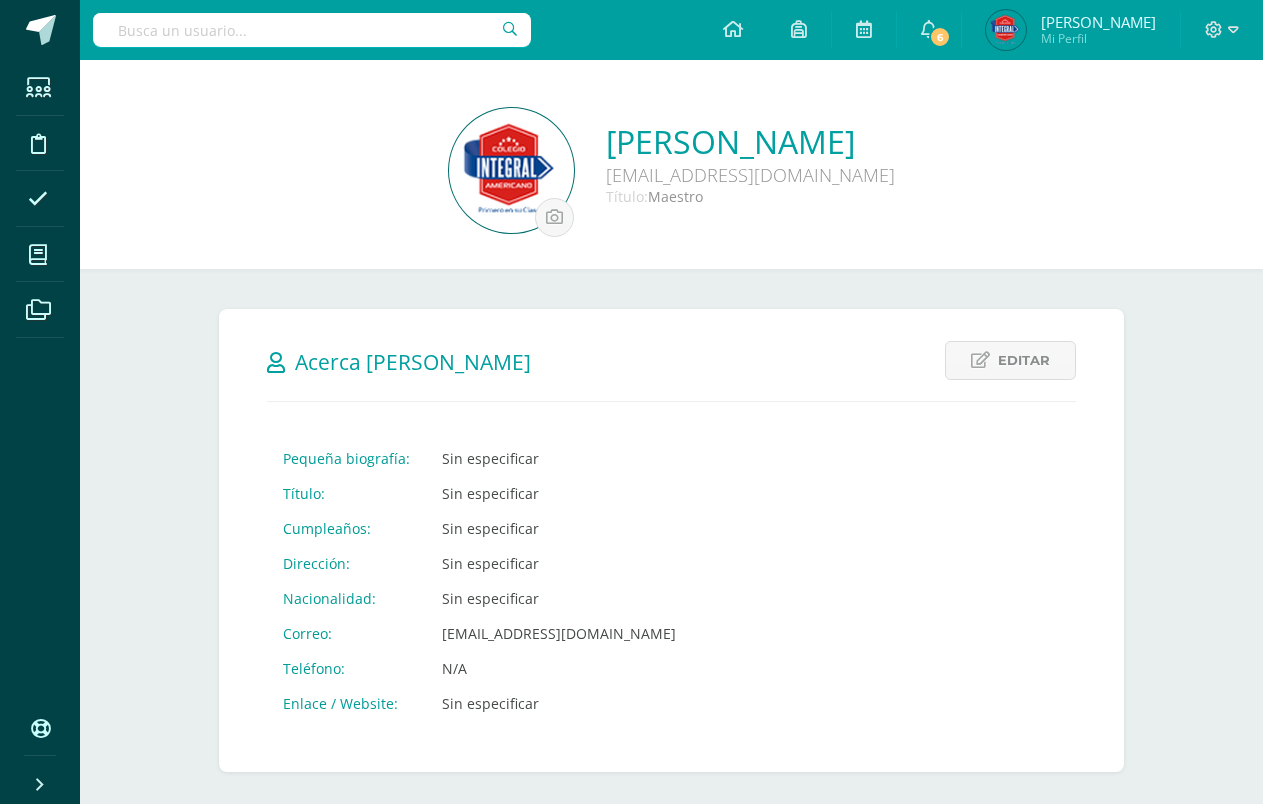 scroll, scrollTop: 0, scrollLeft: 0, axis: both 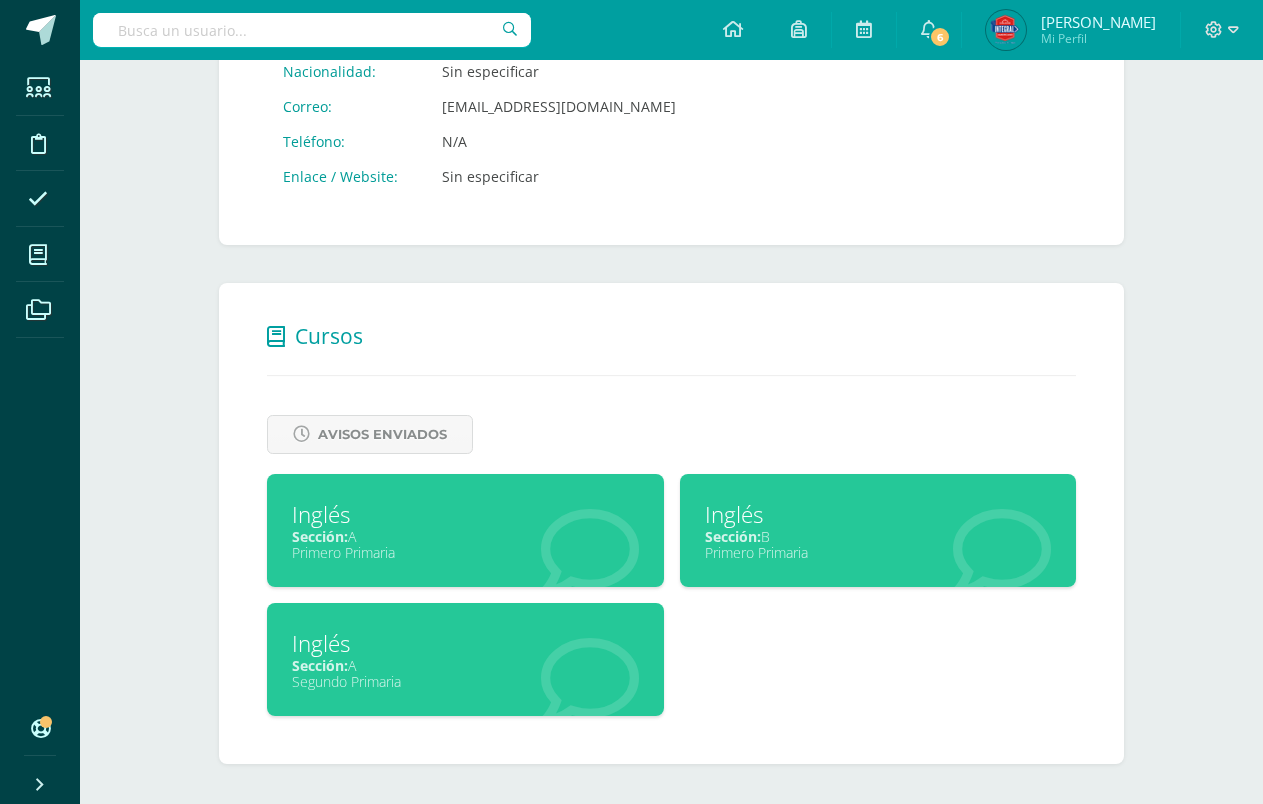 click on "Inglés" at bounding box center [878, 514] 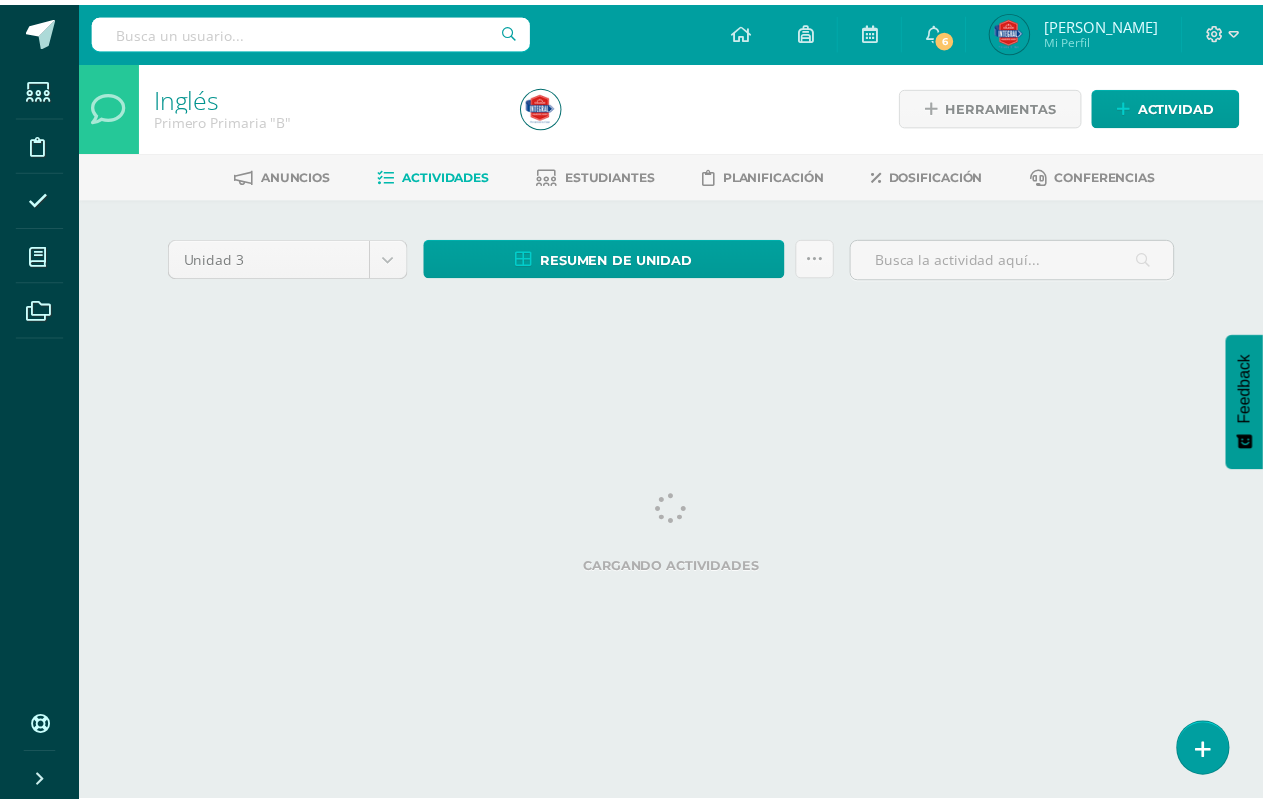scroll, scrollTop: 0, scrollLeft: 0, axis: both 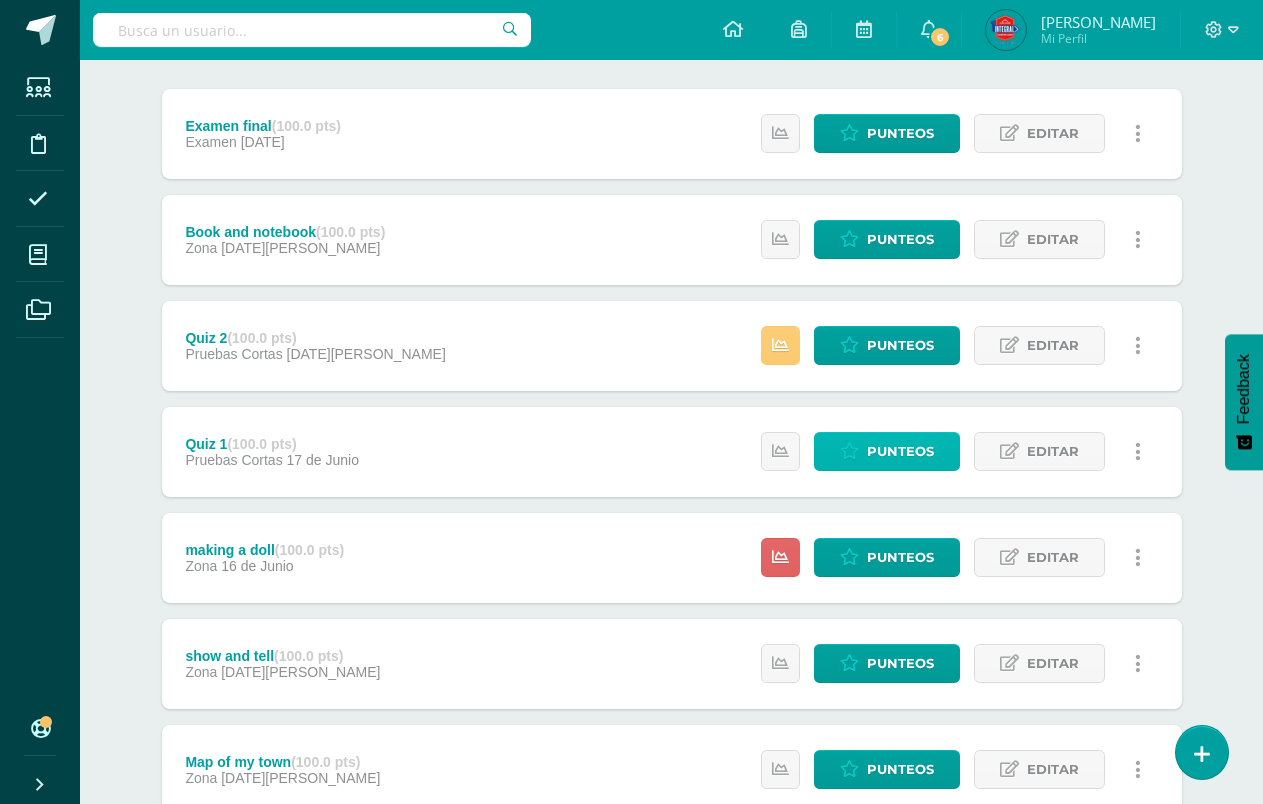 click on "Punteos" at bounding box center (900, 451) 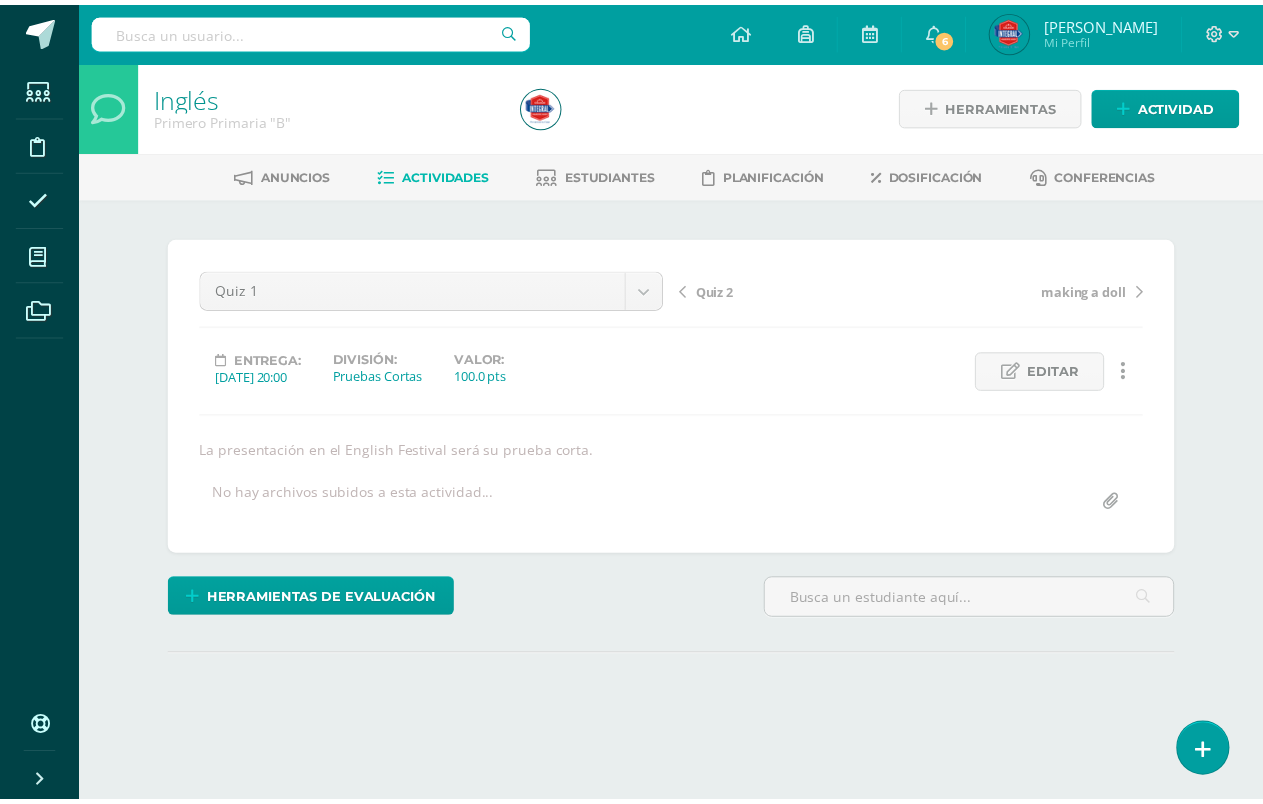 scroll, scrollTop: 0, scrollLeft: 0, axis: both 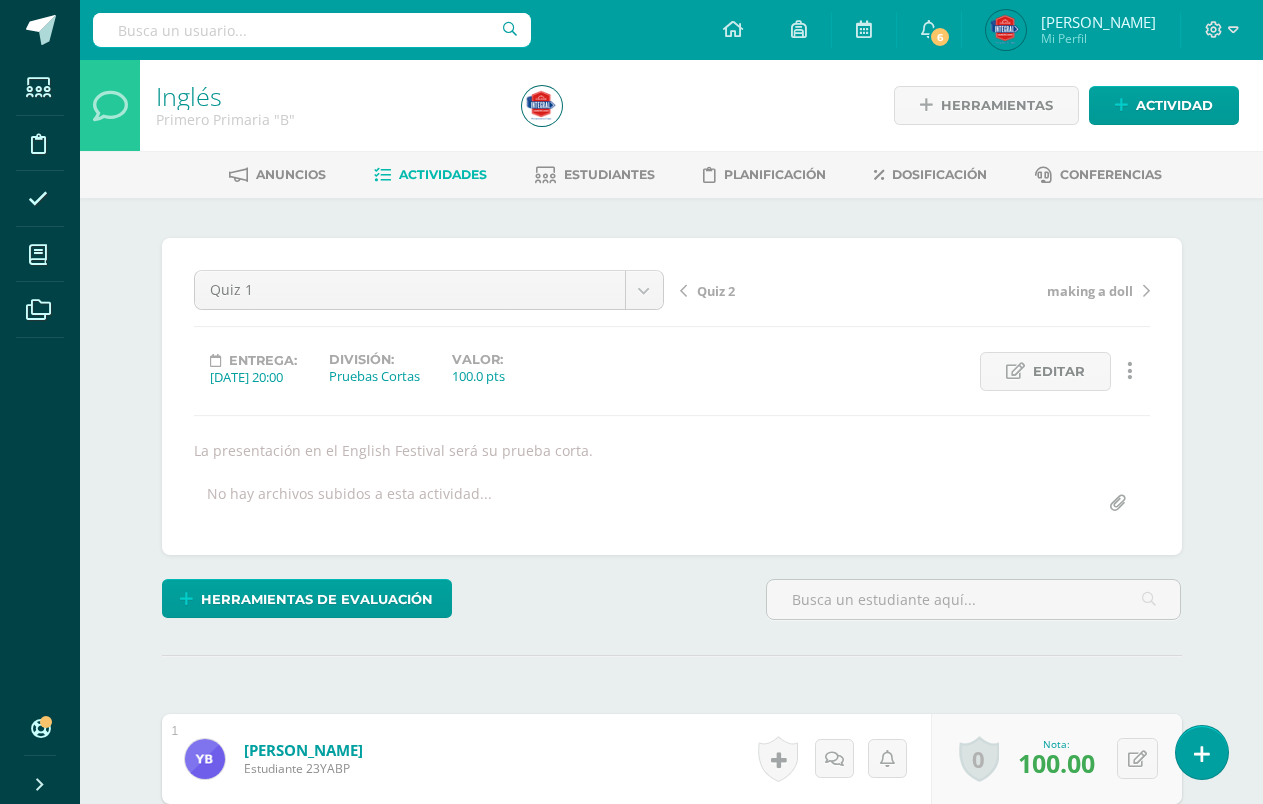 click on "Mi Perfil" at bounding box center (1098, 38) 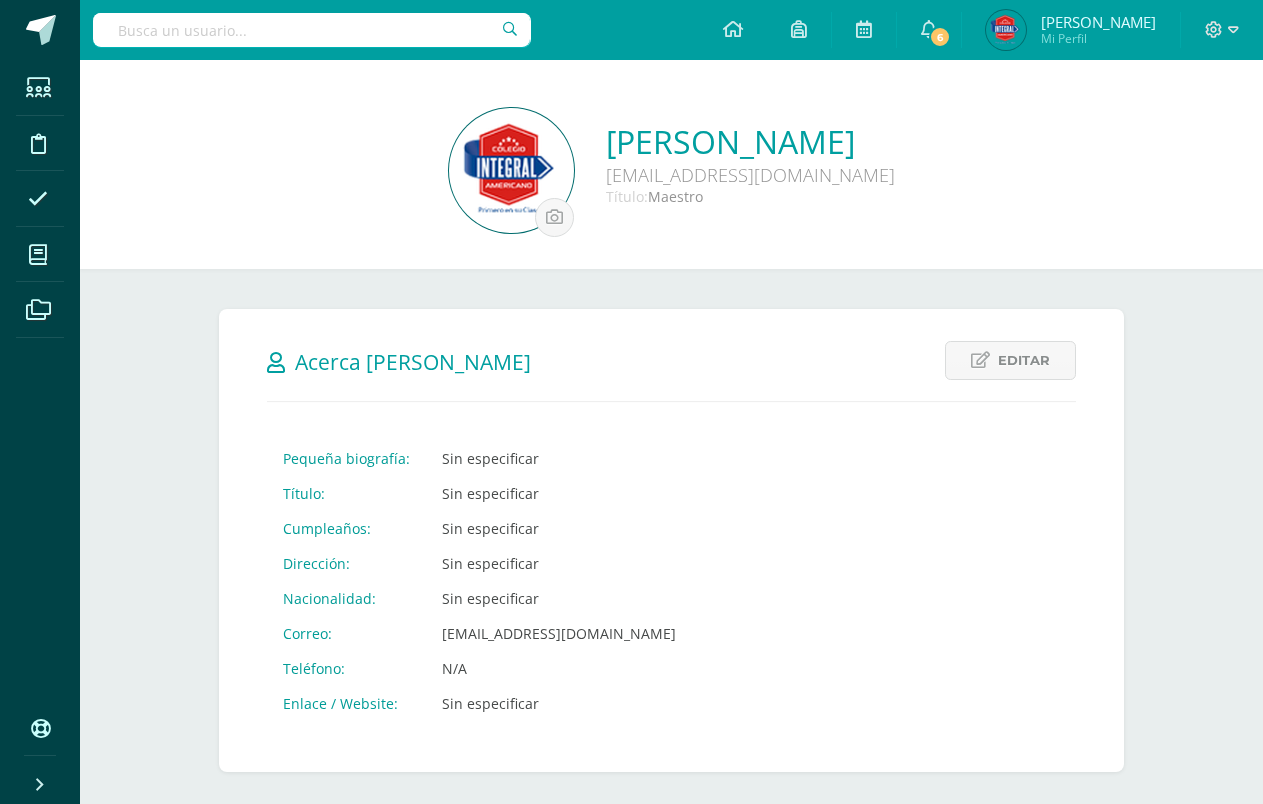 scroll, scrollTop: 0, scrollLeft: 0, axis: both 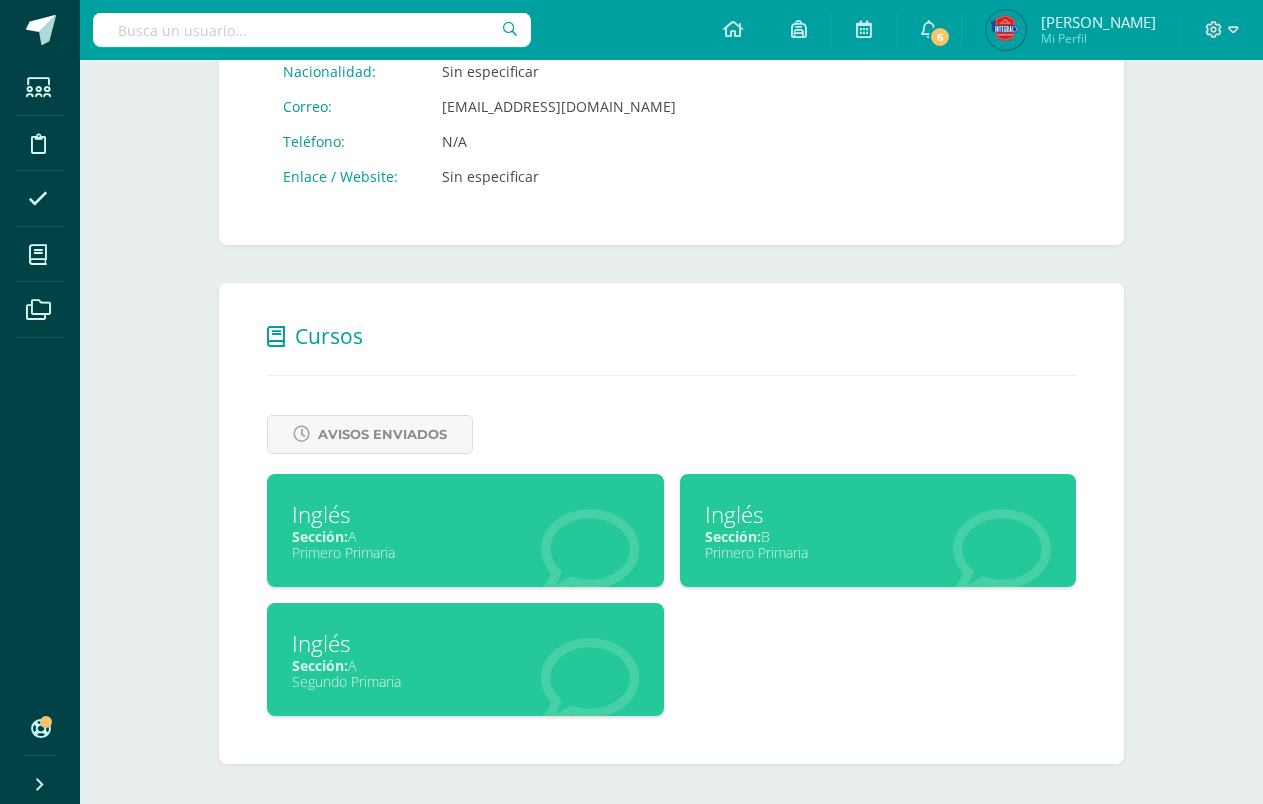 click on "Sección:  B" at bounding box center [878, 536] 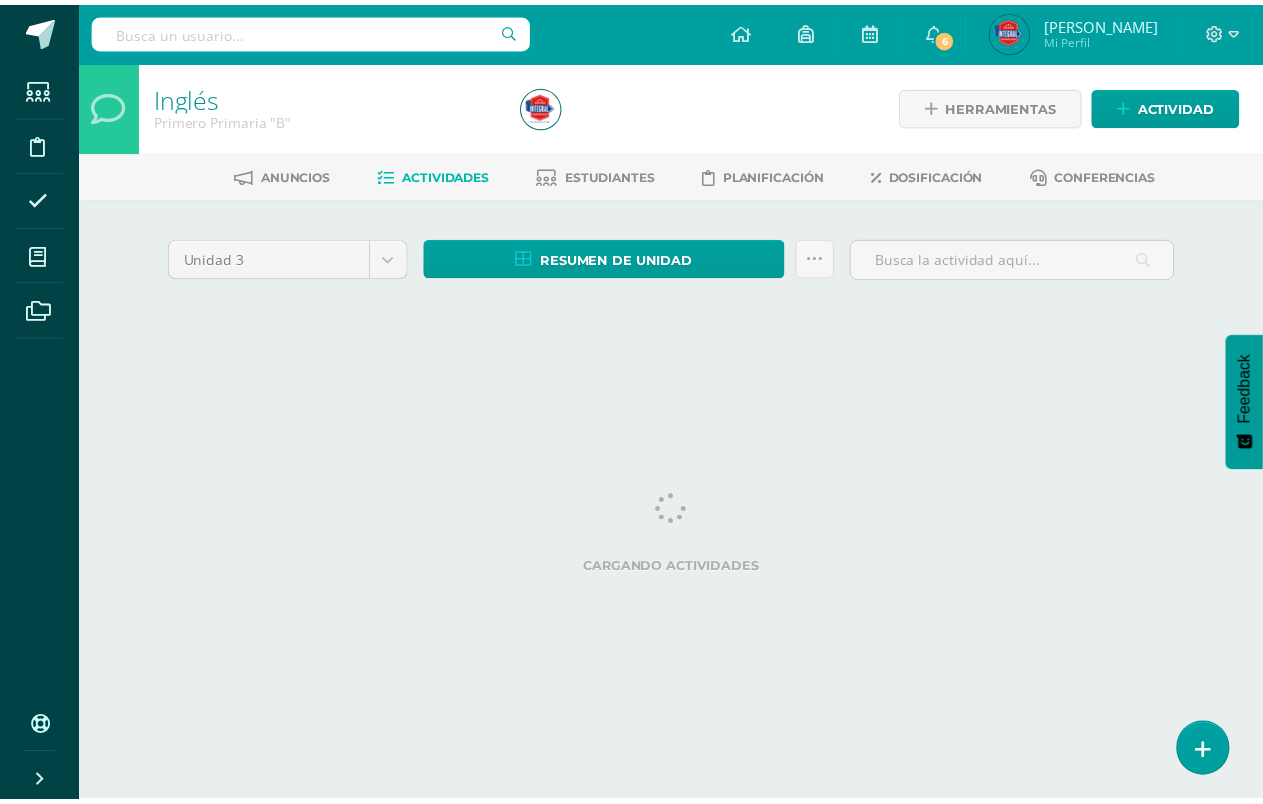 scroll, scrollTop: 0, scrollLeft: 0, axis: both 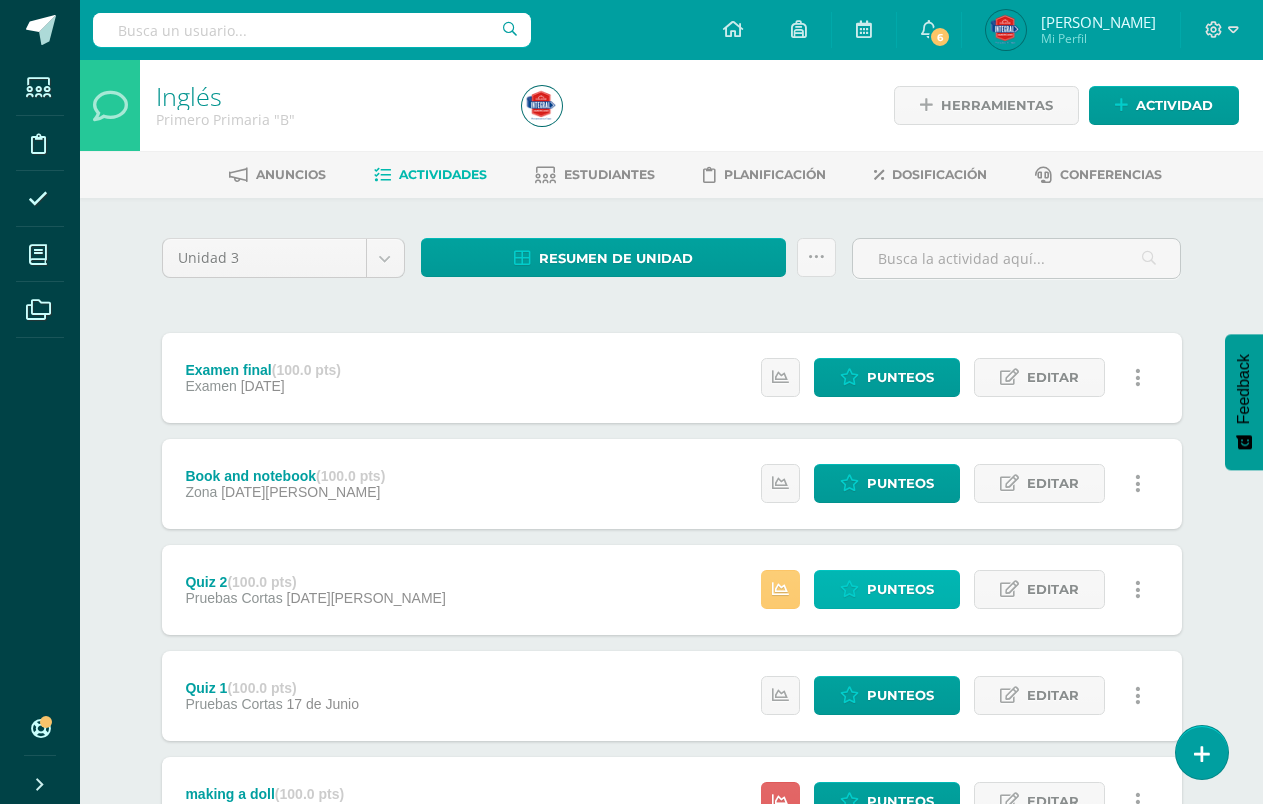 click on "Punteos" at bounding box center (900, 589) 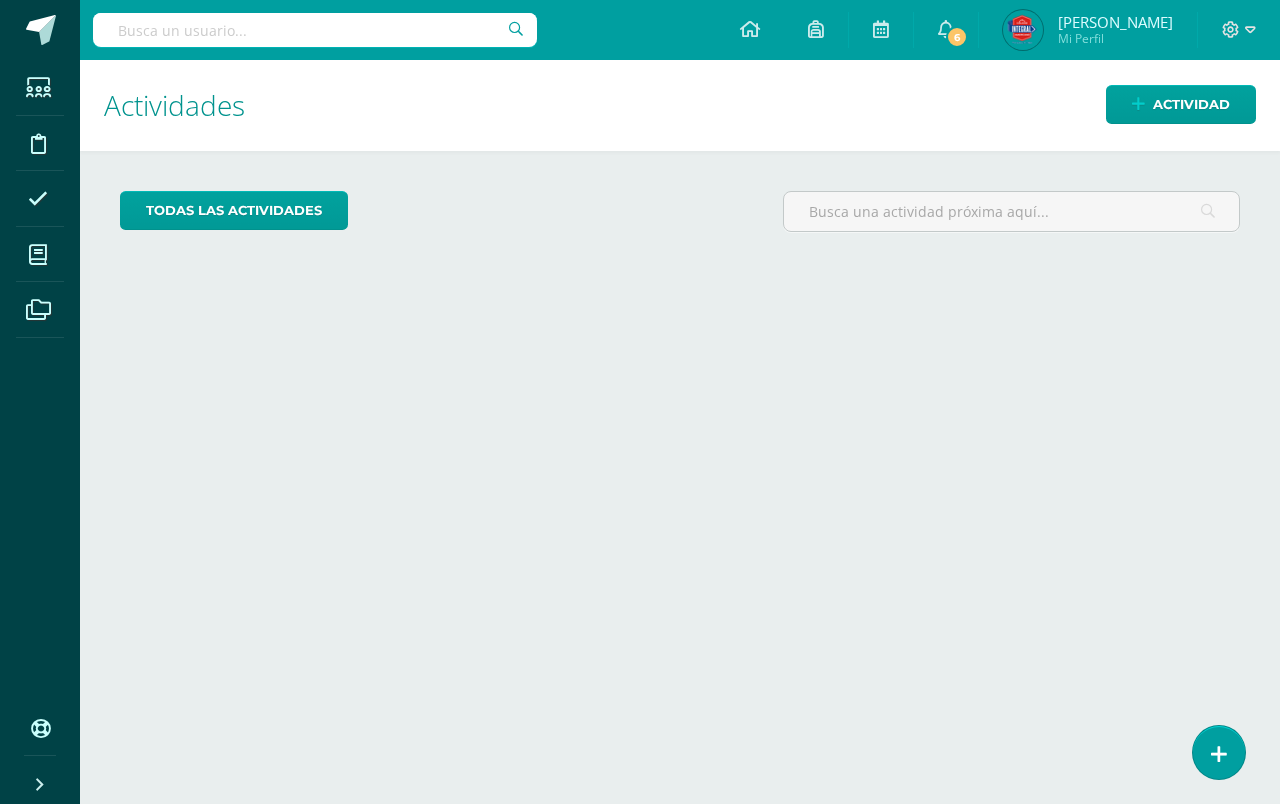 scroll, scrollTop: 0, scrollLeft: 0, axis: both 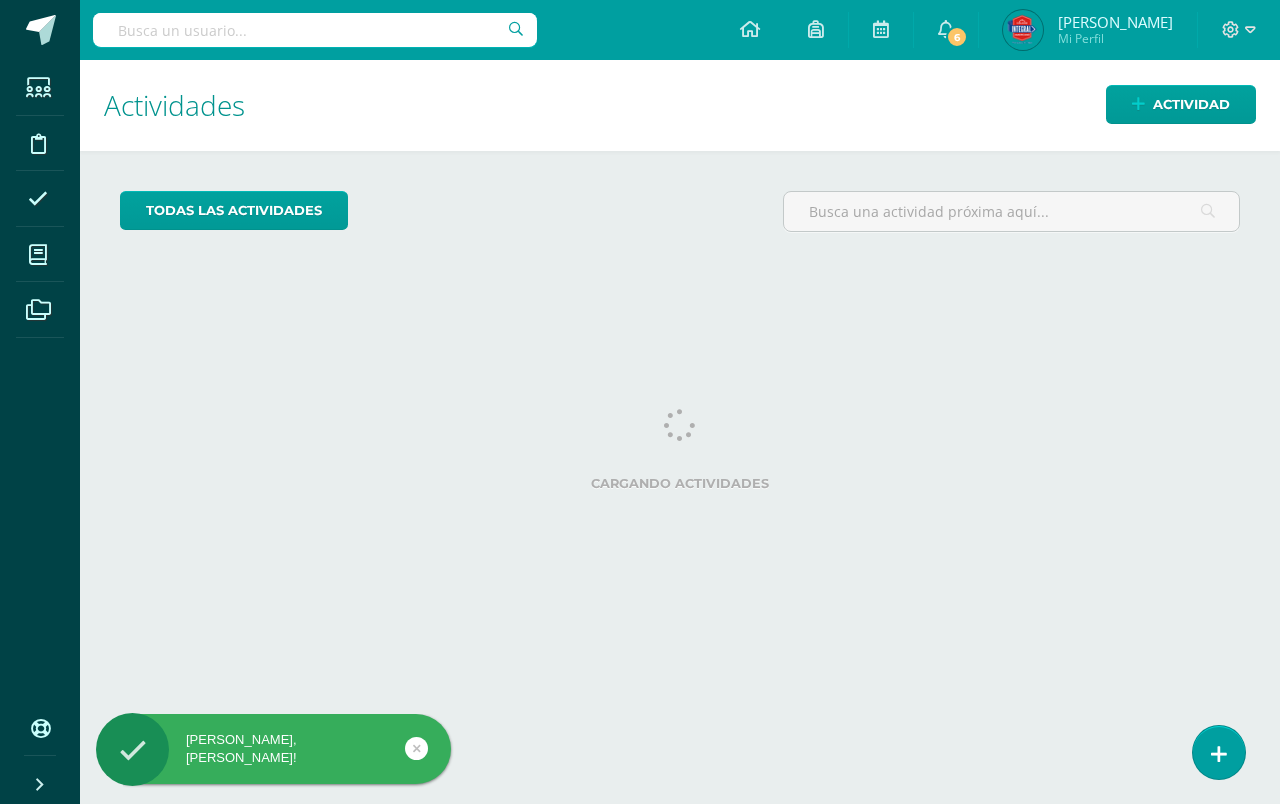 click on "Mi Perfil" at bounding box center (1115, 38) 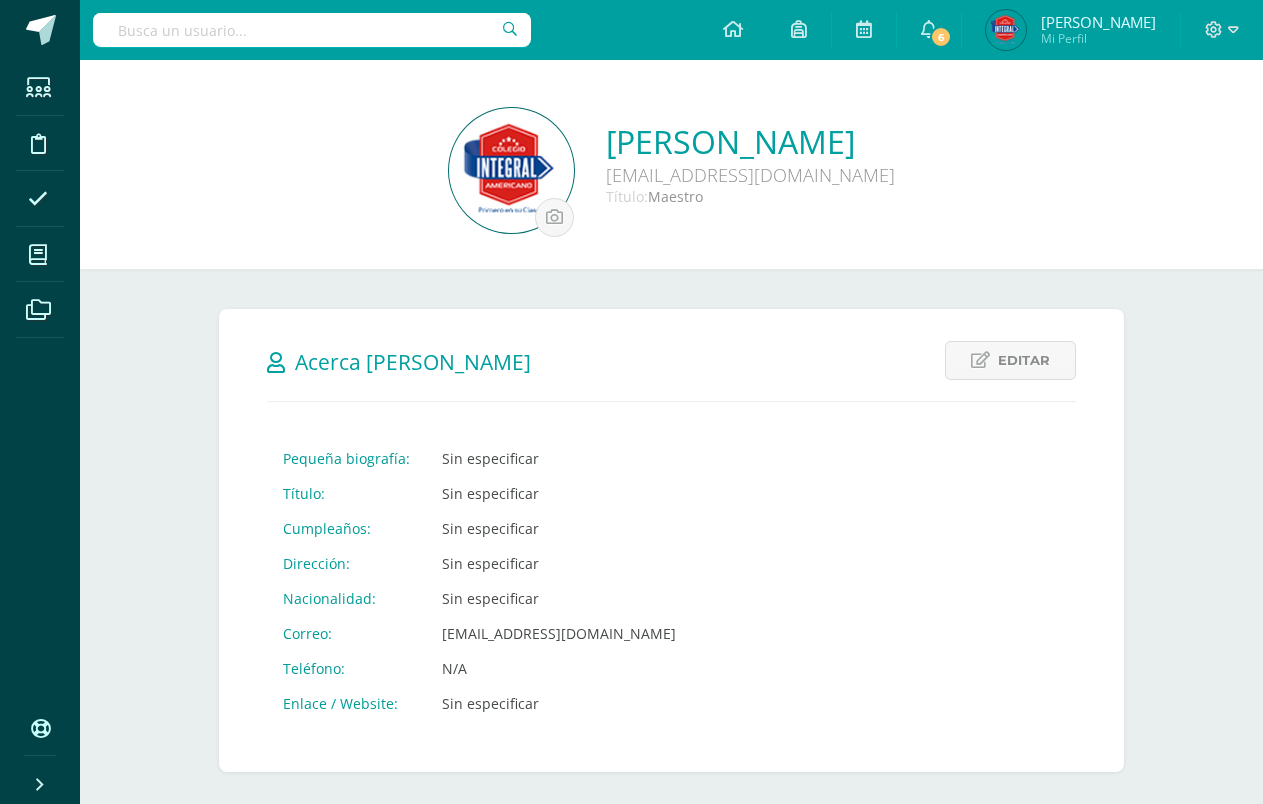 scroll, scrollTop: 0, scrollLeft: 0, axis: both 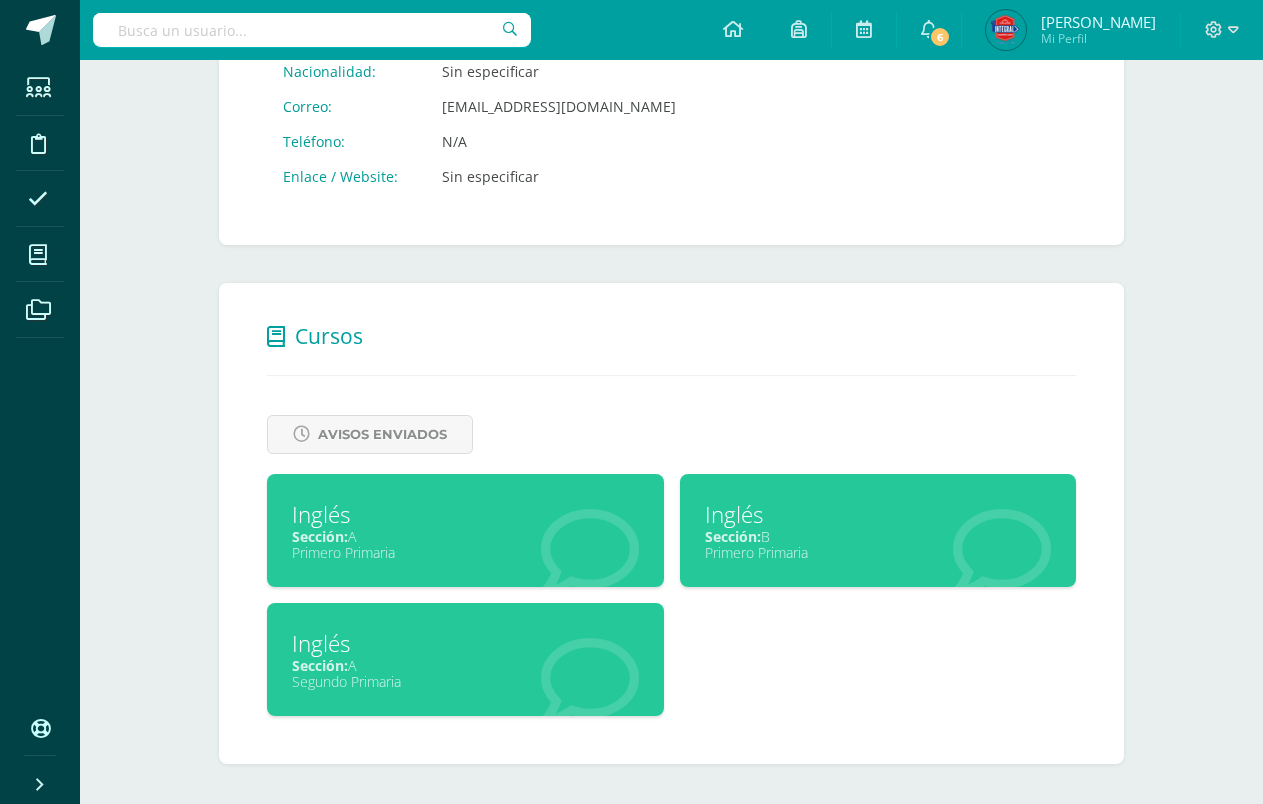 click on "Inglés" at bounding box center [878, 514] 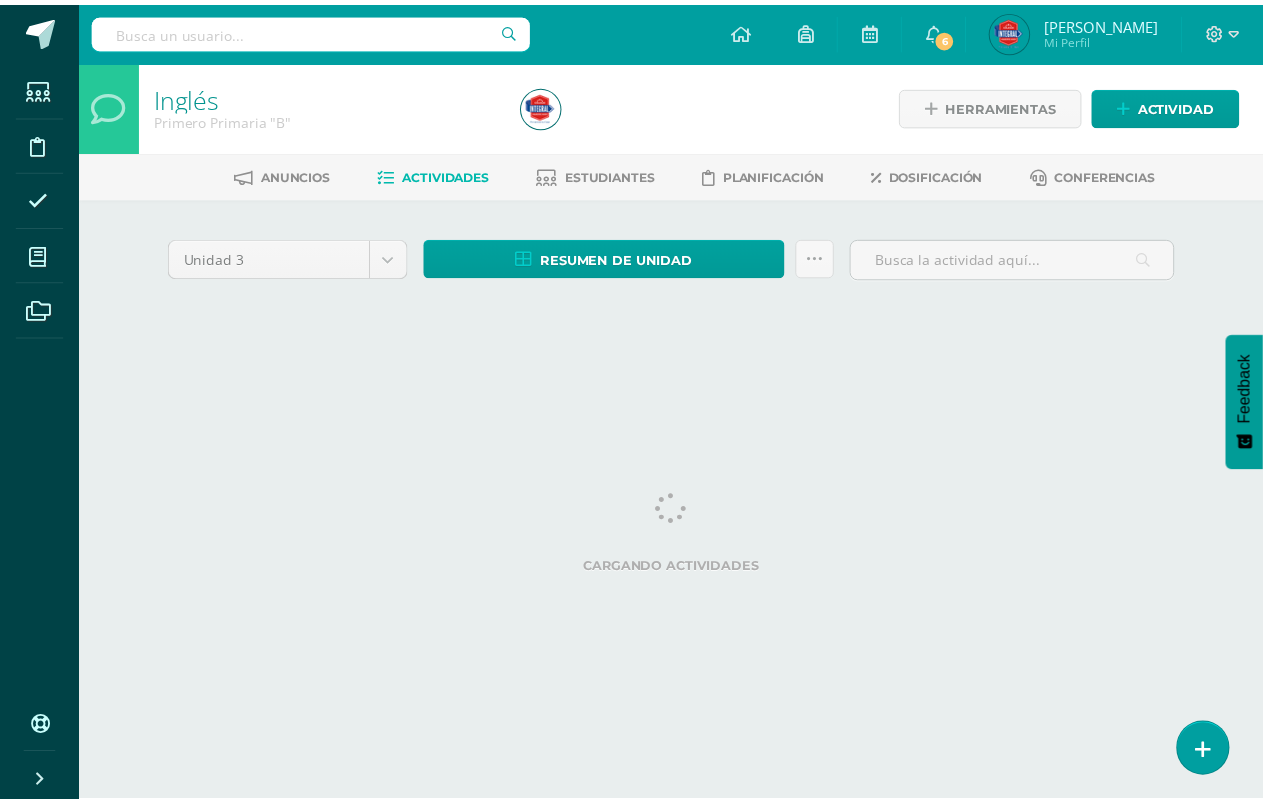 scroll, scrollTop: 0, scrollLeft: 0, axis: both 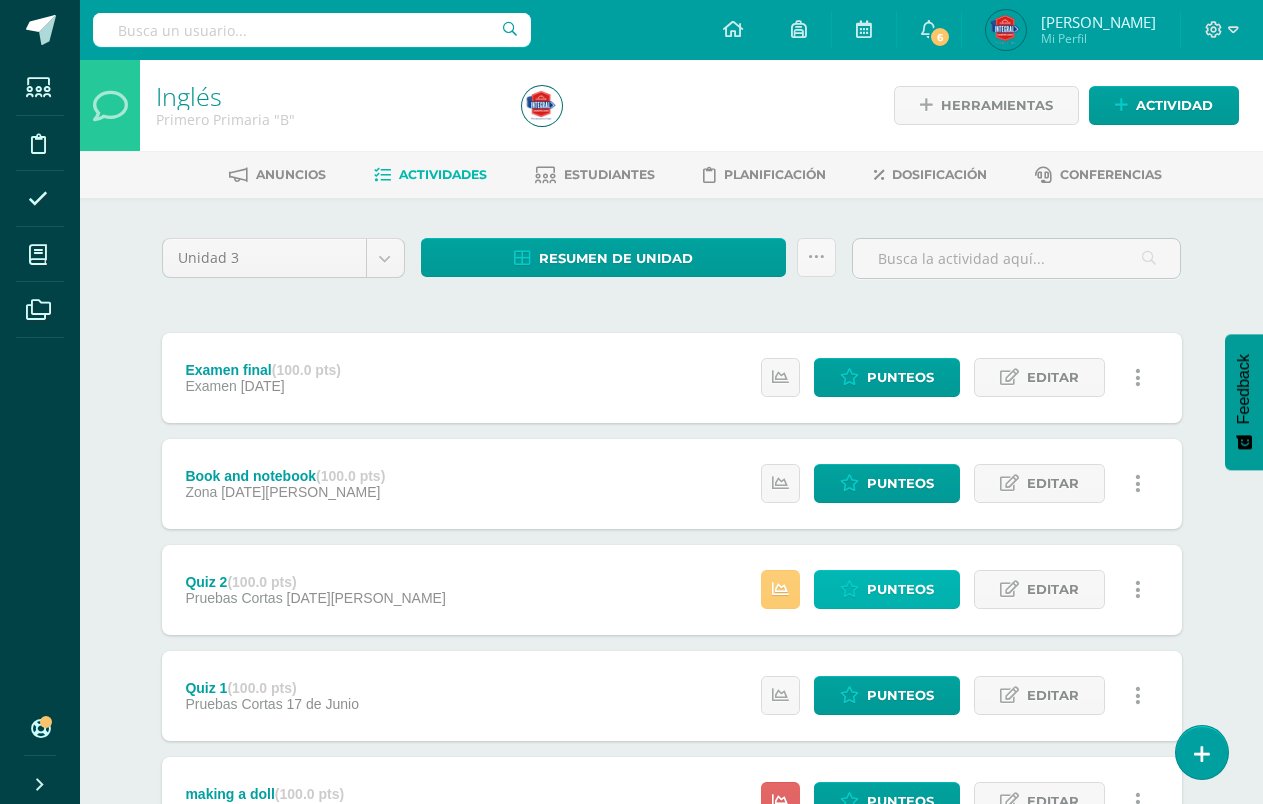 click on "Punteos" at bounding box center [900, 589] 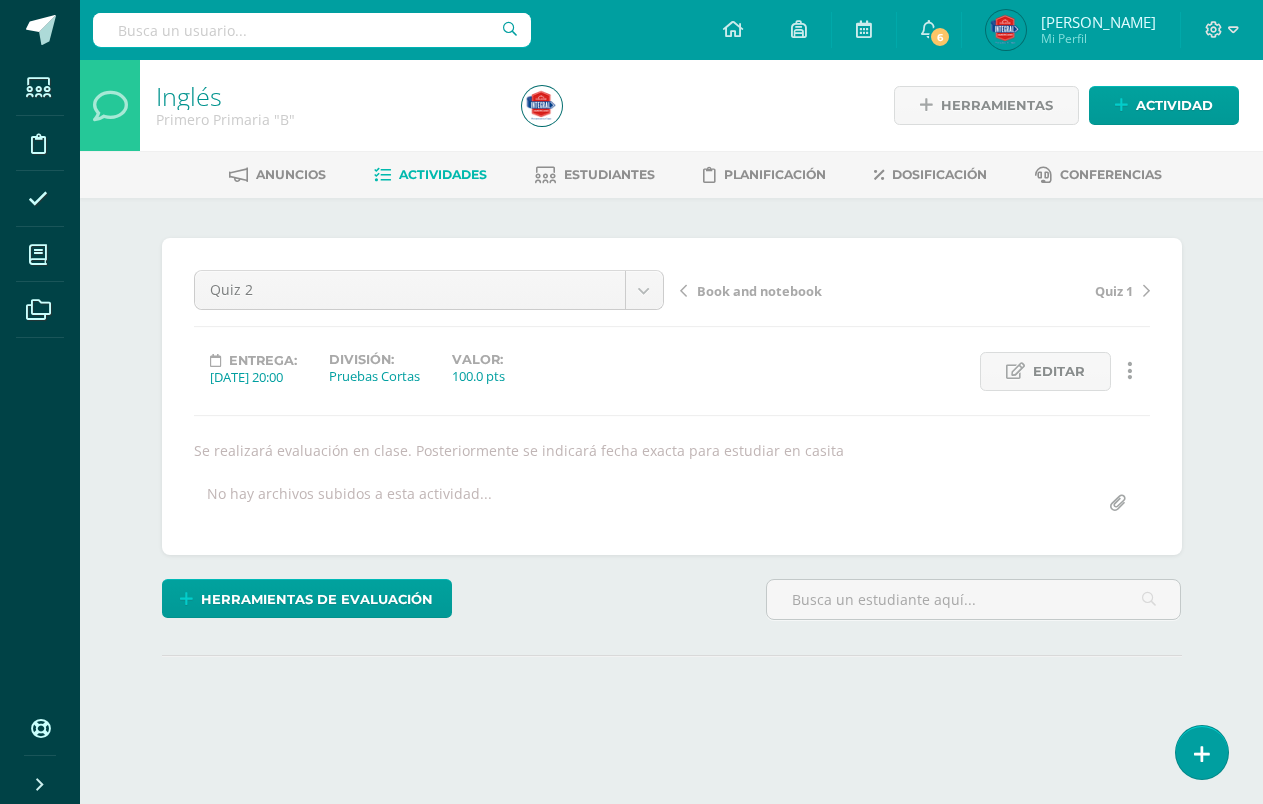 scroll, scrollTop: 0, scrollLeft: 0, axis: both 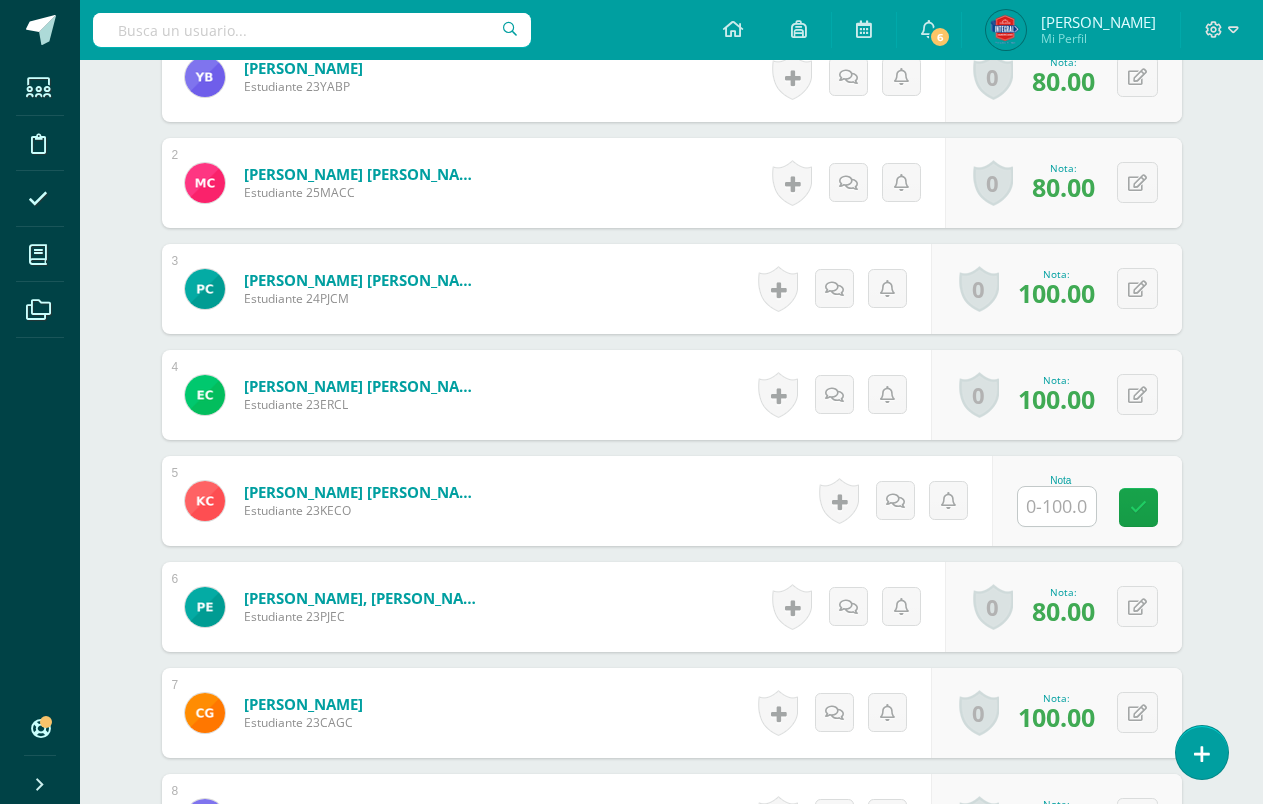 click at bounding box center [1057, 506] 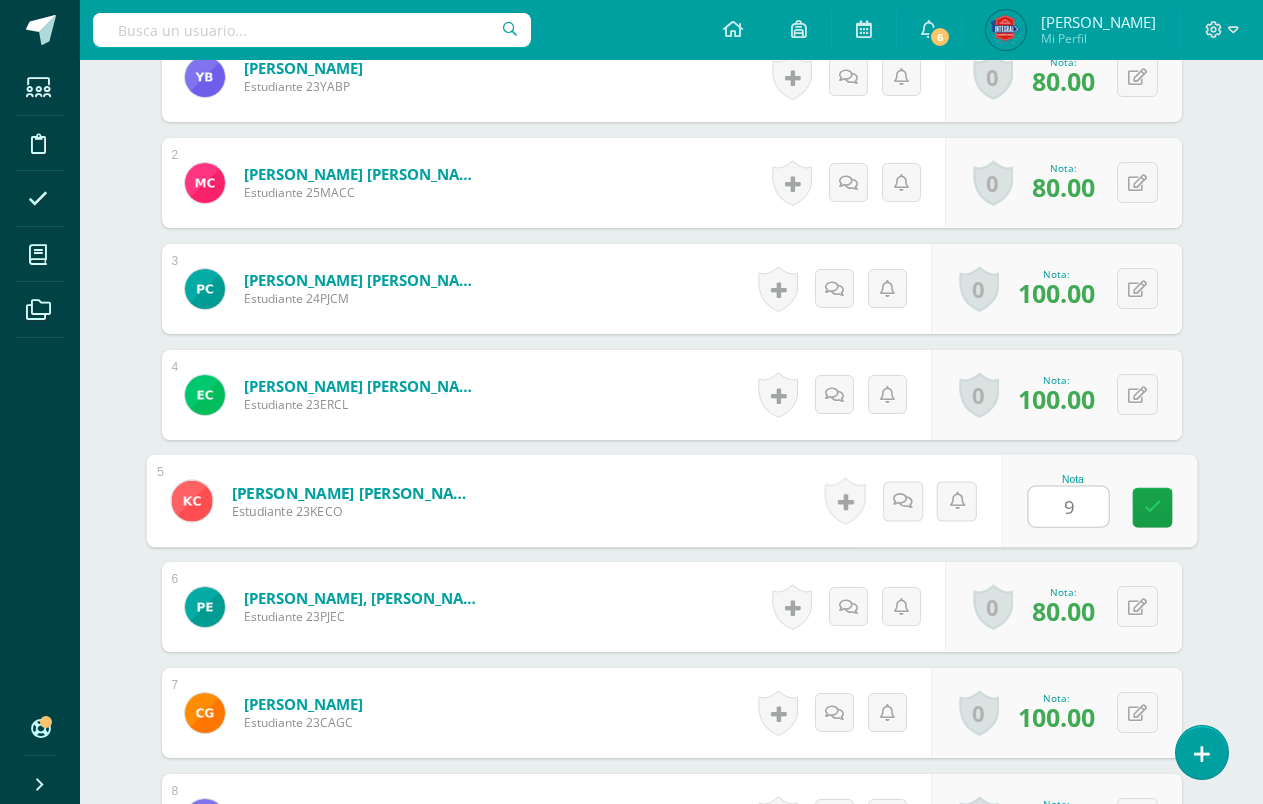 type on "95" 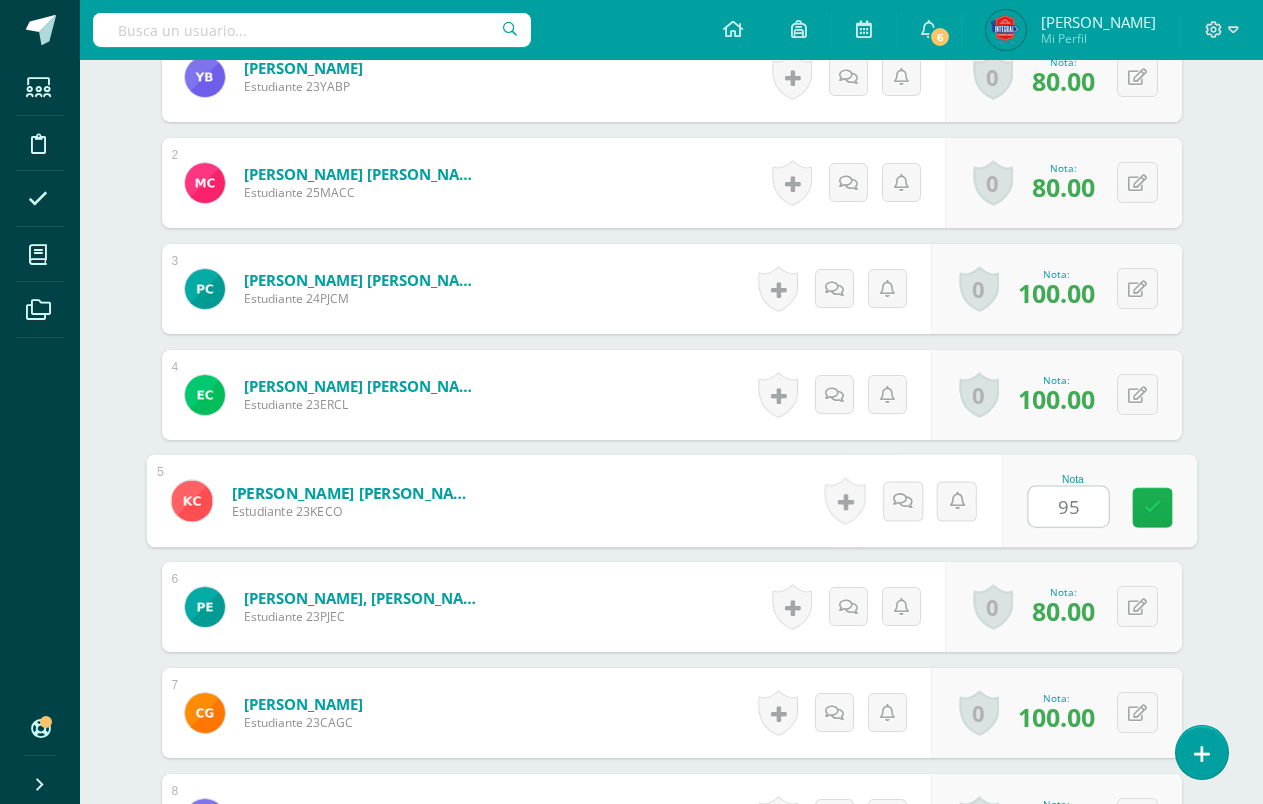 click at bounding box center (1152, 507) 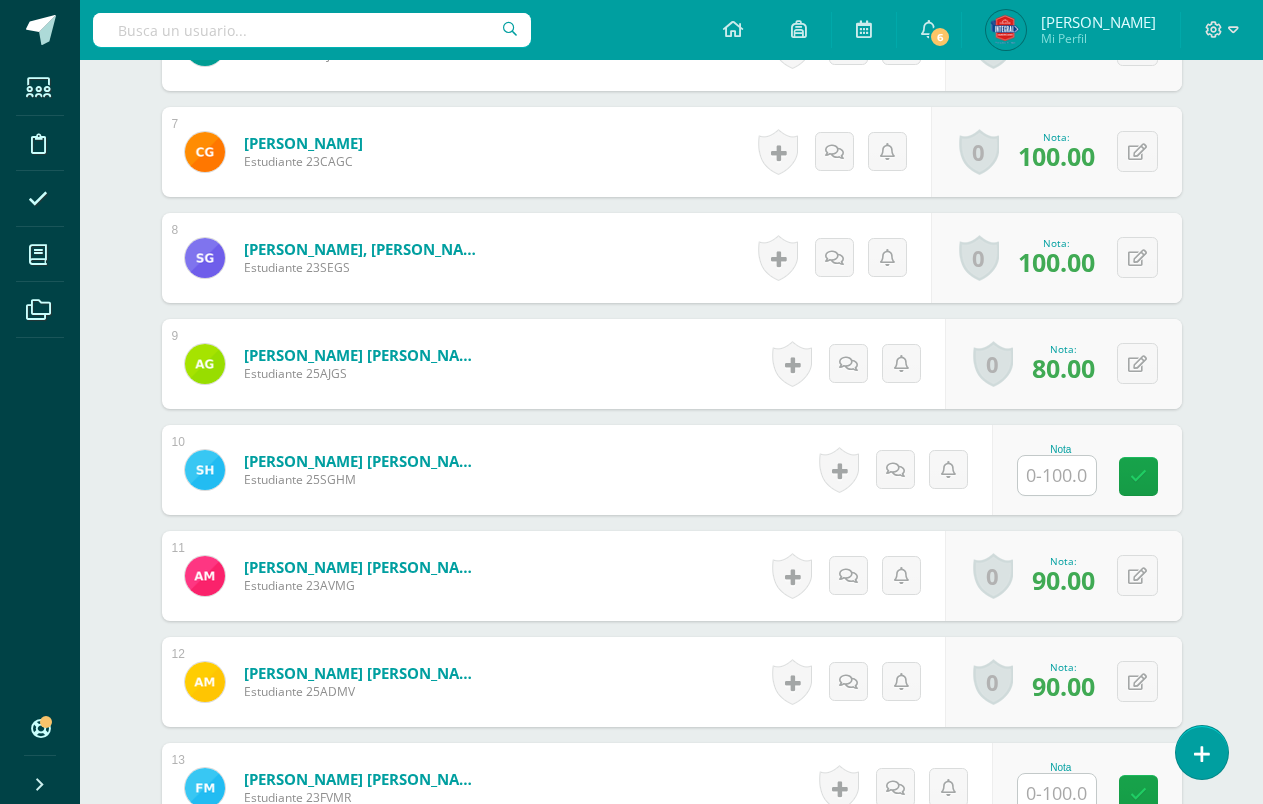 scroll, scrollTop: 1258, scrollLeft: 0, axis: vertical 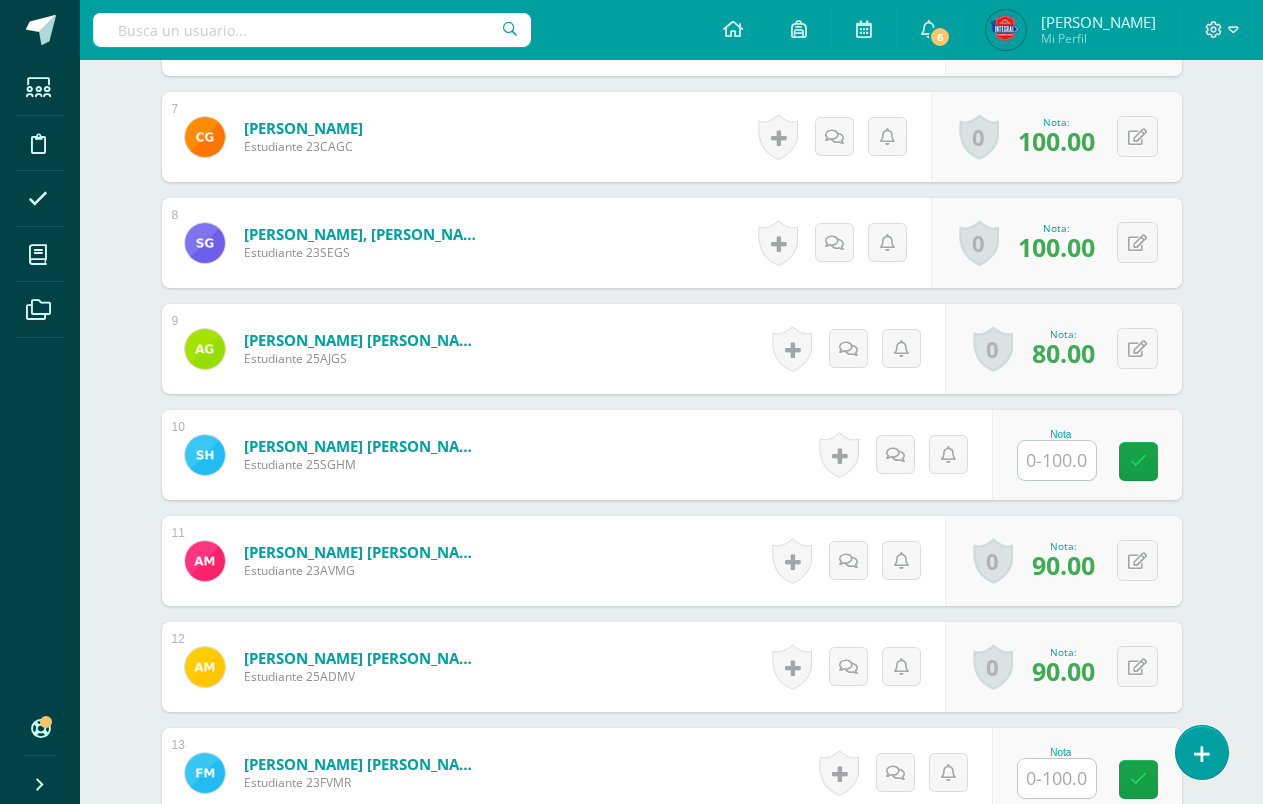 click at bounding box center [1057, 460] 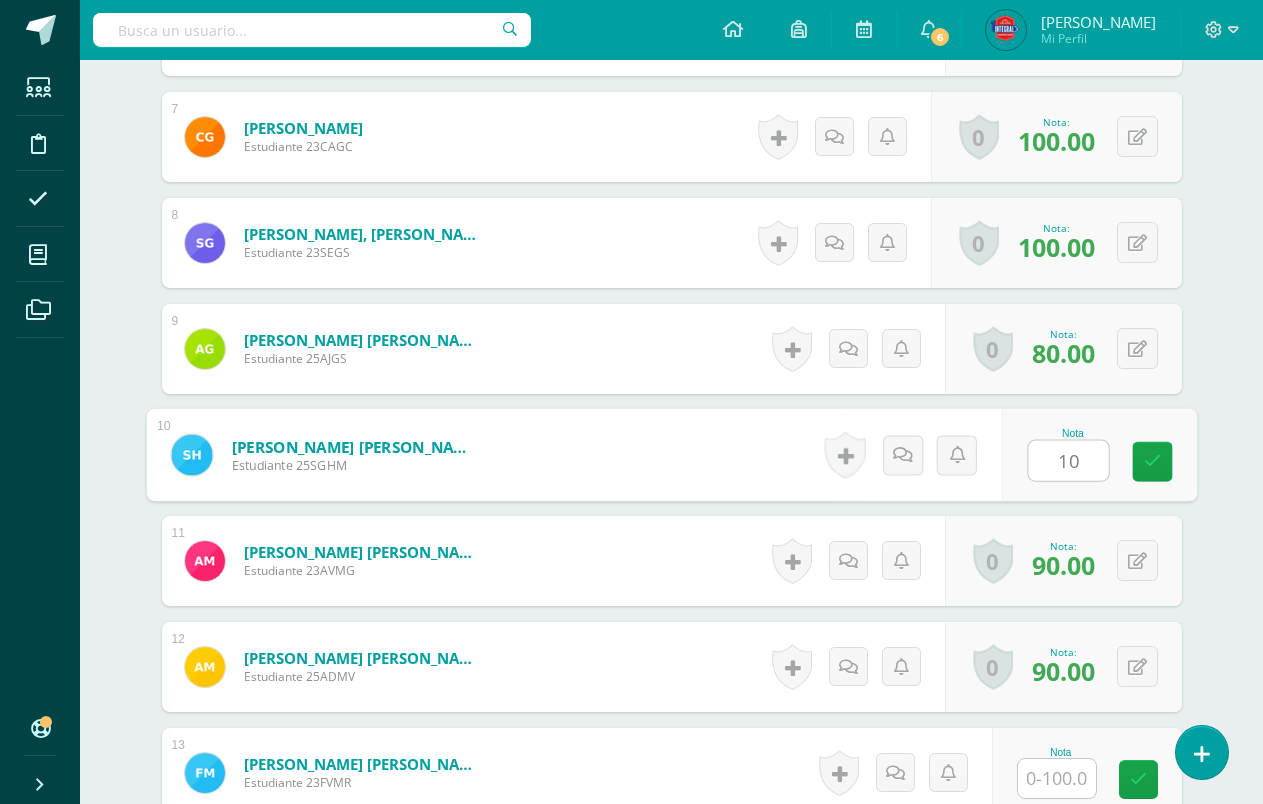 type on "100" 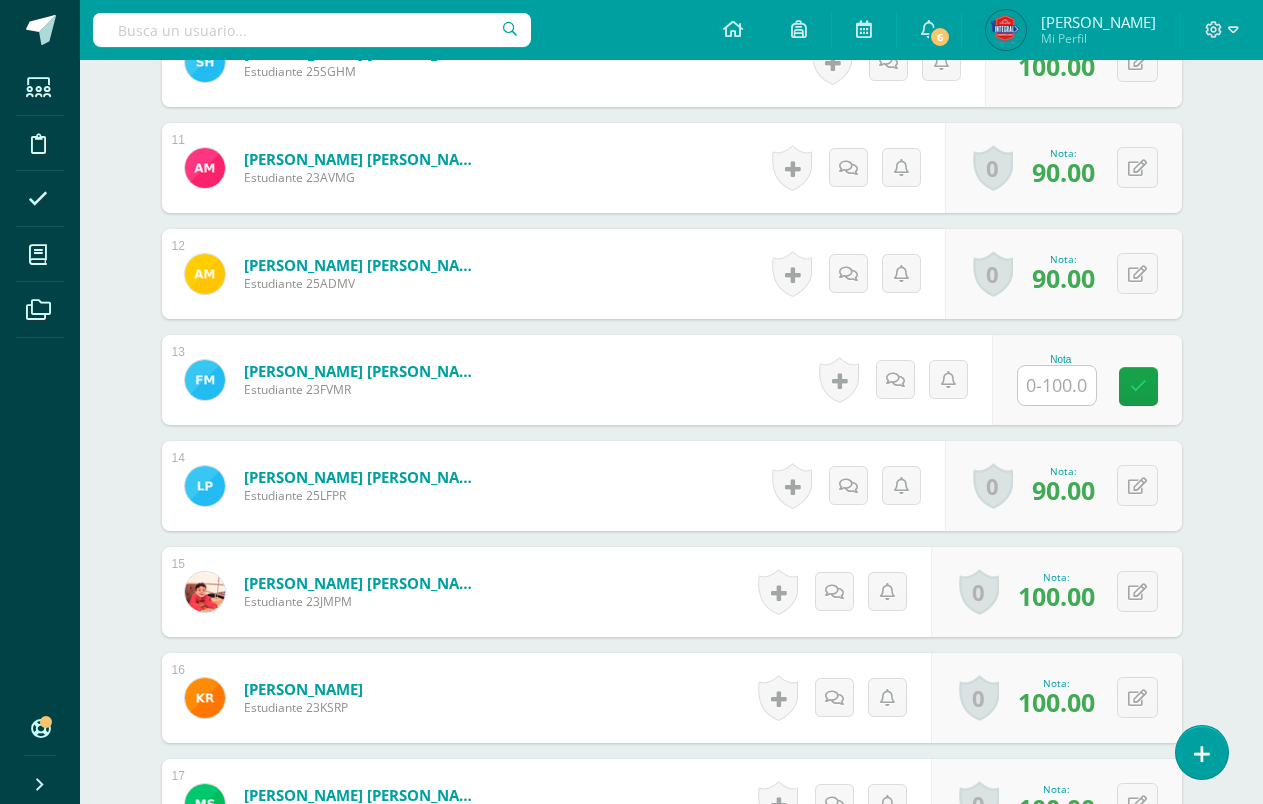 scroll, scrollTop: 1655, scrollLeft: 0, axis: vertical 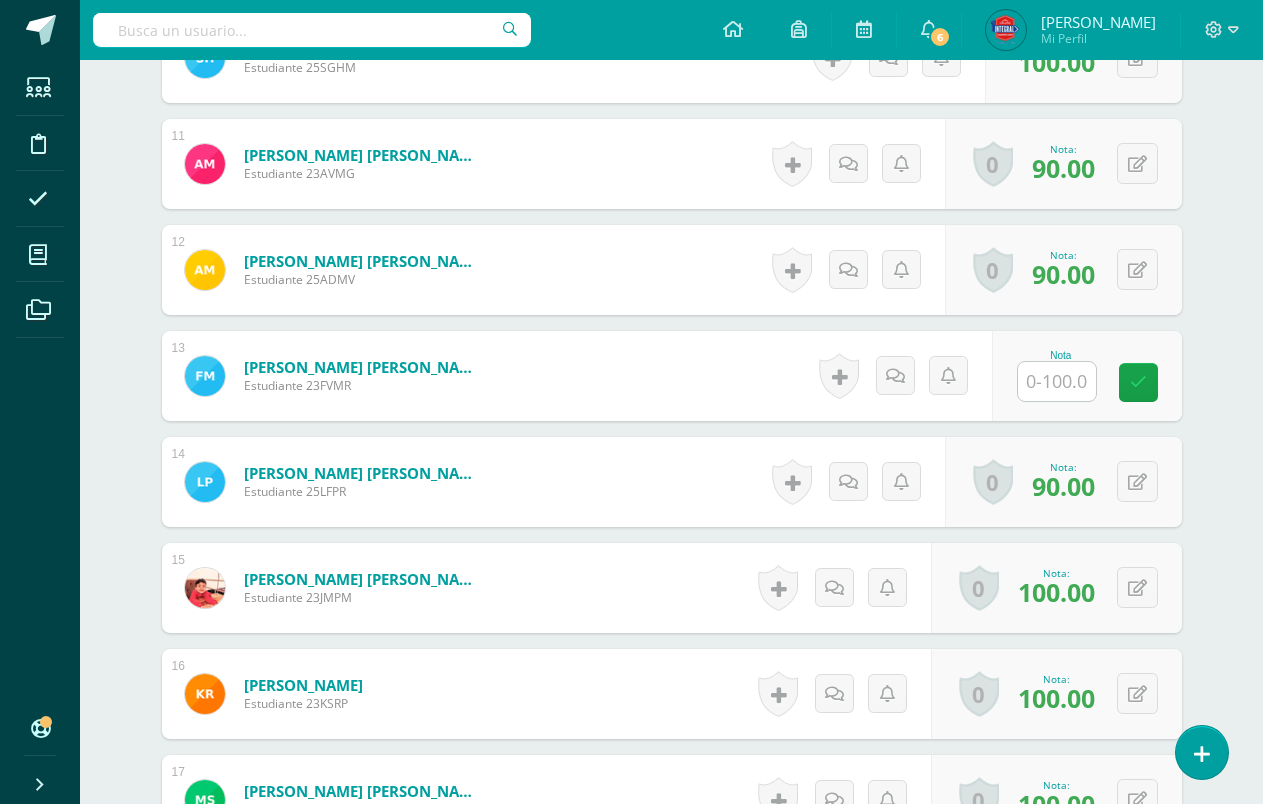 click at bounding box center (1057, 381) 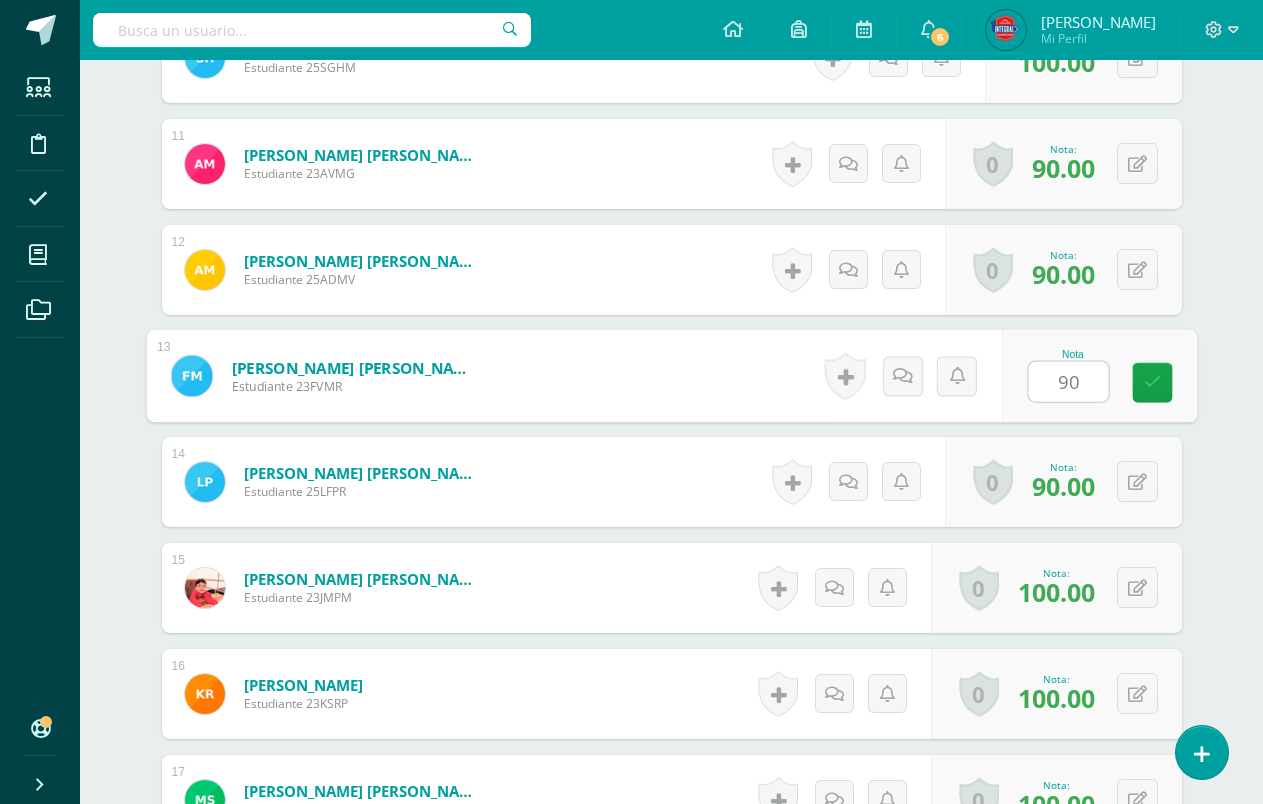 type on "90" 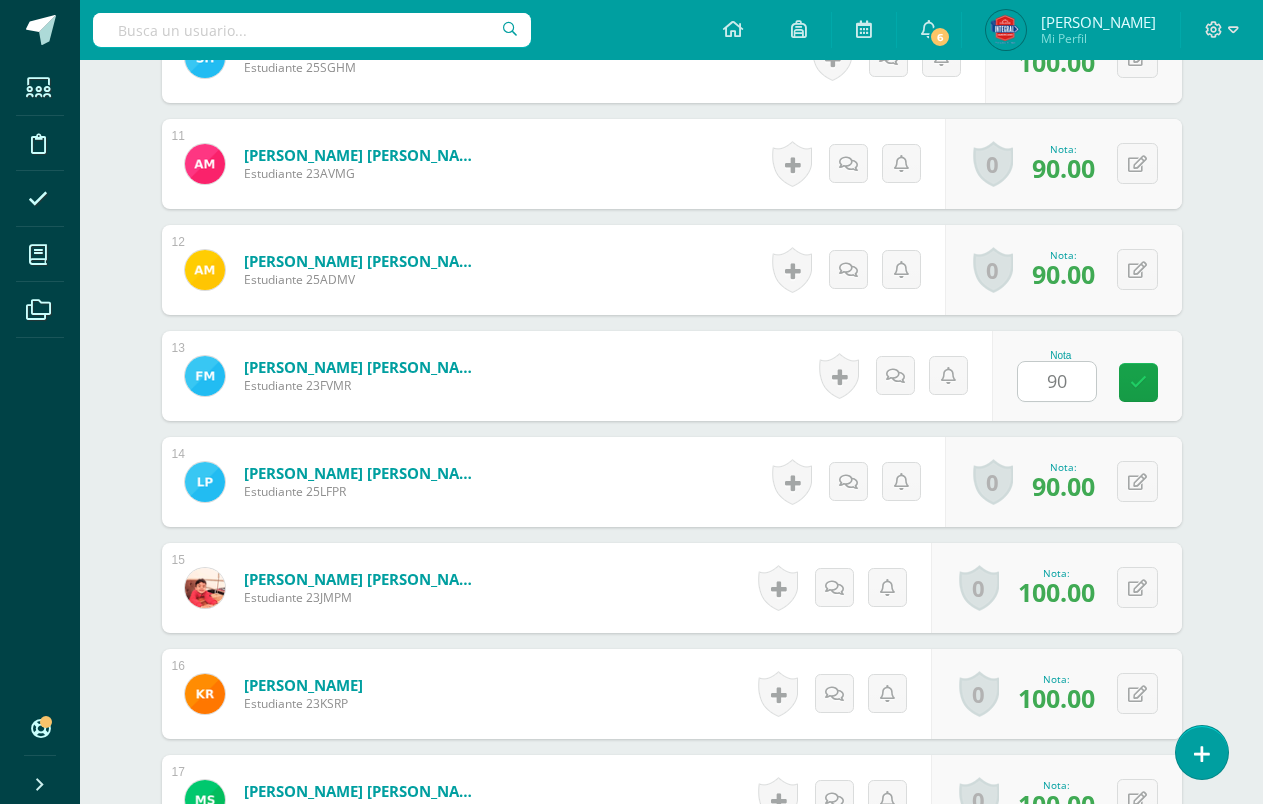 click on "Nota
90" at bounding box center (1087, 376) 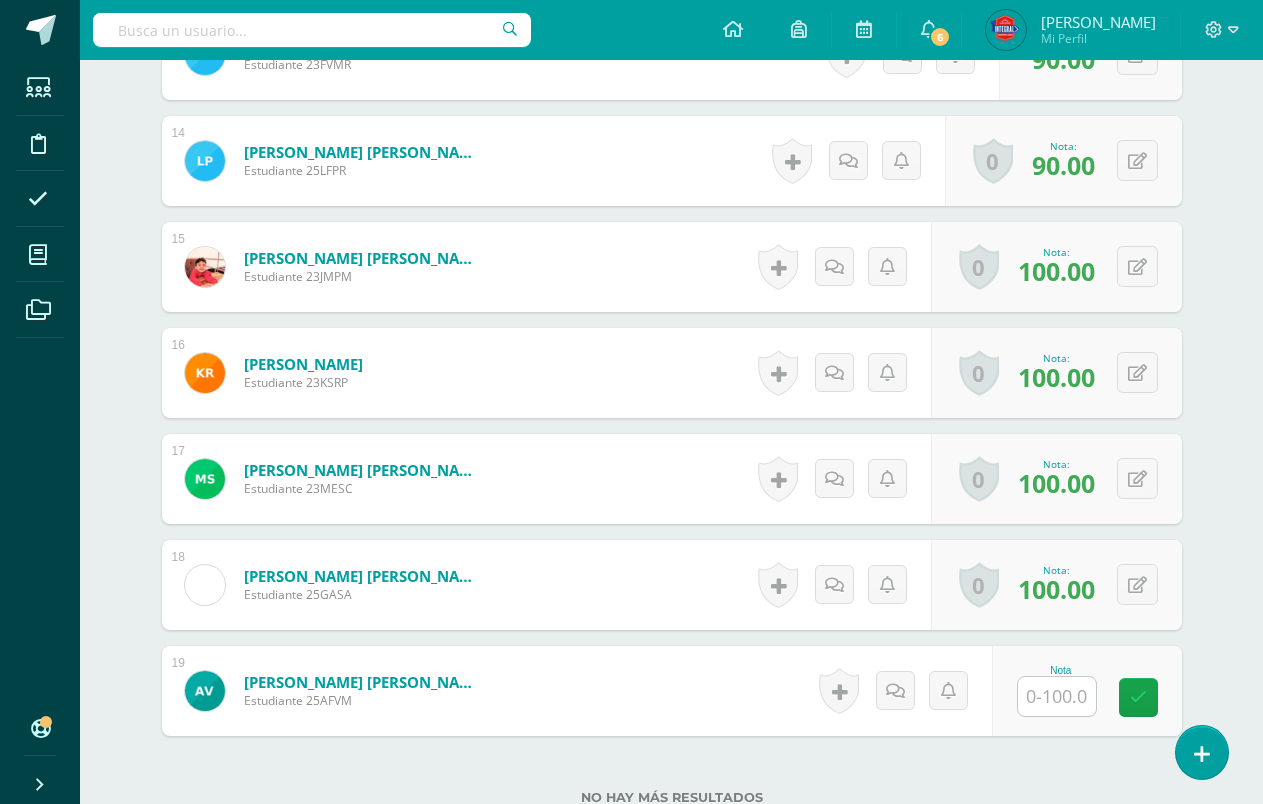 scroll, scrollTop: 2137, scrollLeft: 0, axis: vertical 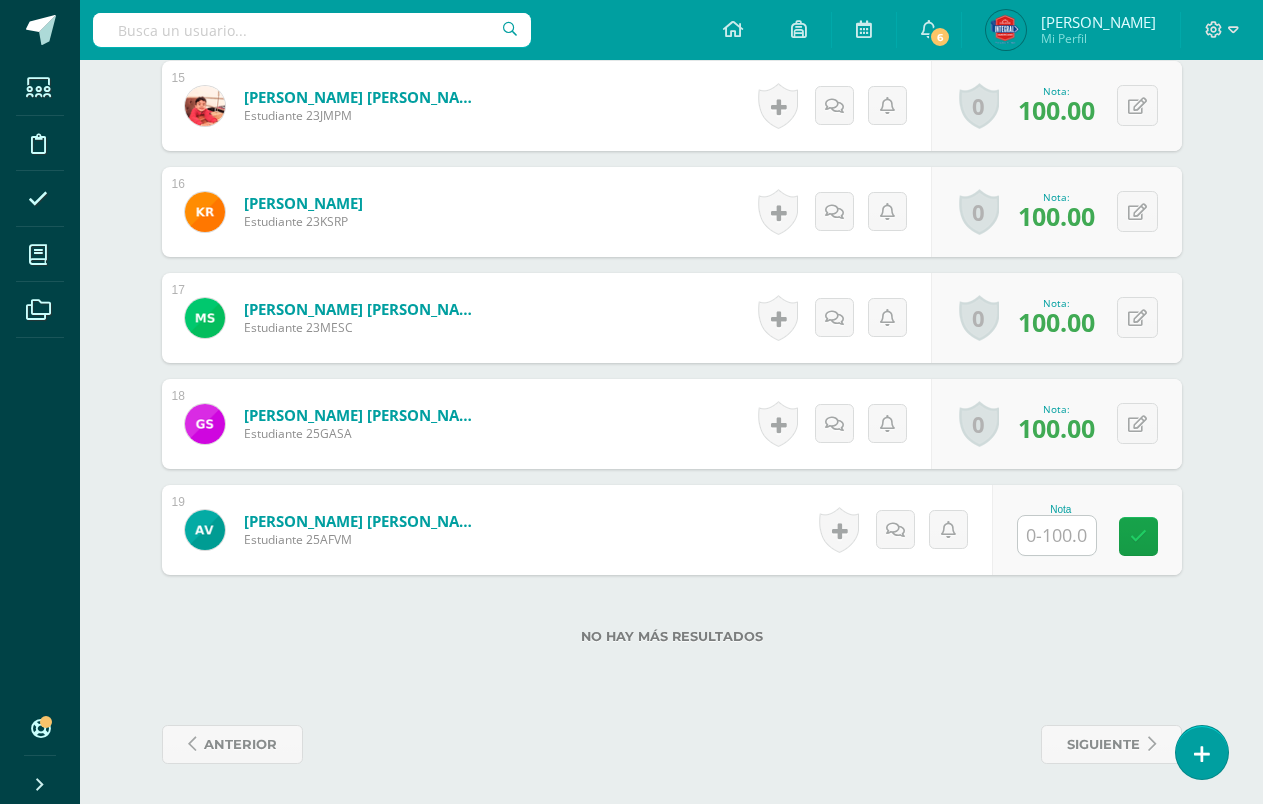 click at bounding box center [1057, 535] 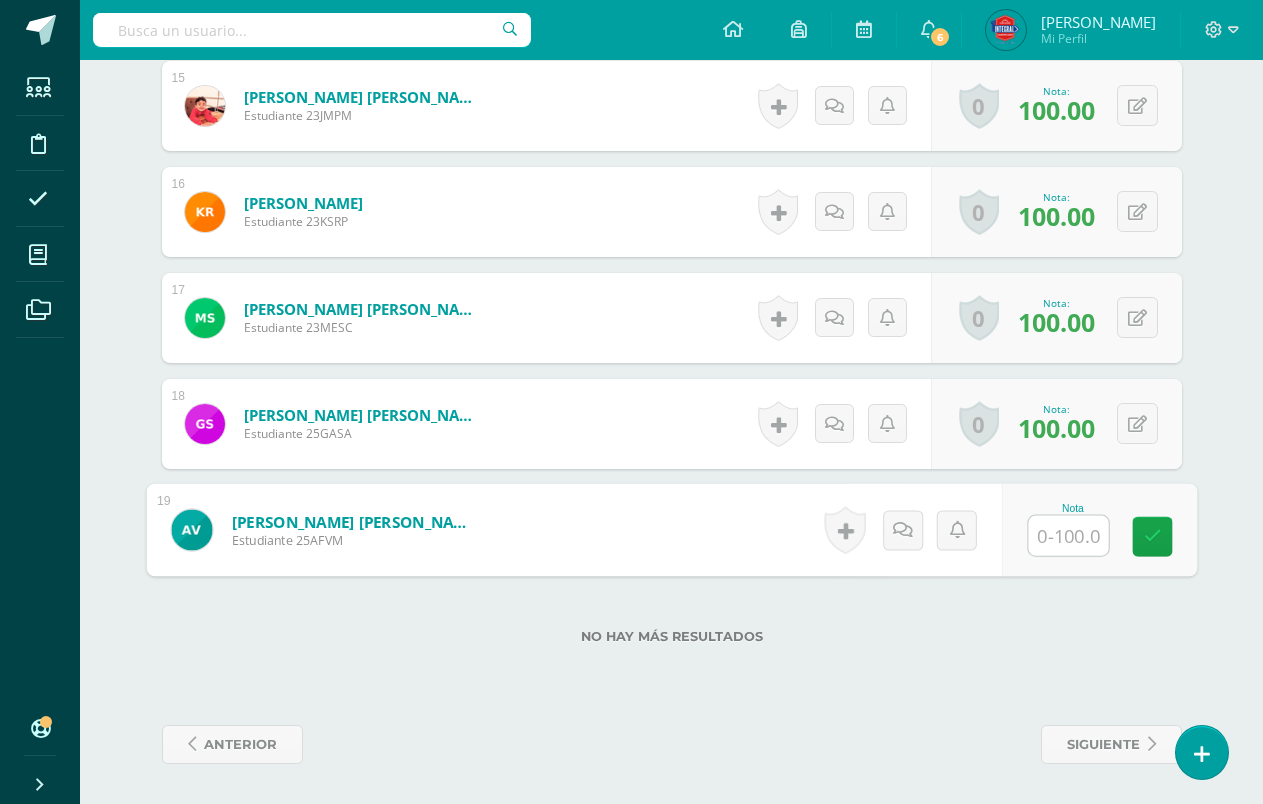 type on "0" 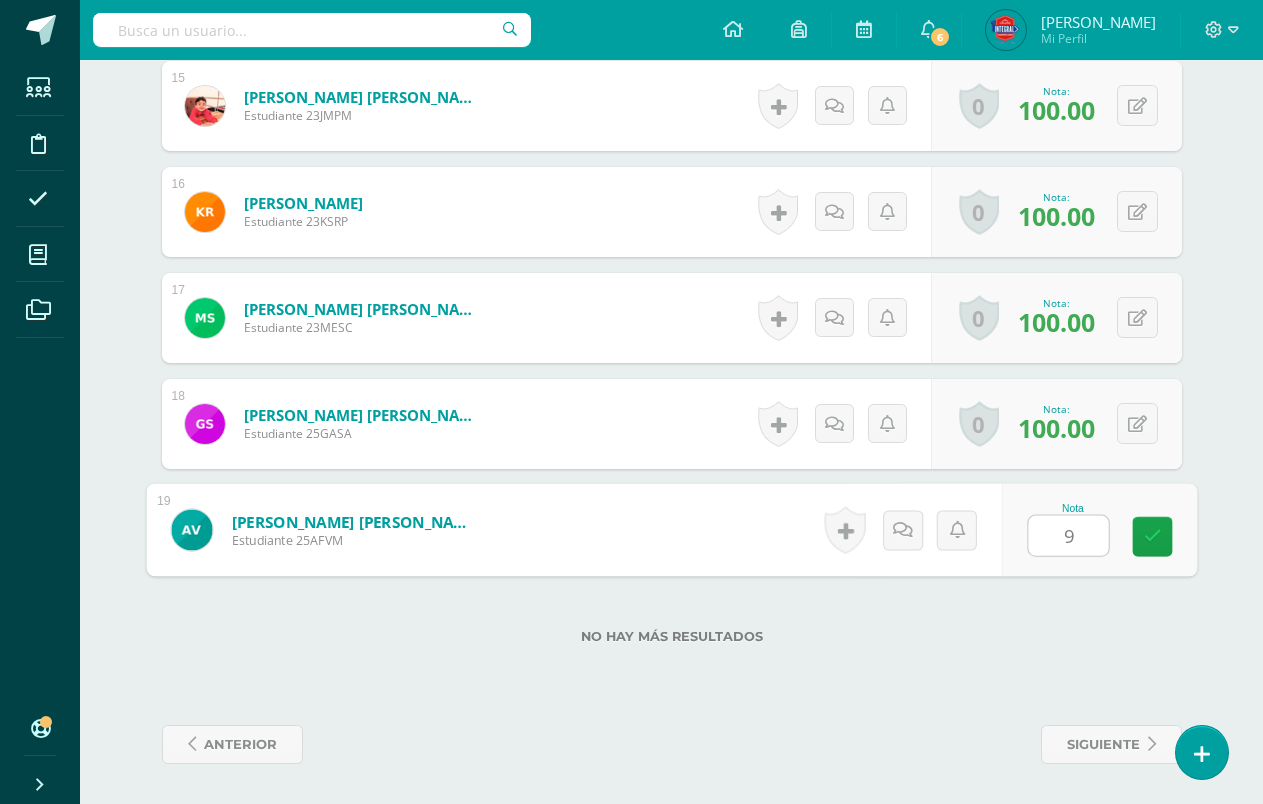type on "90" 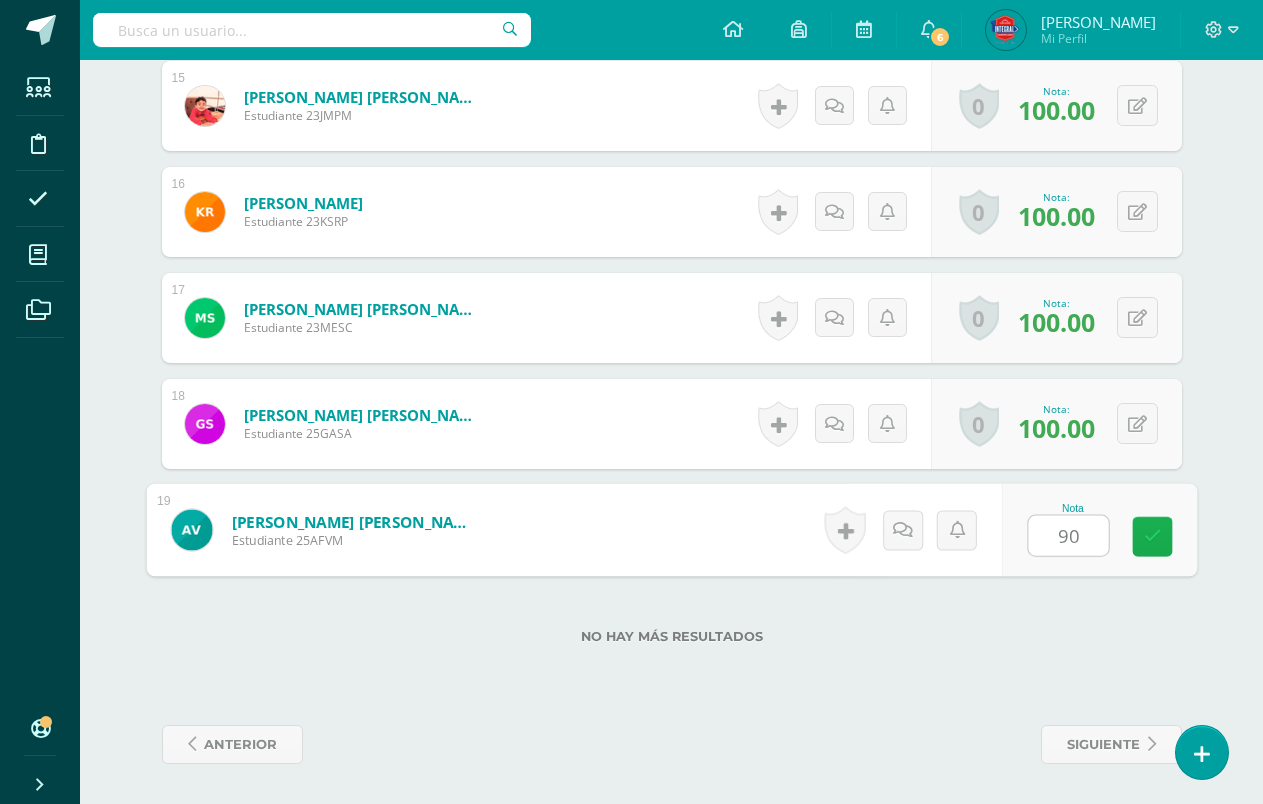 click at bounding box center (1152, 536) 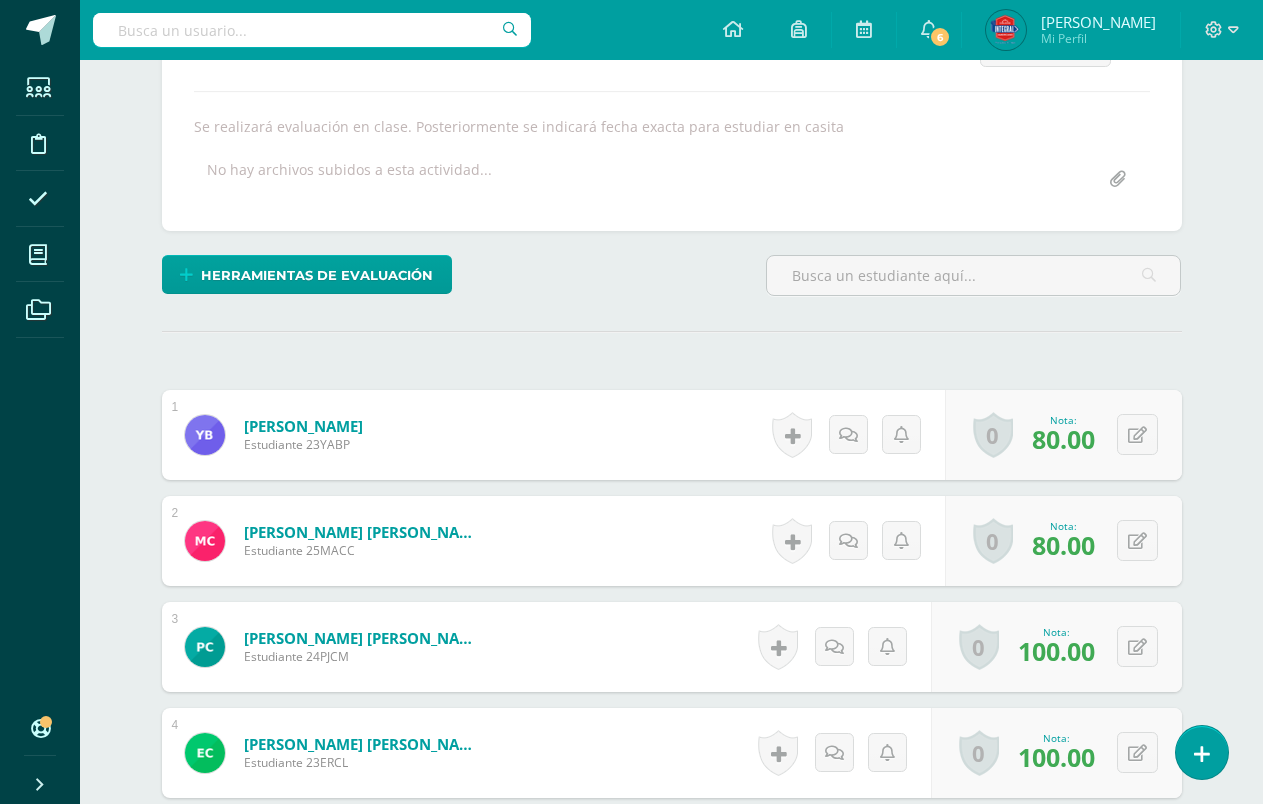 scroll, scrollTop: 0, scrollLeft: 0, axis: both 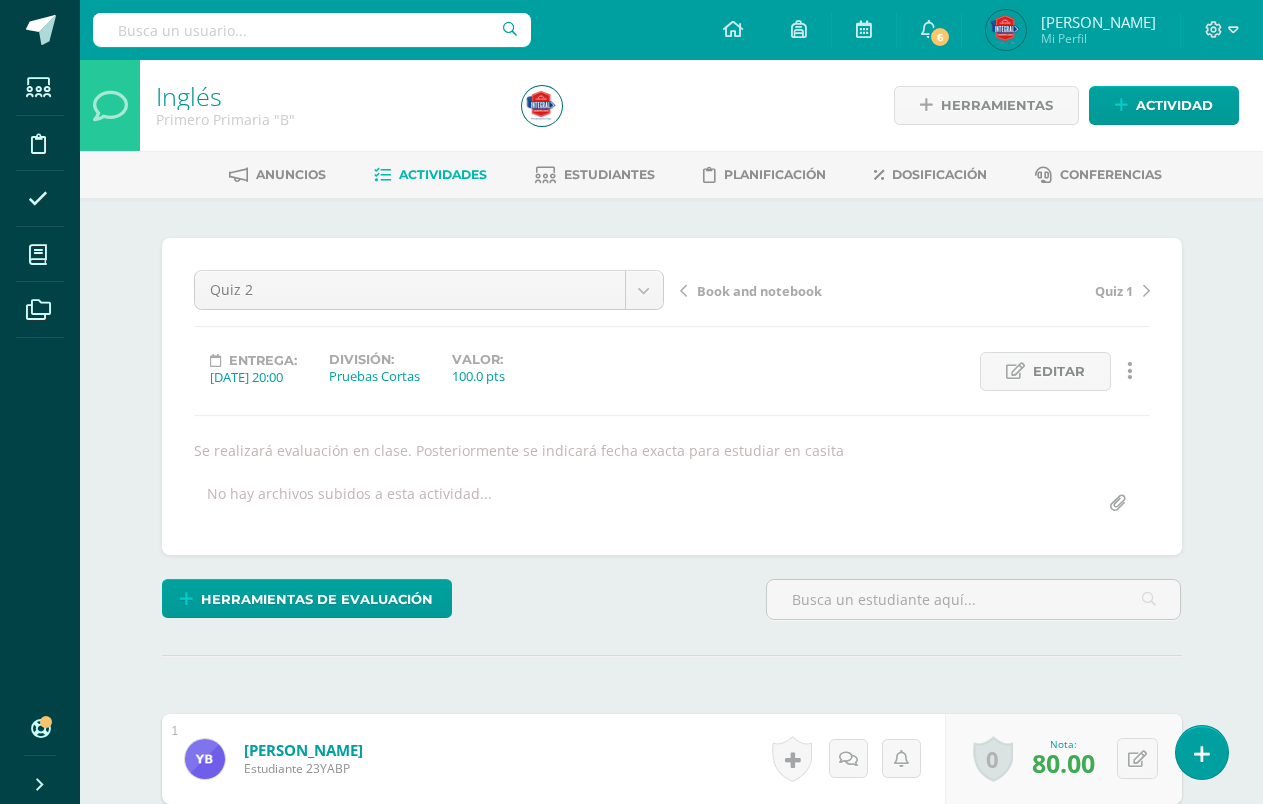 click on "Mi Perfil" at bounding box center (1098, 38) 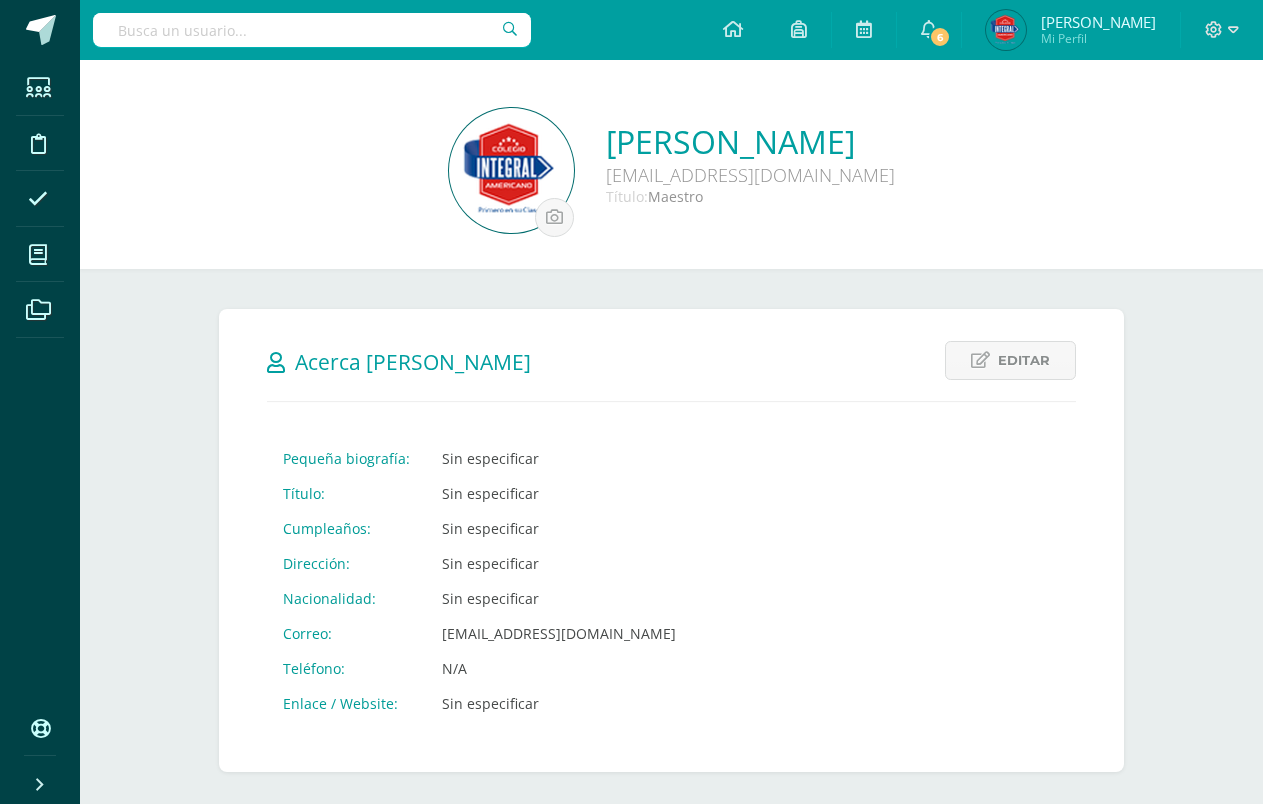 scroll, scrollTop: 0, scrollLeft: 0, axis: both 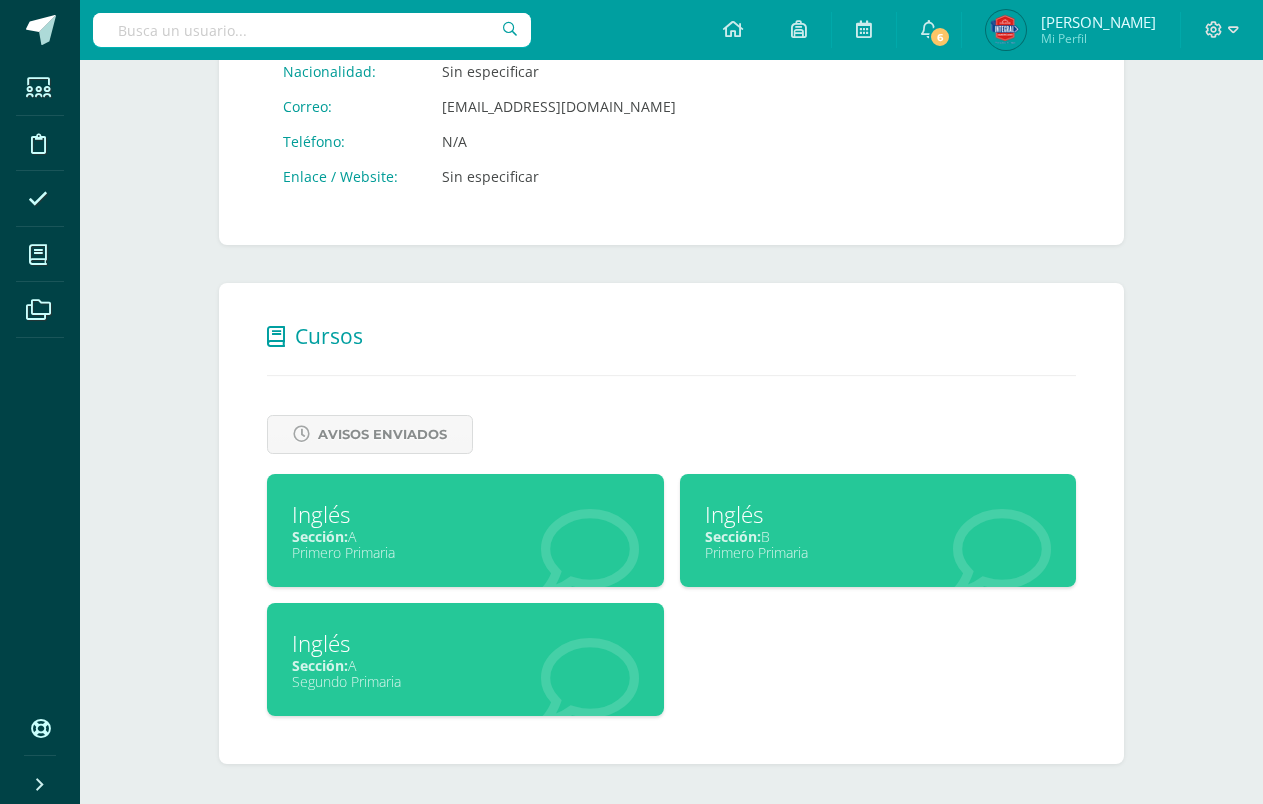 click on "Sección:  B" at bounding box center [878, 536] 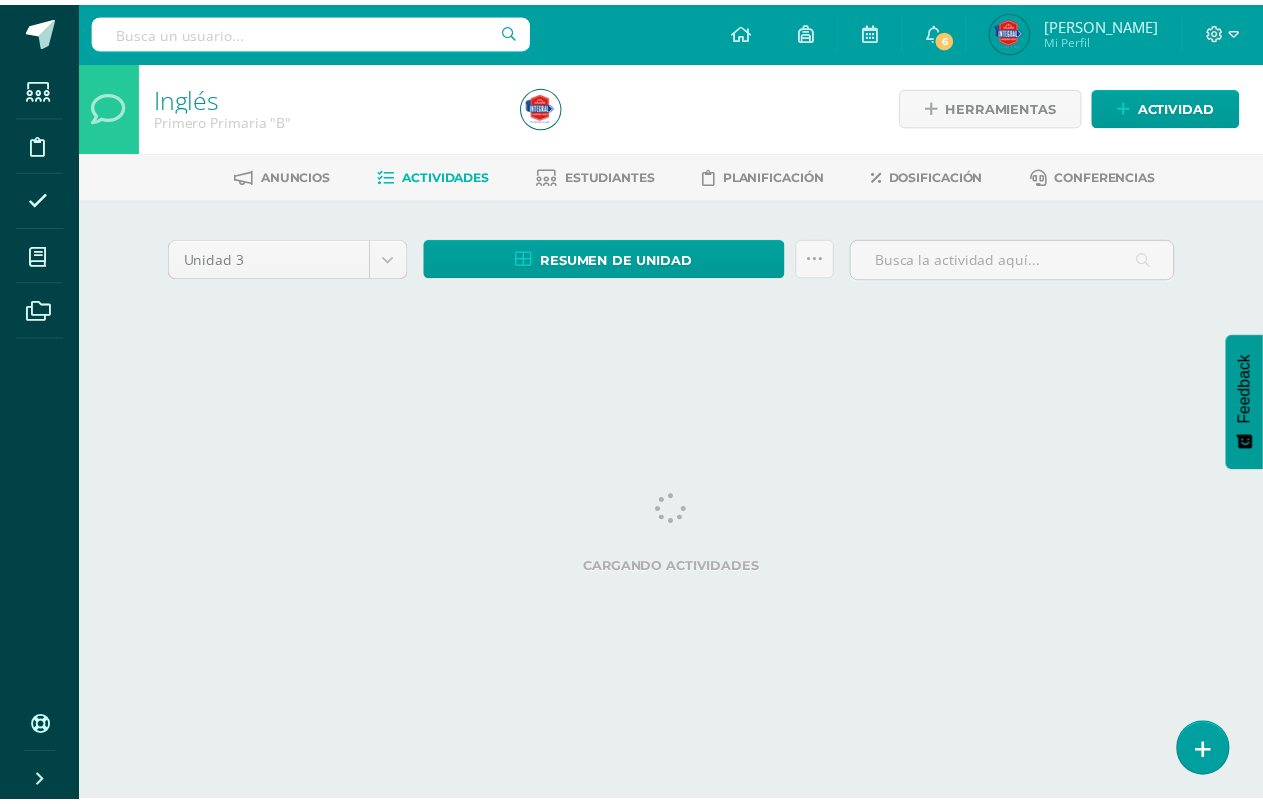scroll, scrollTop: 0, scrollLeft: 0, axis: both 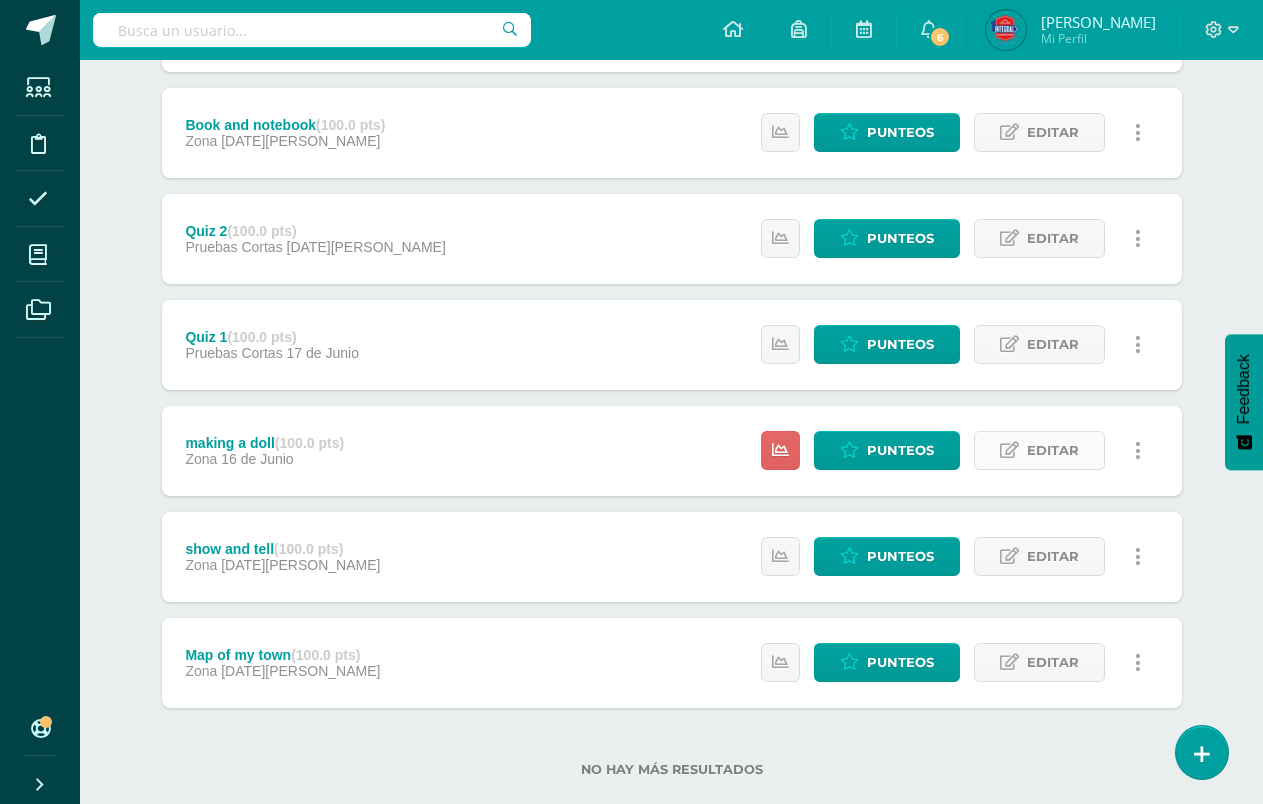 click on "Editar" at bounding box center [1053, 450] 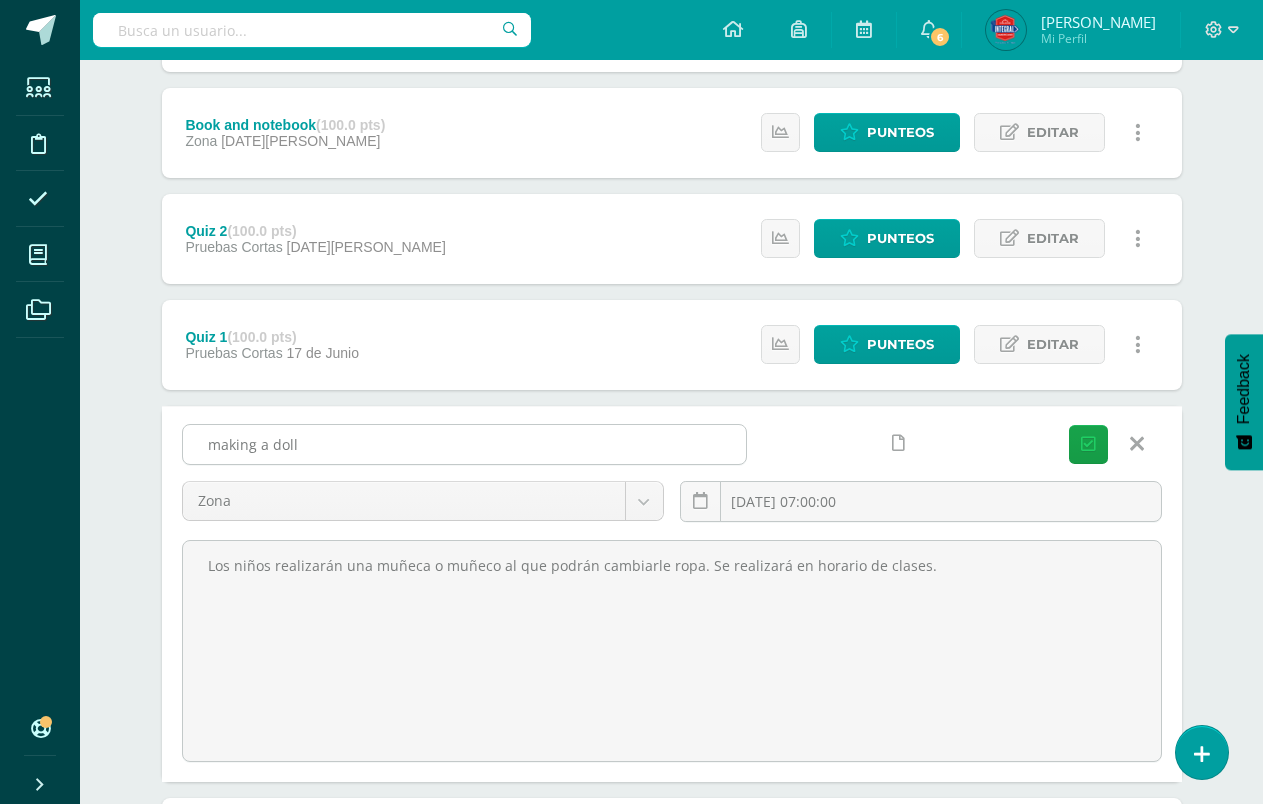 click on "making a doll" at bounding box center [464, 444] 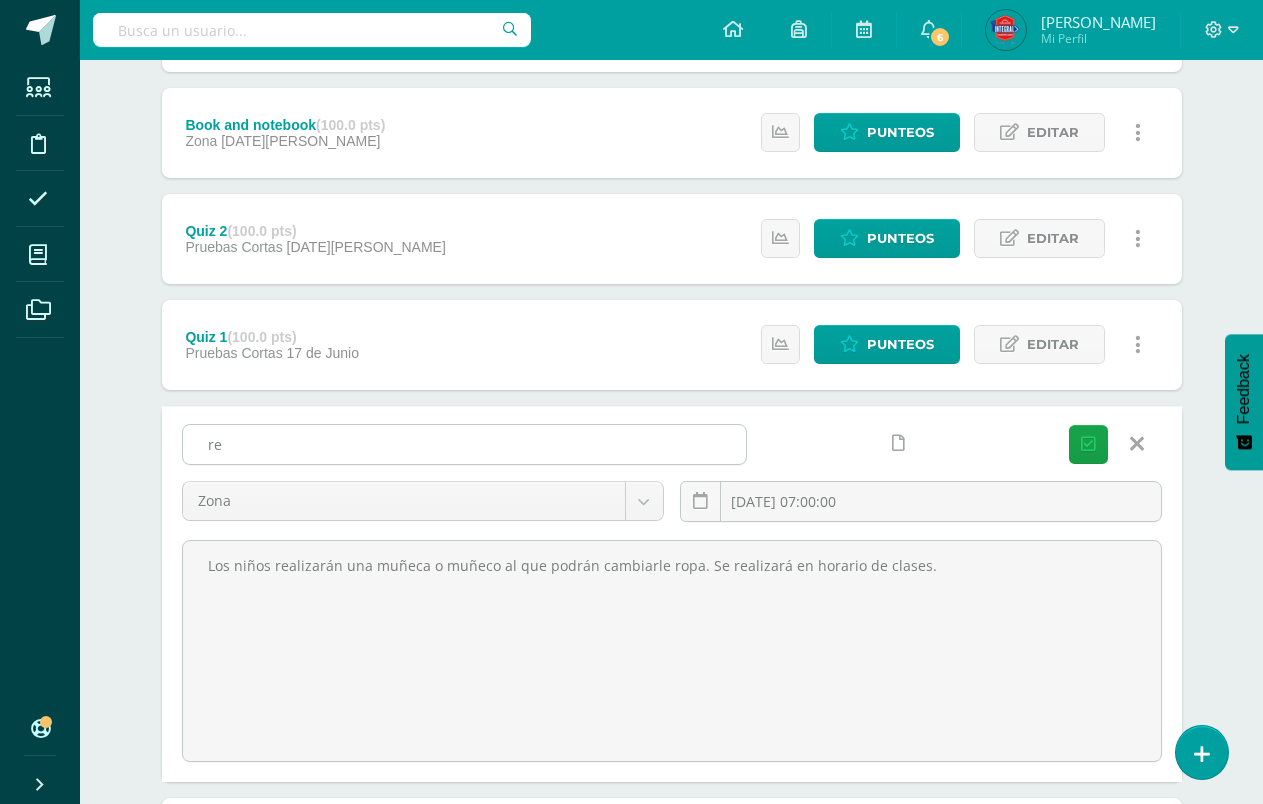 type on "r" 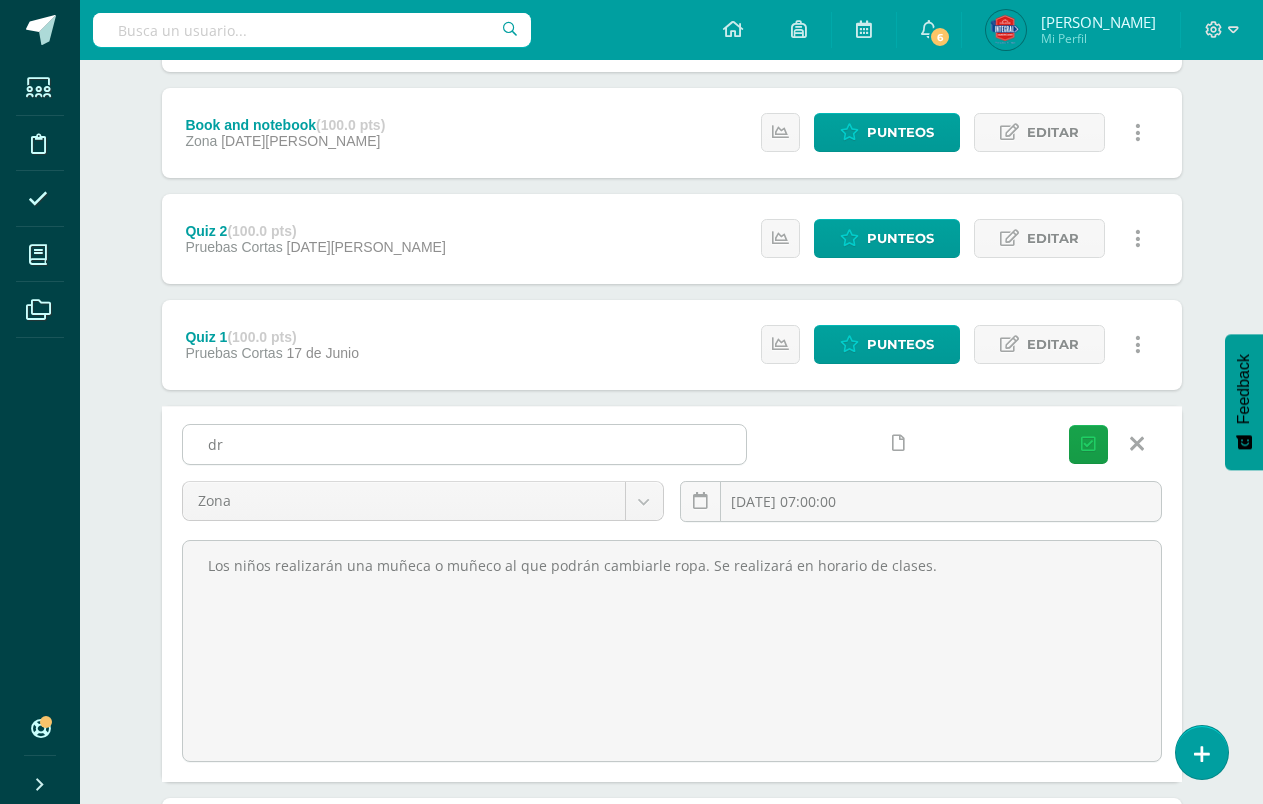 type on "d" 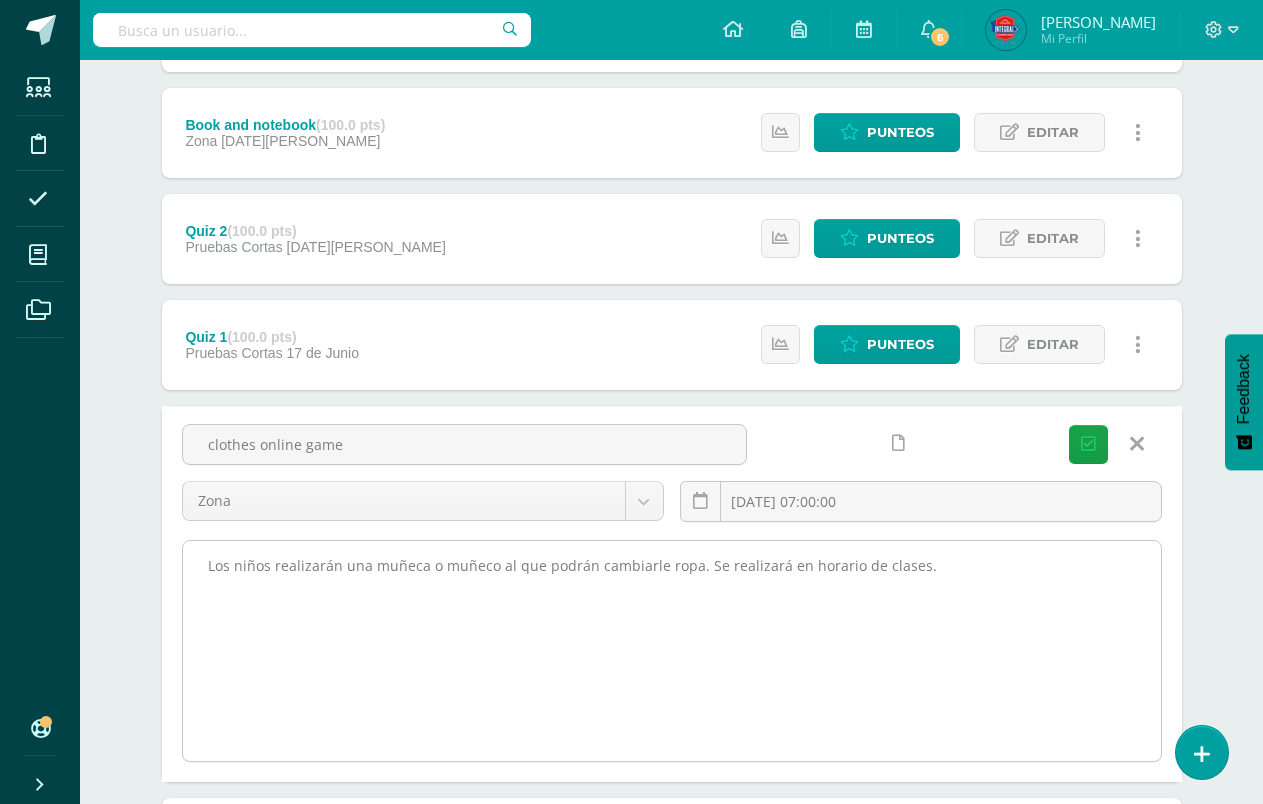 type on "clothes online game" 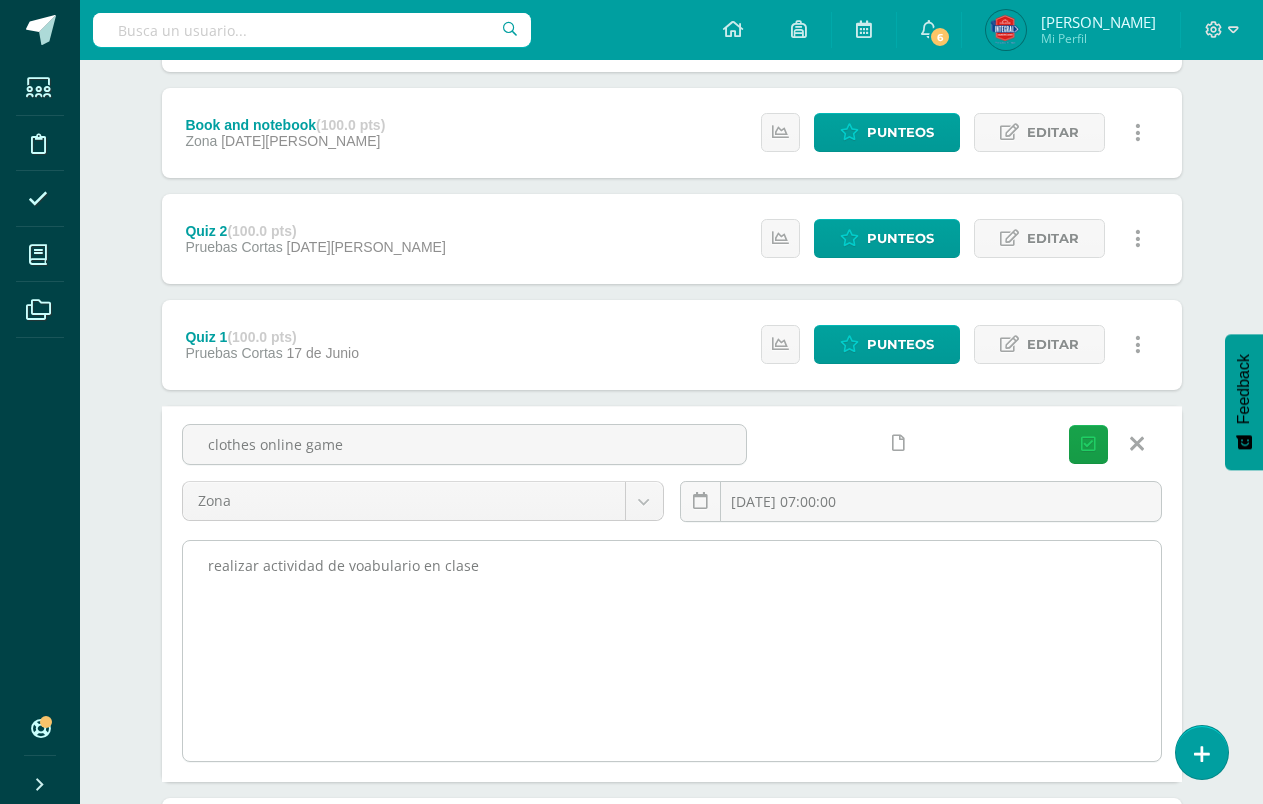 click on "Los niños realizarán una muñeca o muñeco al que podrán cambiarle ropa. Se realizará en horario de clases.
." at bounding box center (672, 651) 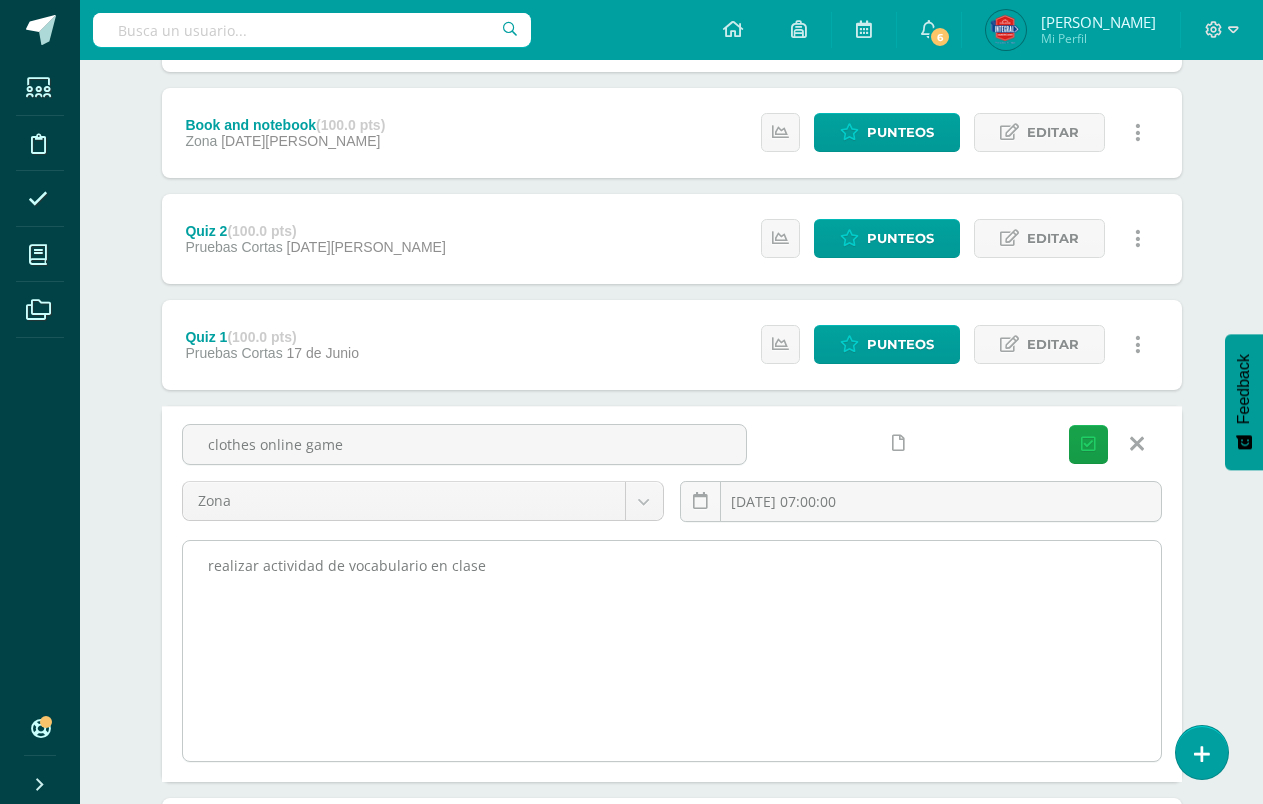click on "Los niños realizarán una muñeca o muñeco al que podrán cambiarle ropa. Se realizará en horario de clases.
." at bounding box center [672, 651] 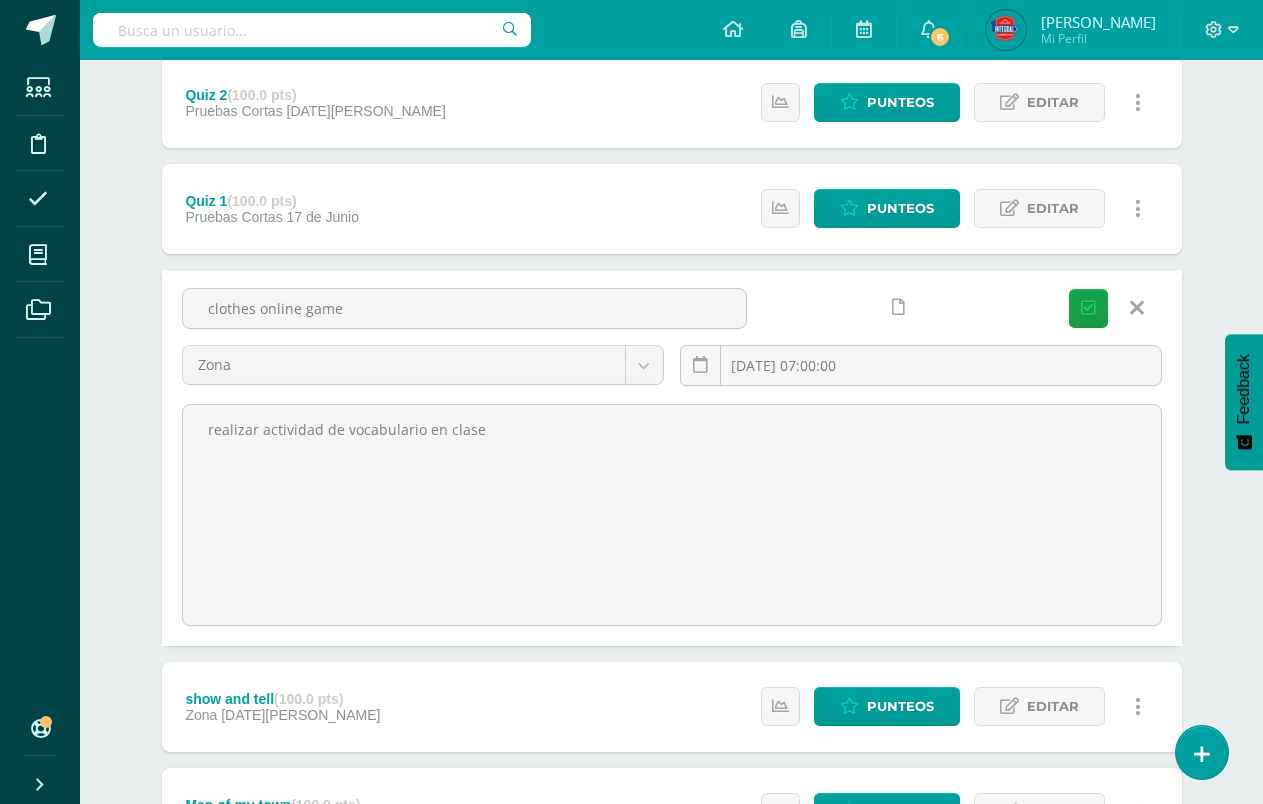 scroll, scrollTop: 489, scrollLeft: 0, axis: vertical 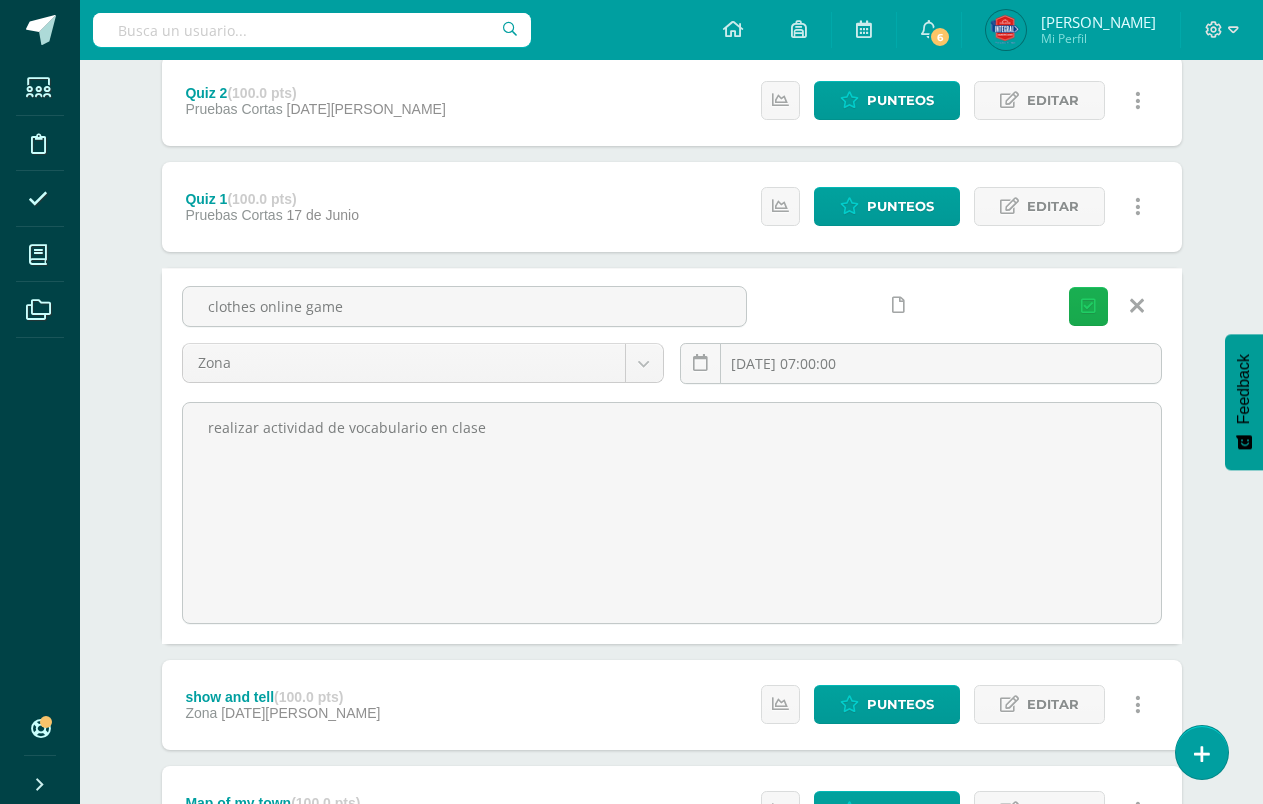 type on "realizar actividad de vocabulario en clase
." 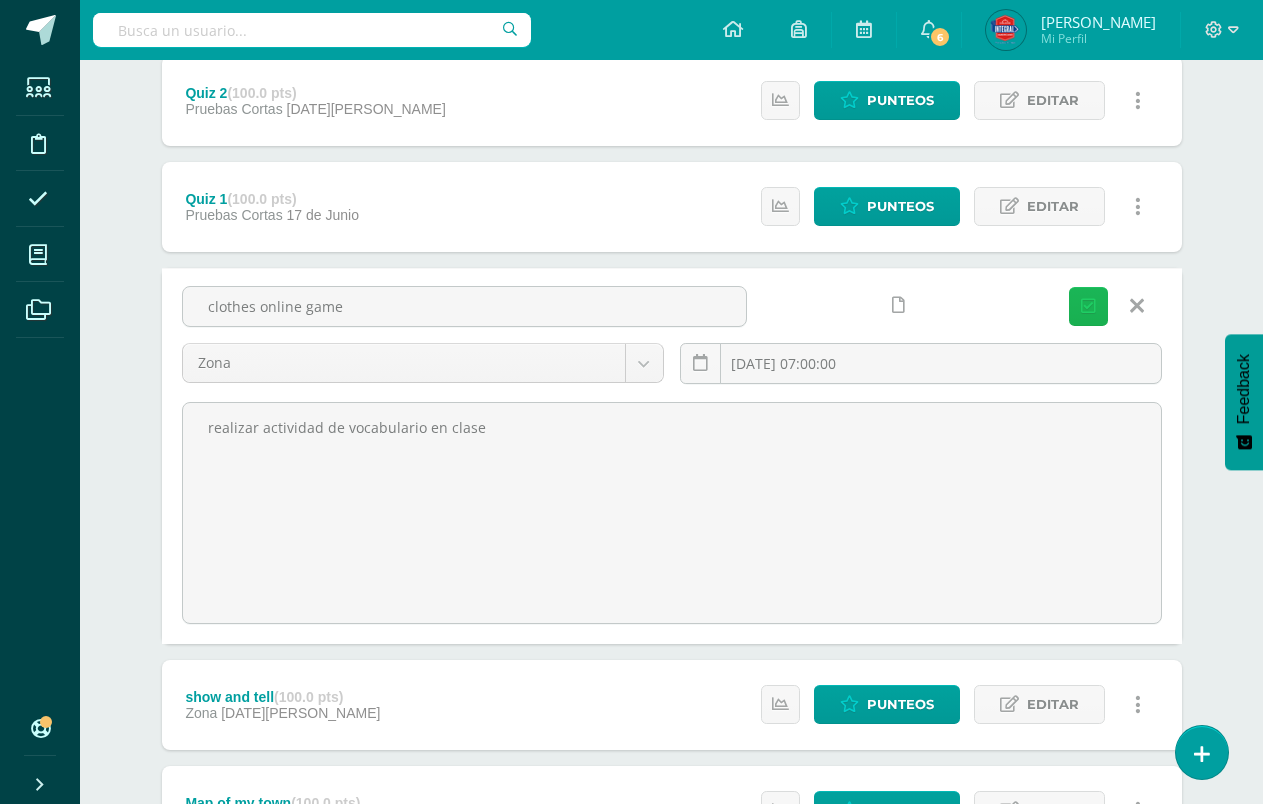click on "Guardar" at bounding box center [1088, 306] 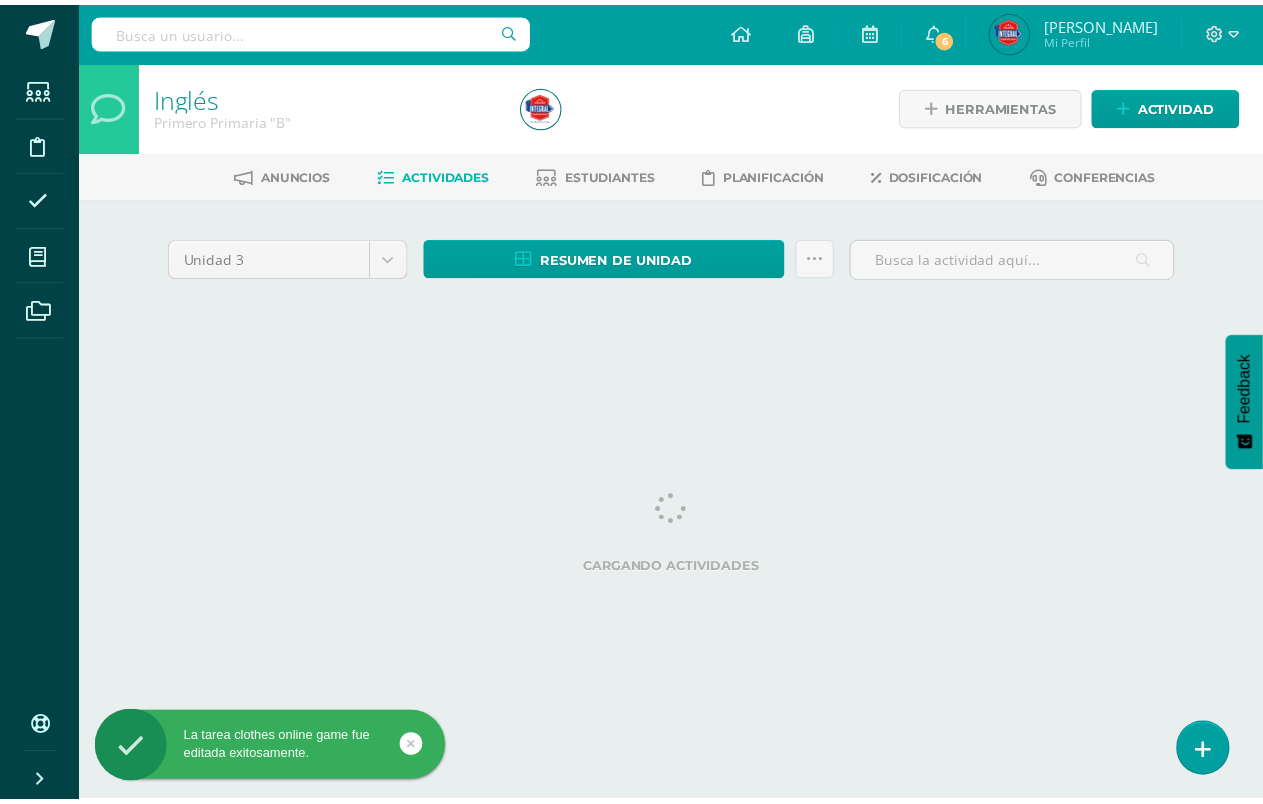scroll, scrollTop: 0, scrollLeft: 0, axis: both 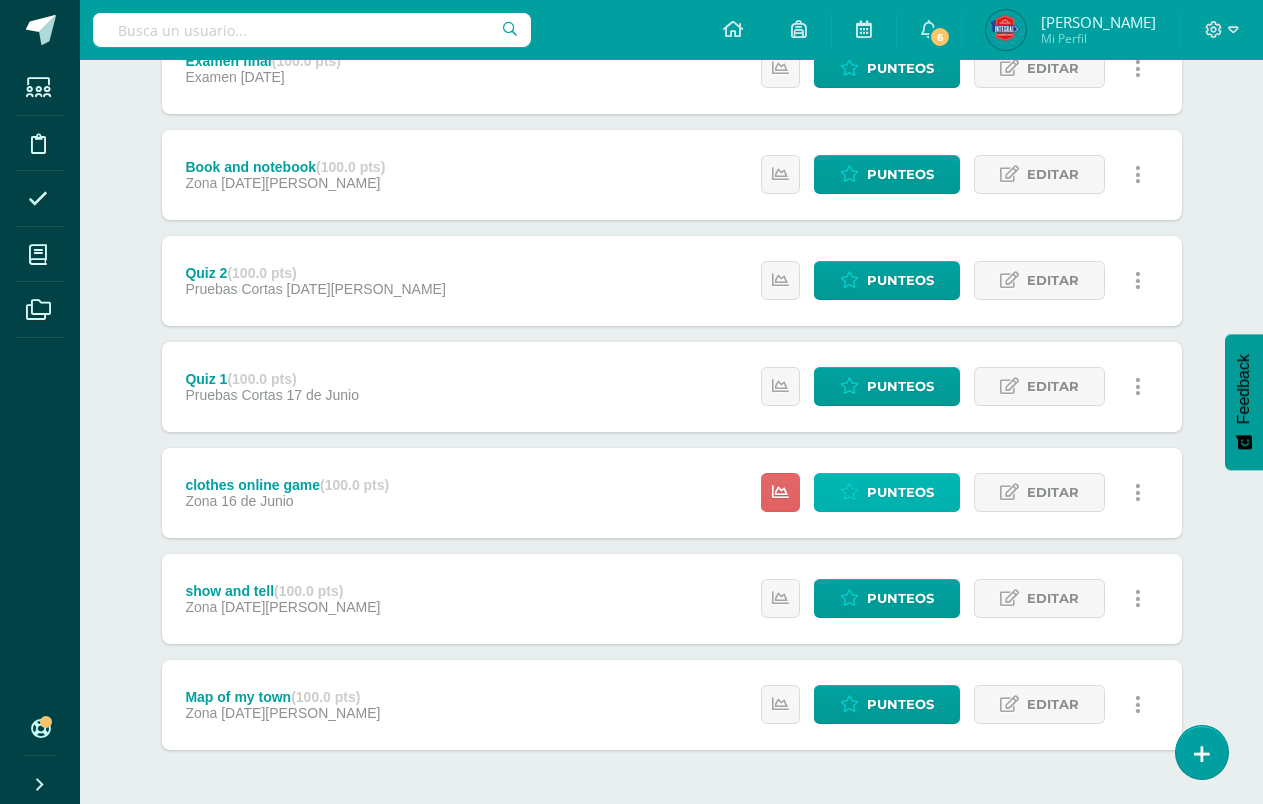 click on "Punteos" at bounding box center (900, 492) 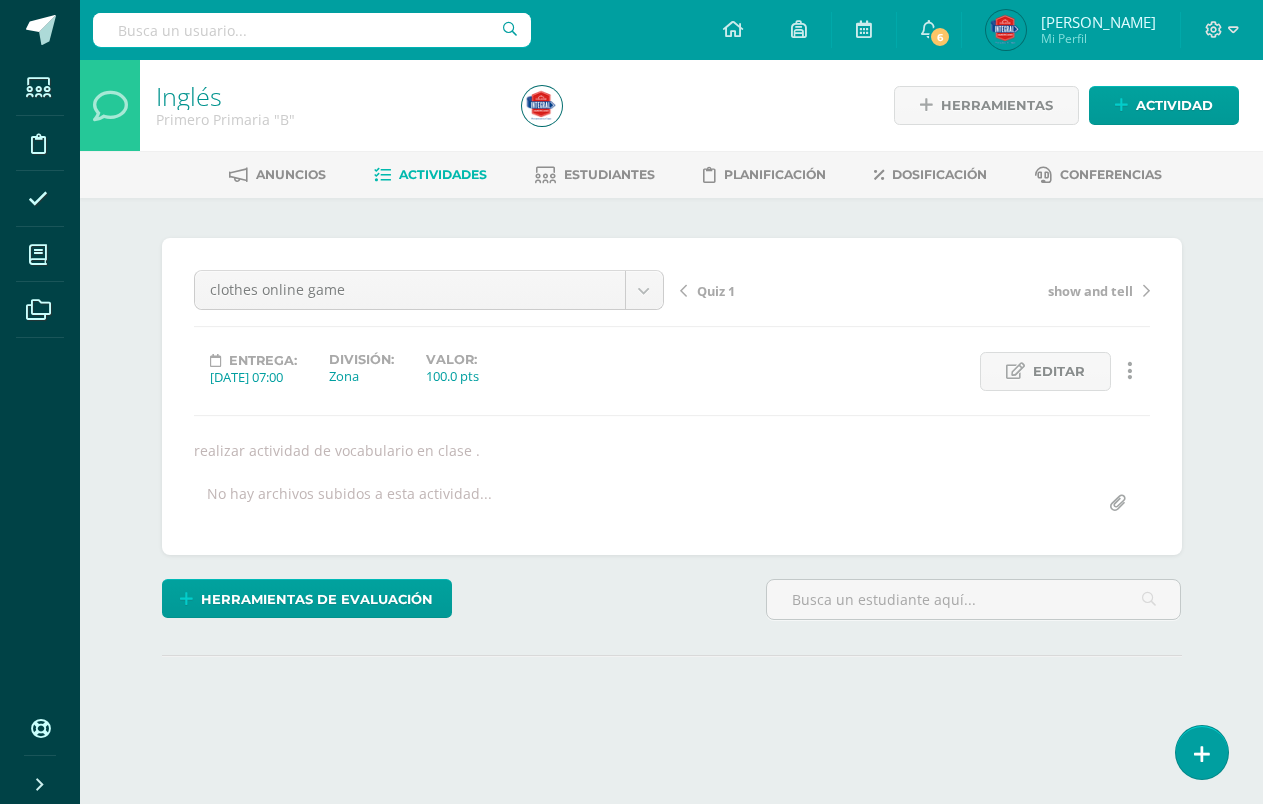 scroll, scrollTop: 0, scrollLeft: 0, axis: both 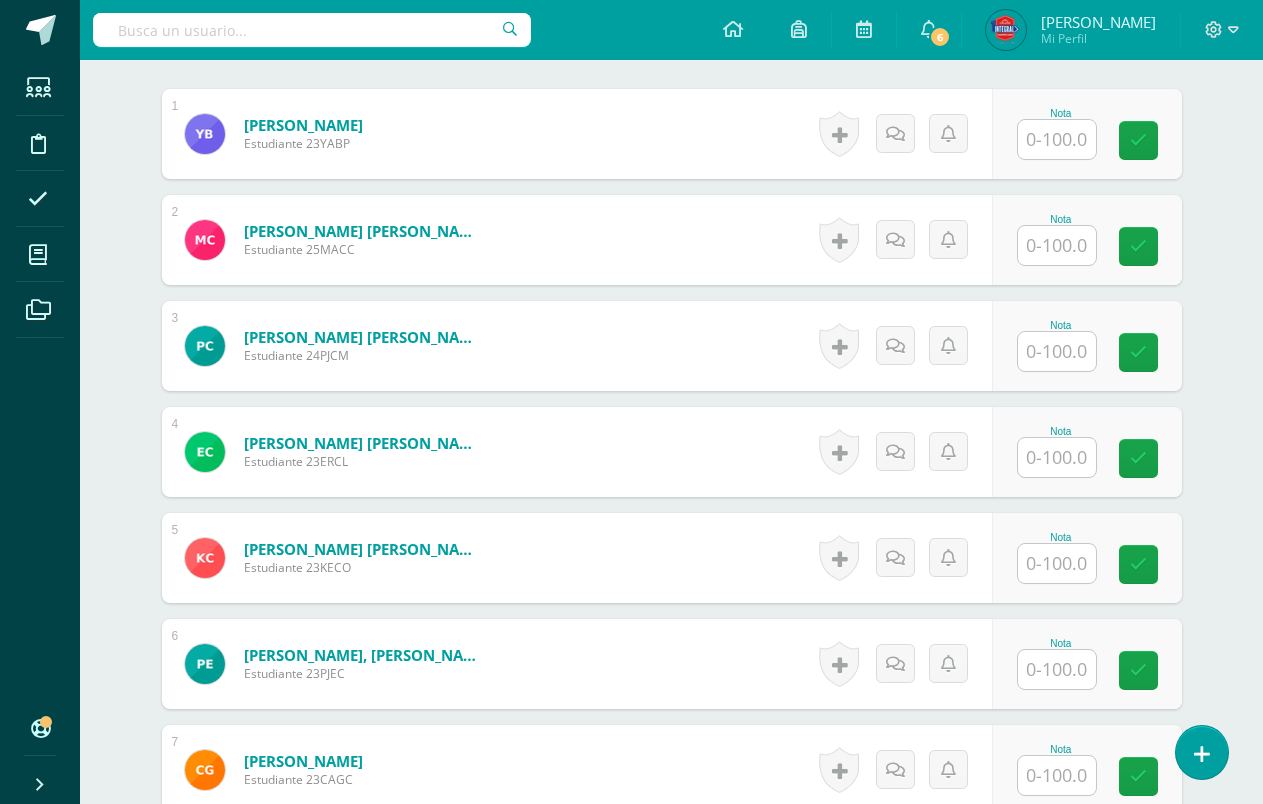 click at bounding box center [1057, 139] 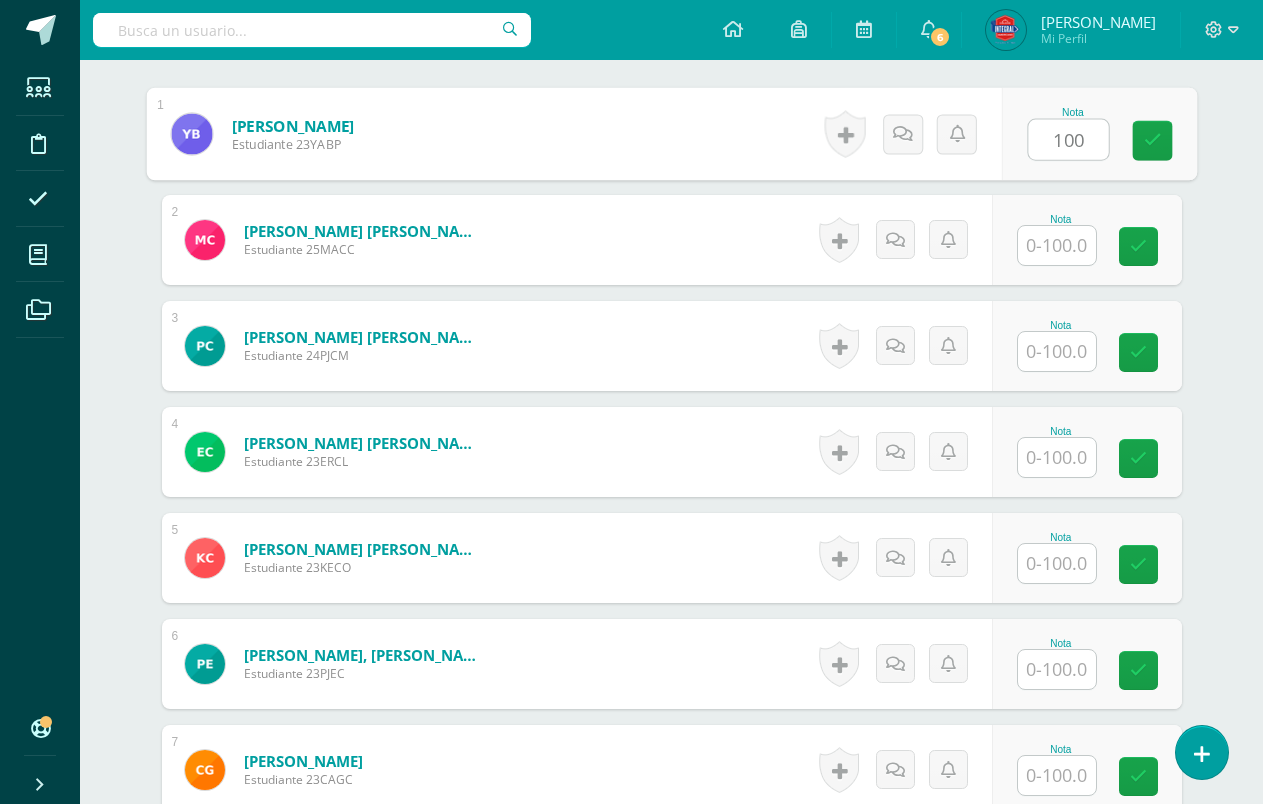 type on "100" 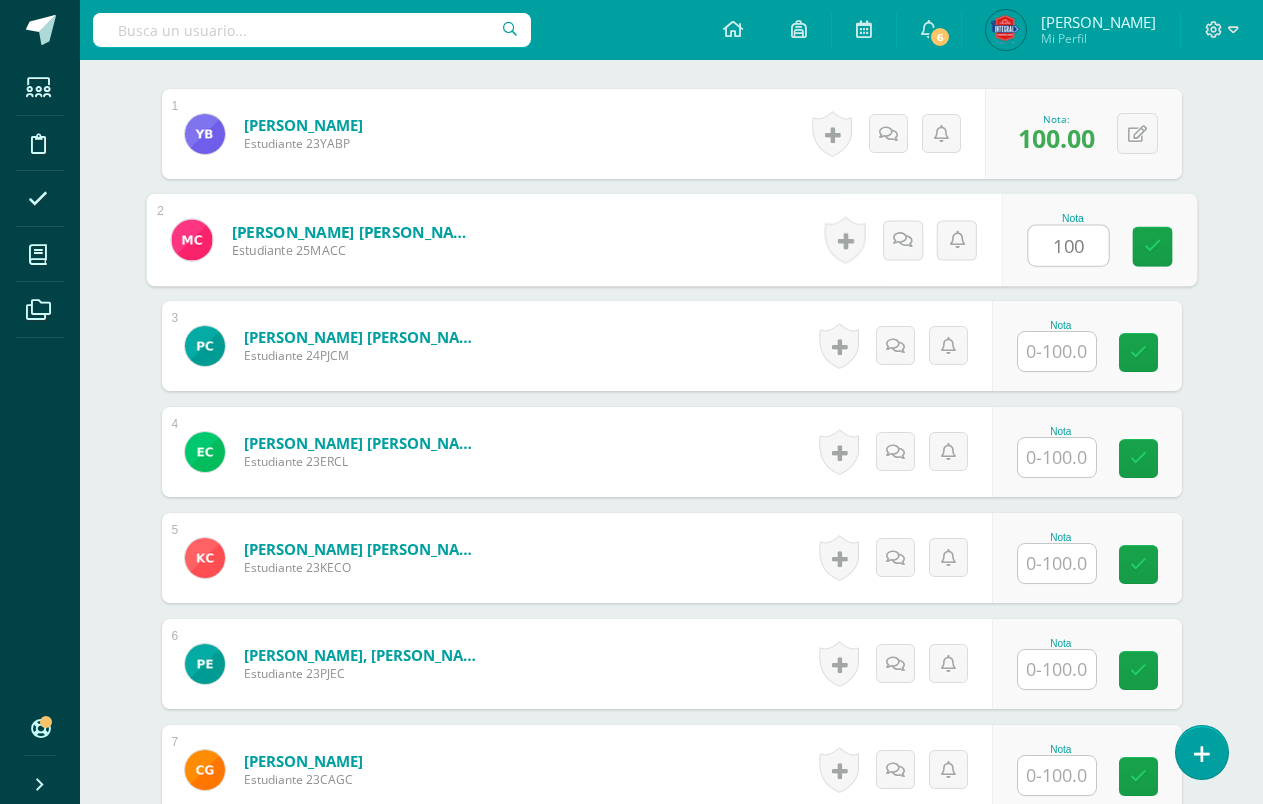 scroll, scrollTop: 626, scrollLeft: 0, axis: vertical 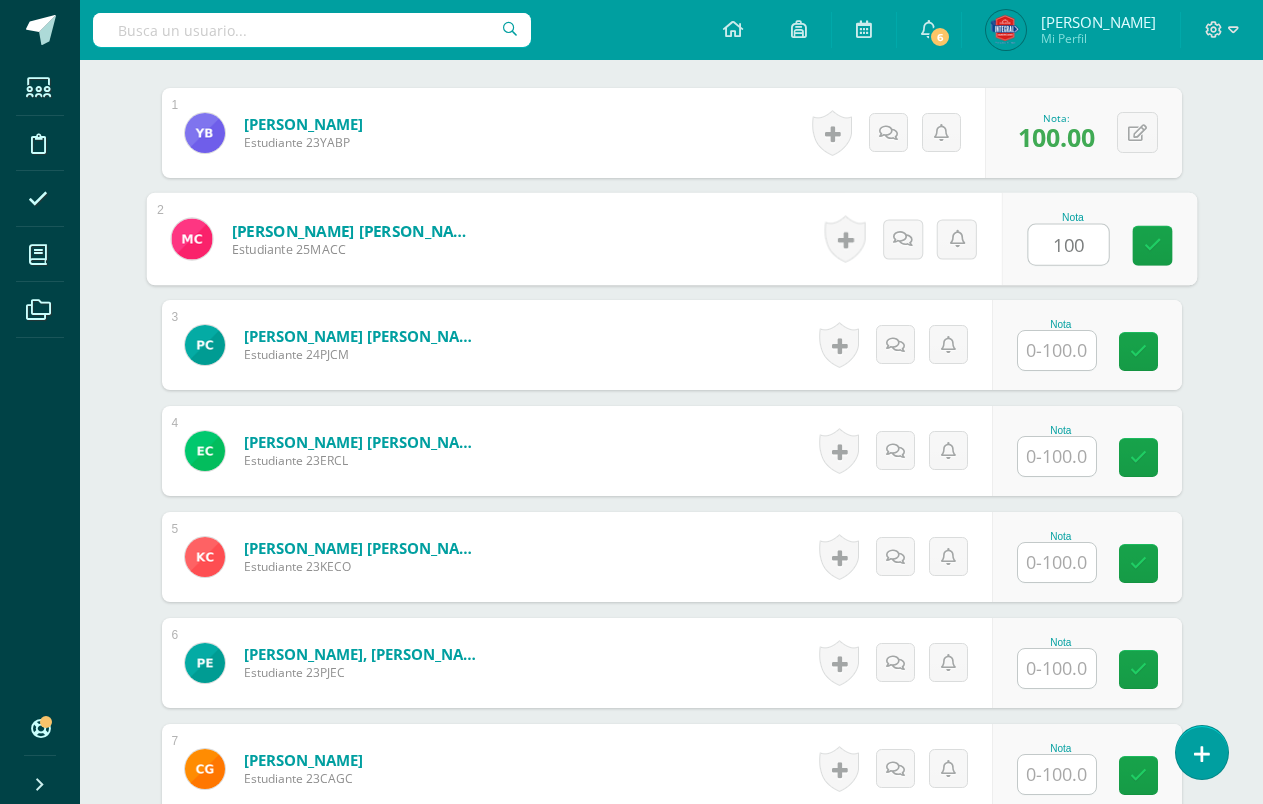type on "100" 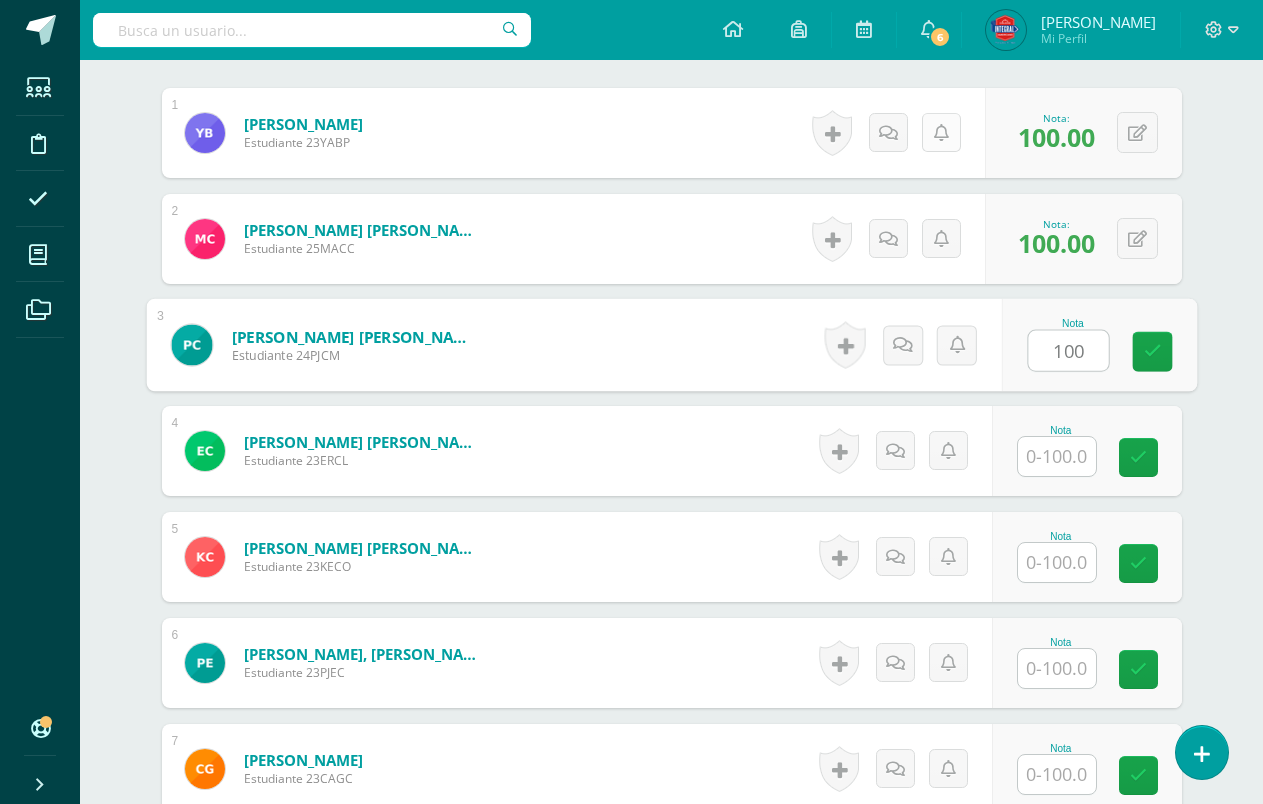 type on "100" 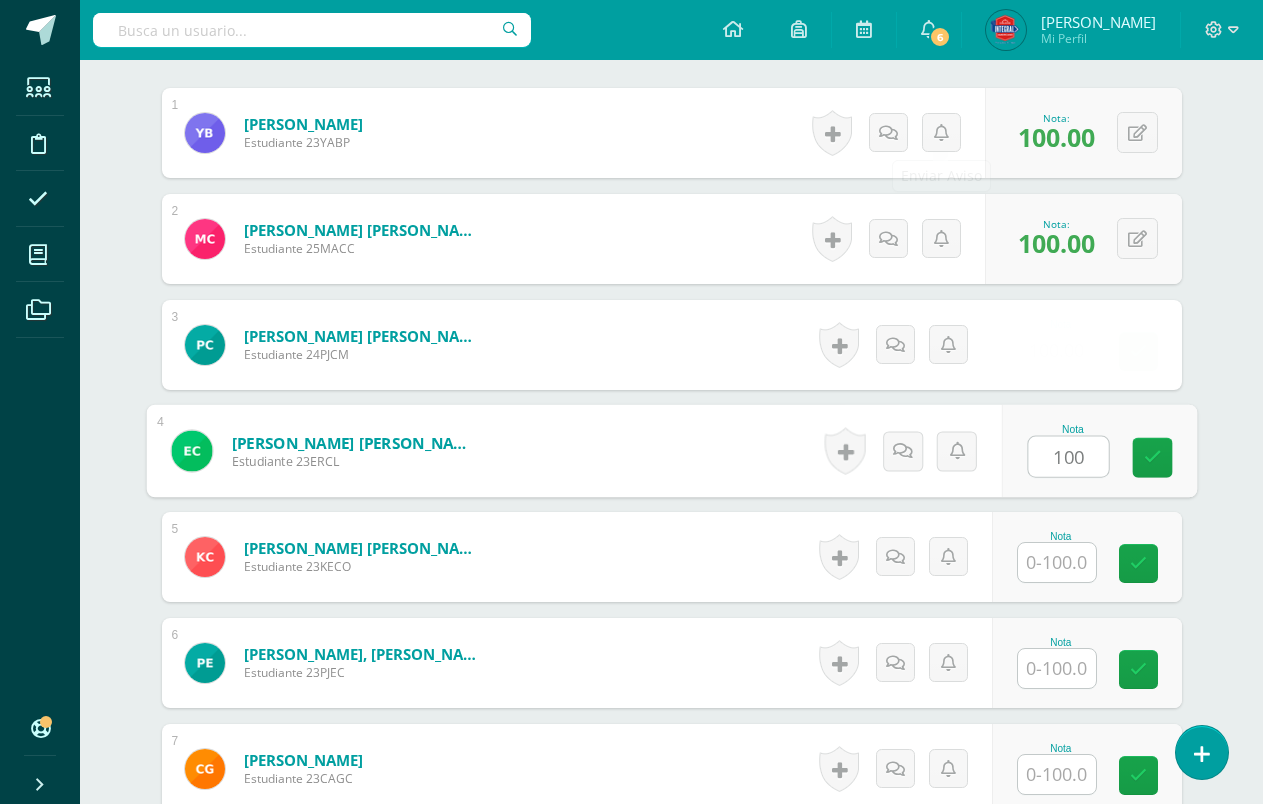 type on "100" 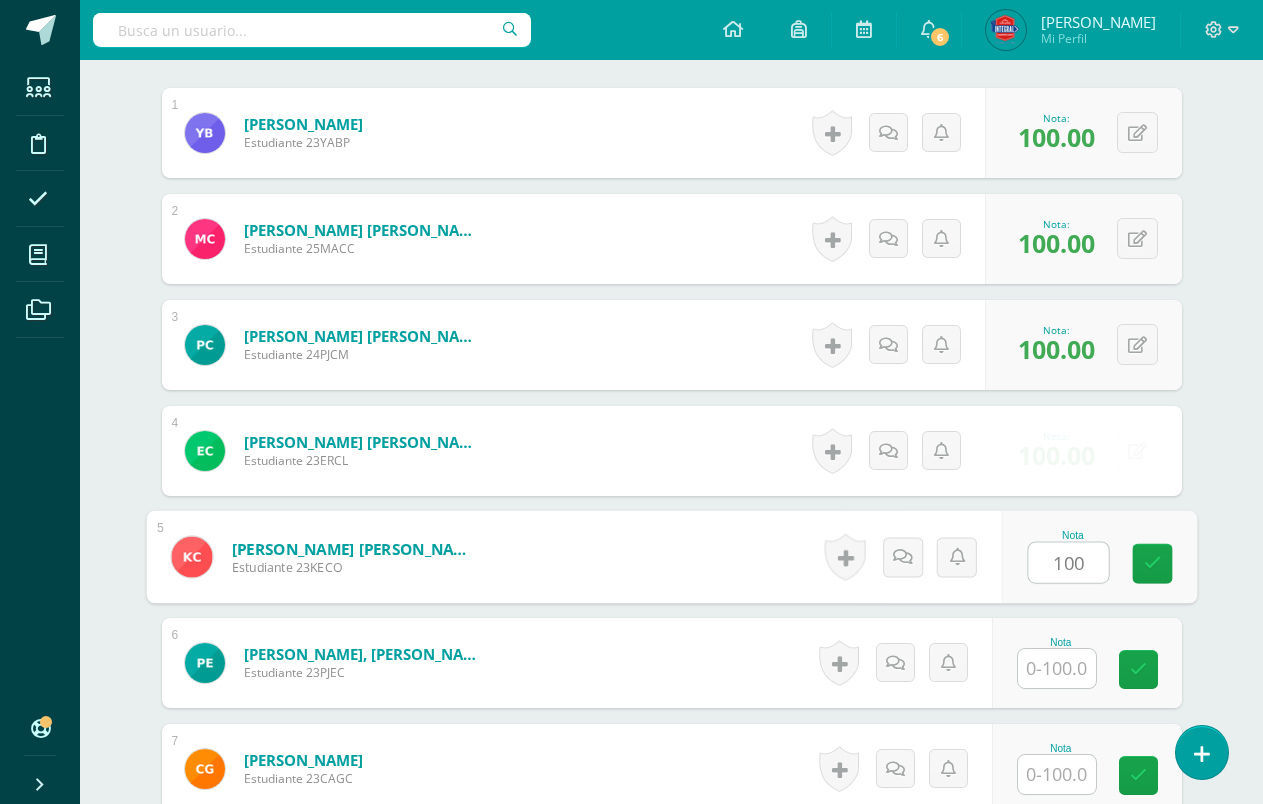type on "100" 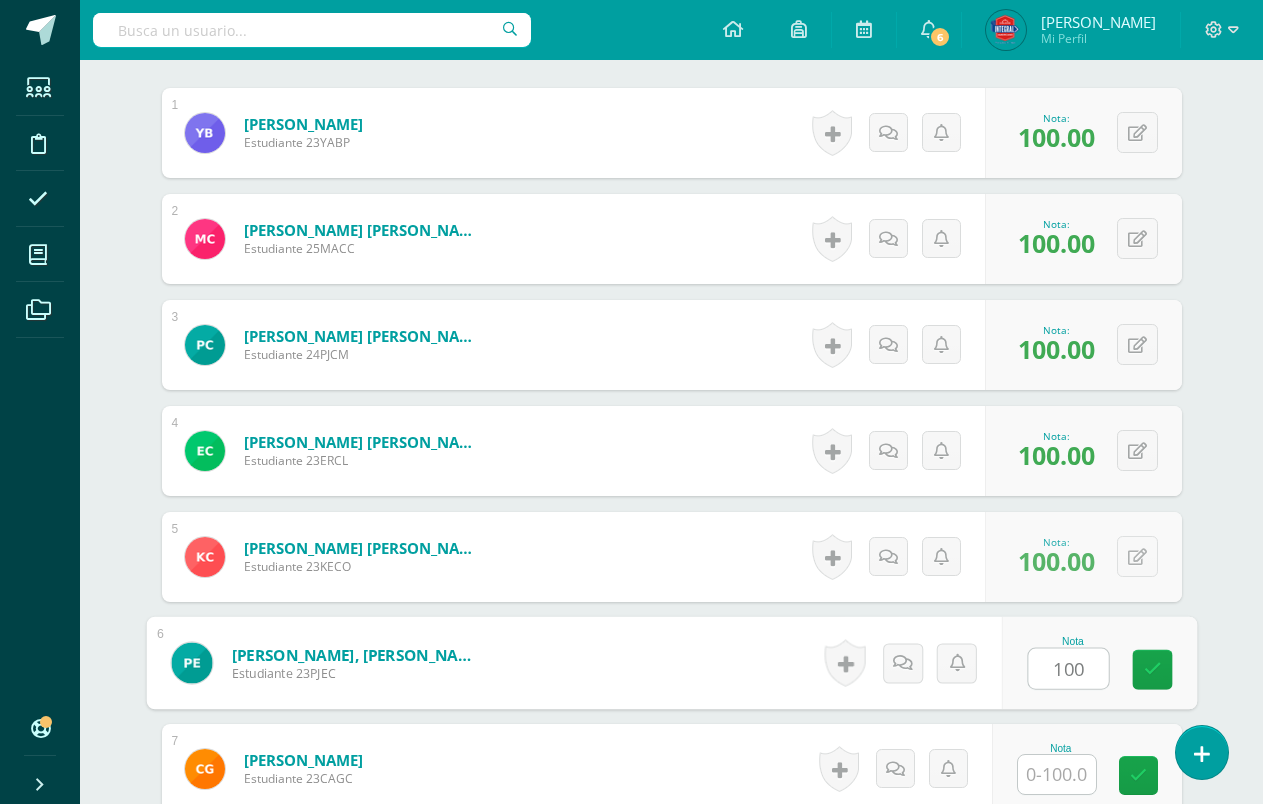 type on "100" 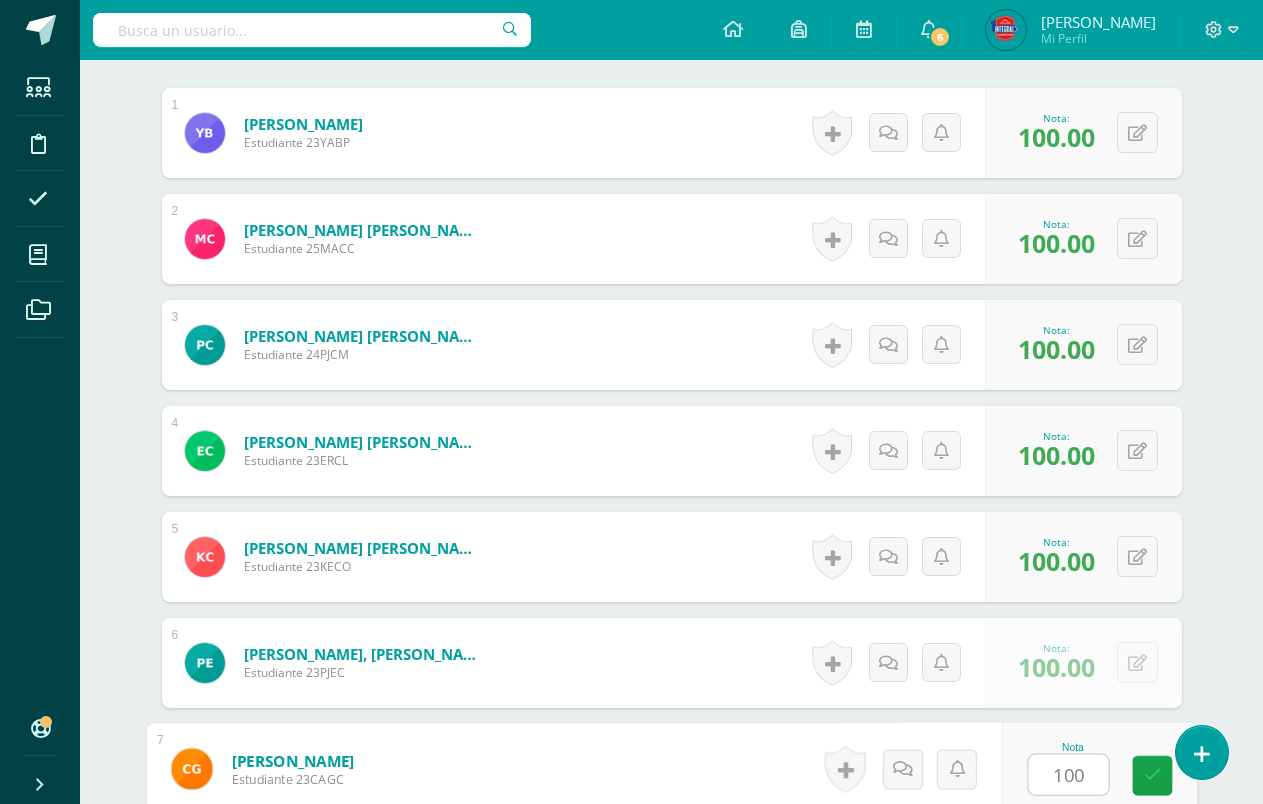 type on "100" 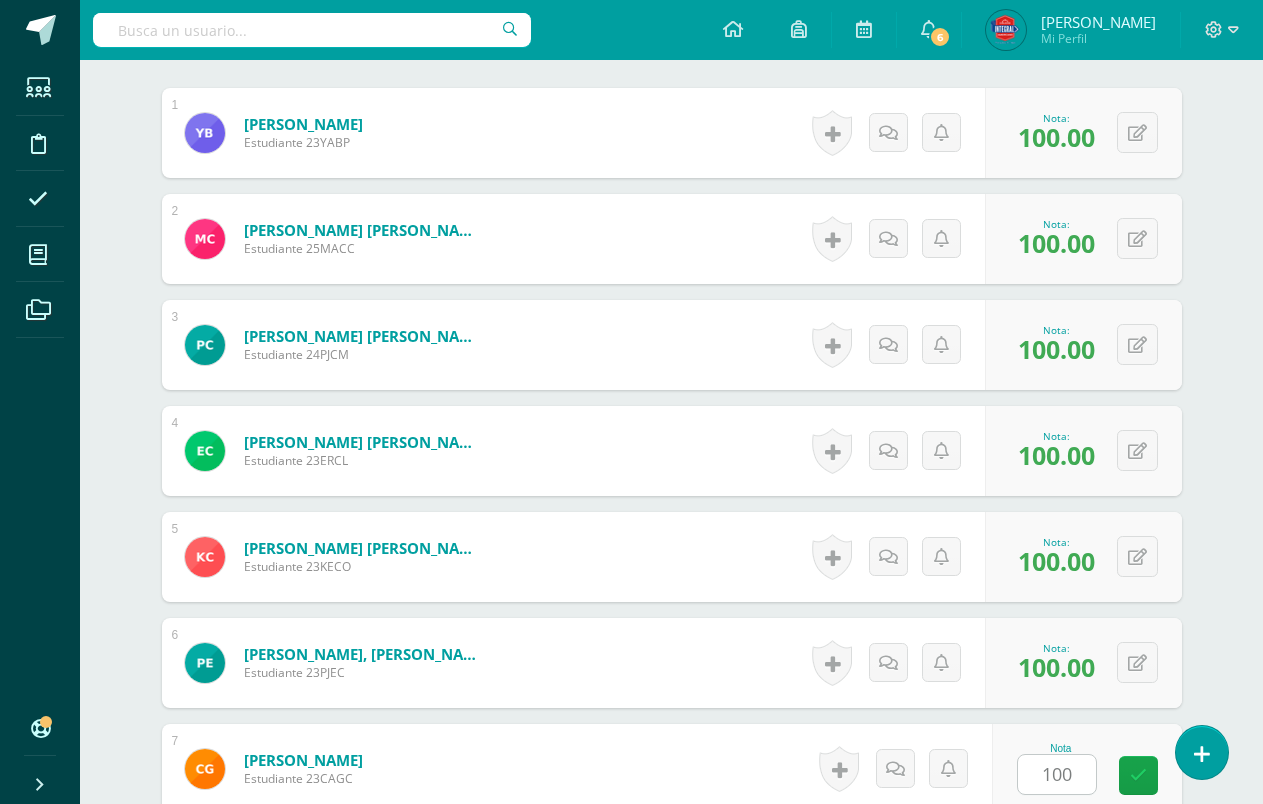 scroll, scrollTop: 1104, scrollLeft: 0, axis: vertical 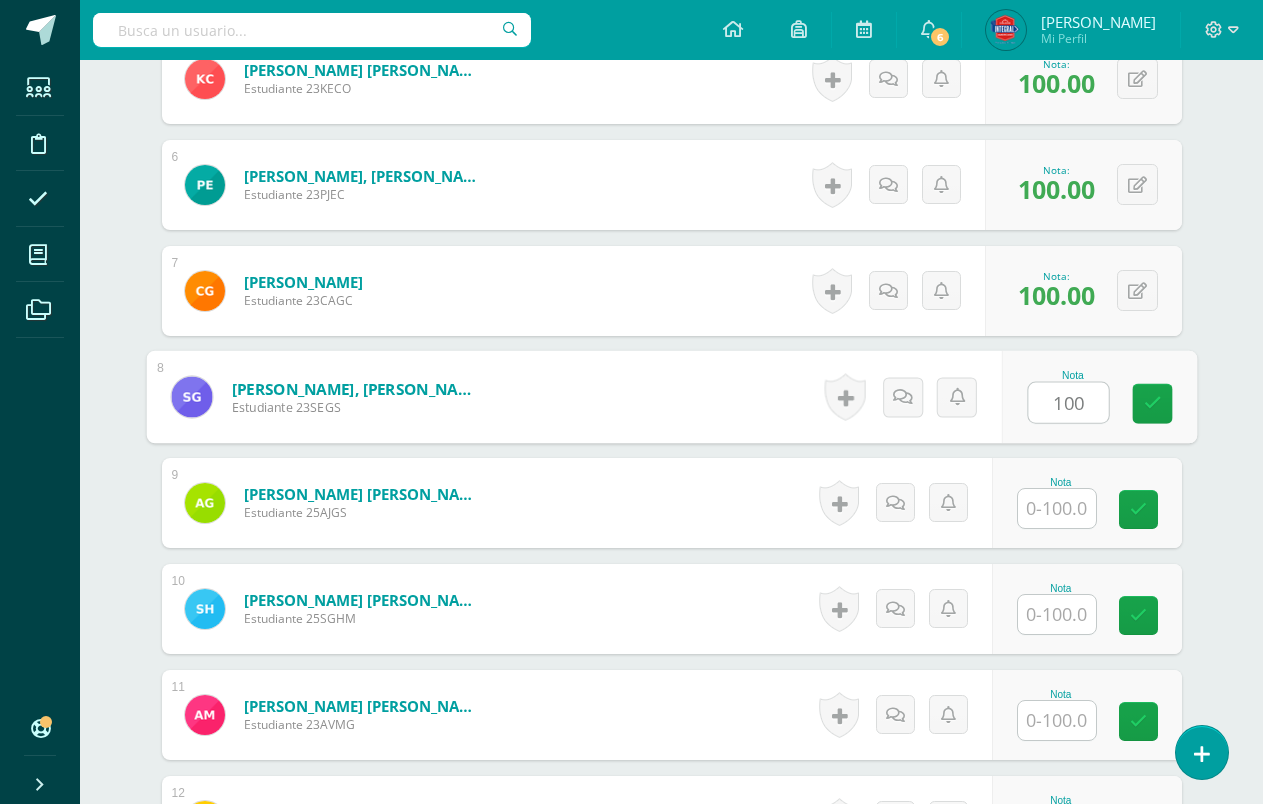 type on "100" 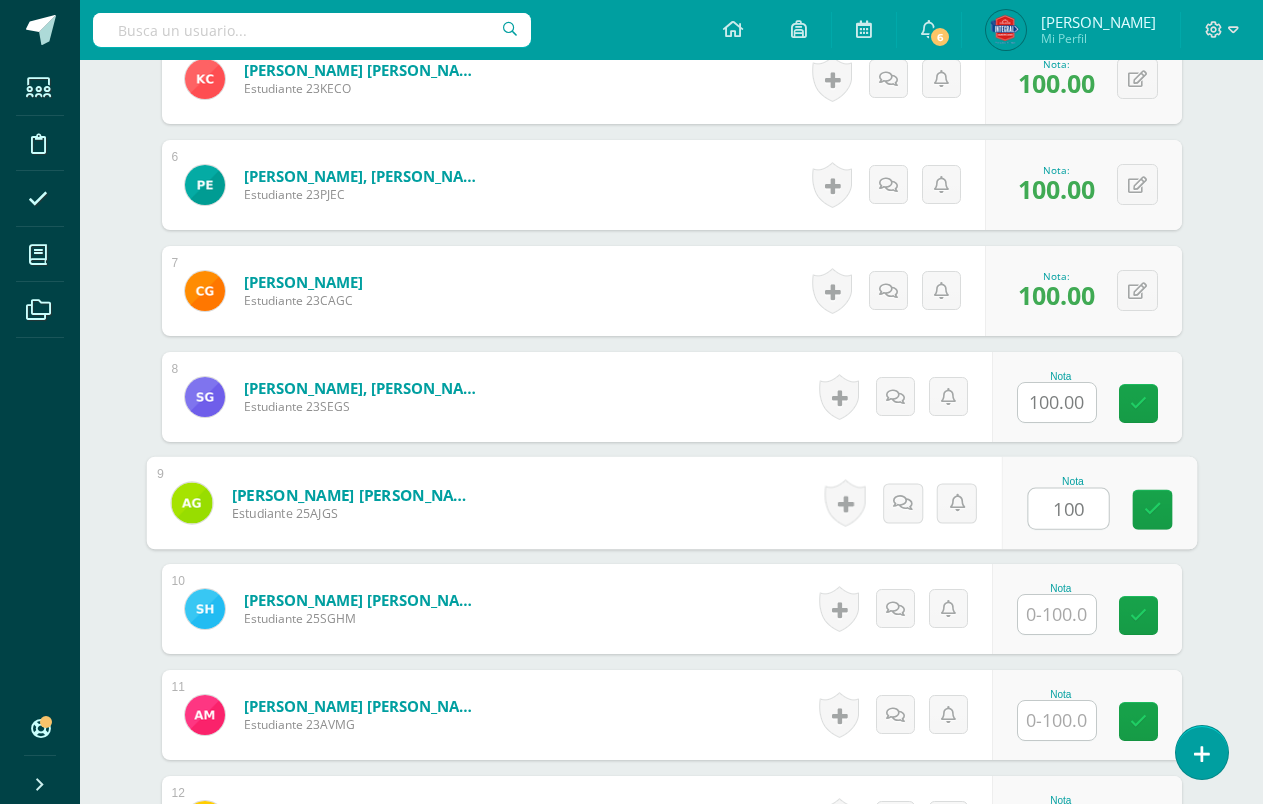 type on "100" 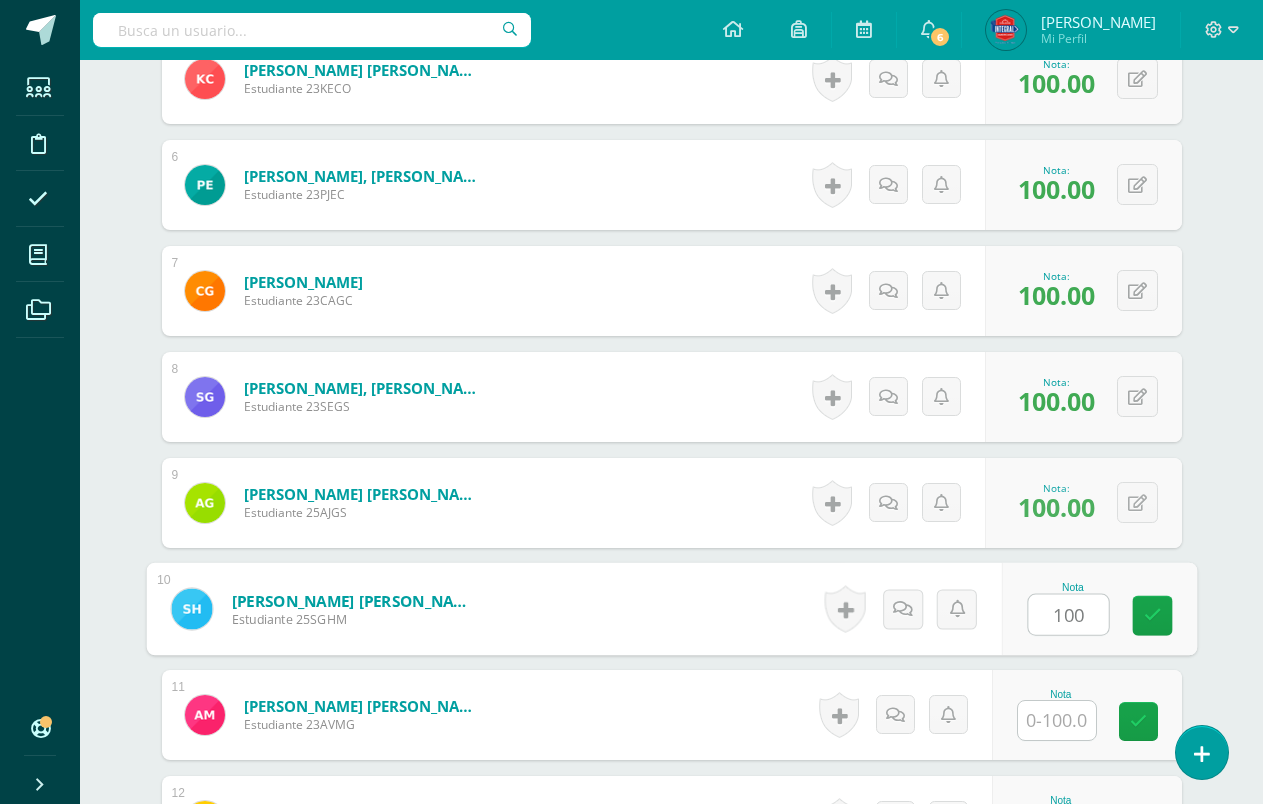 type on "100" 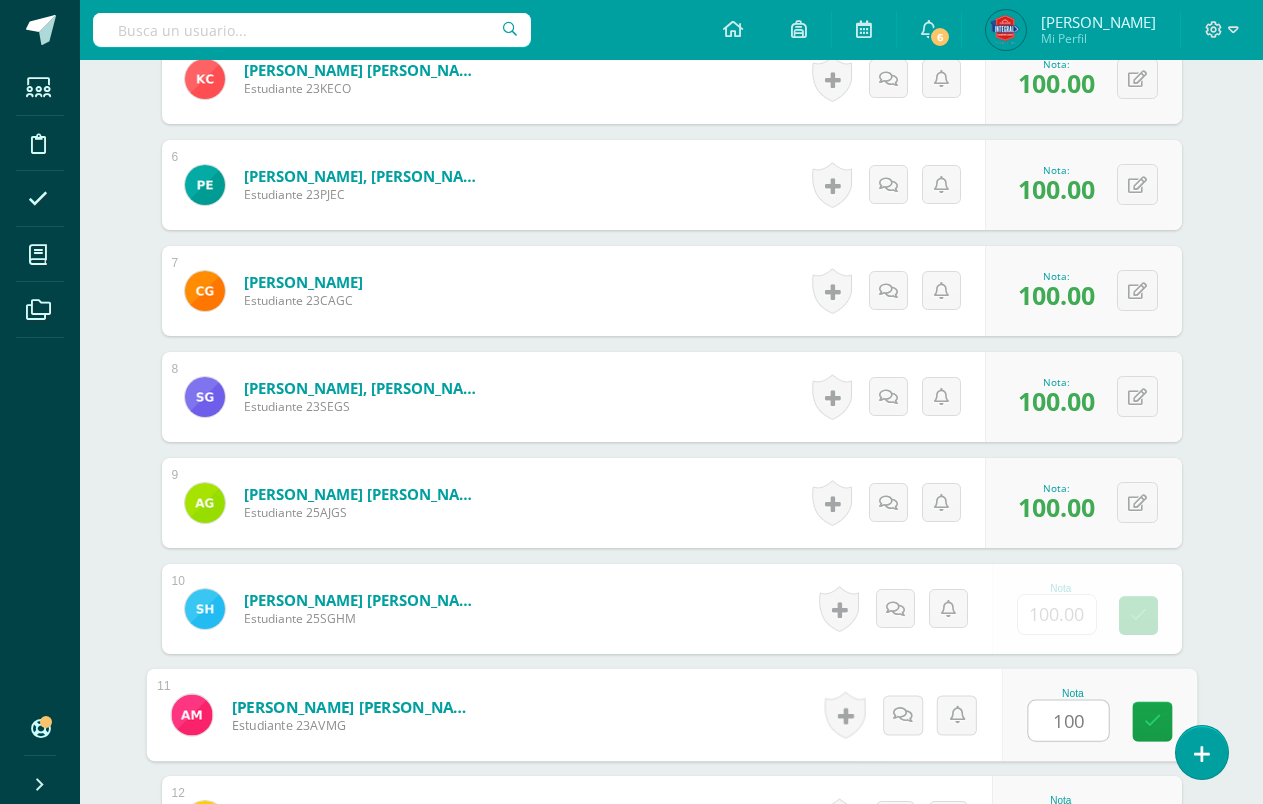 type on "100" 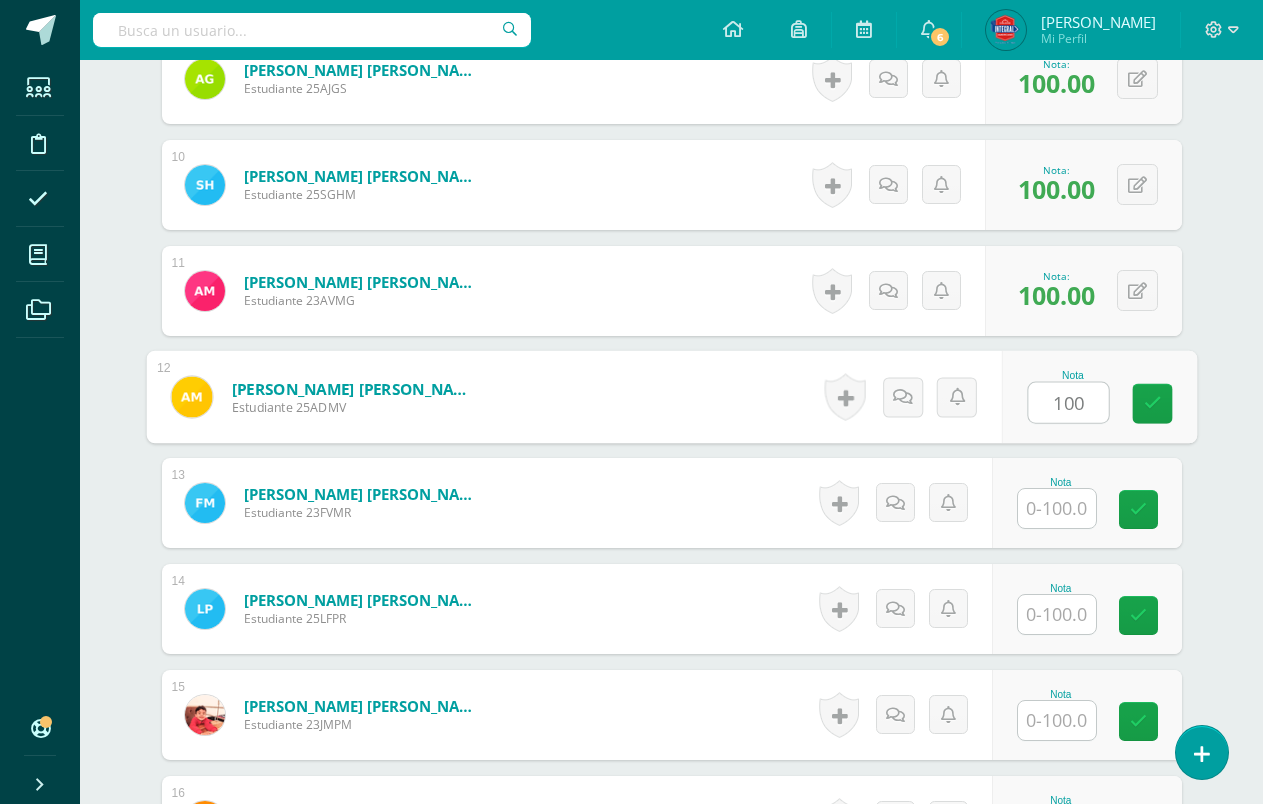 type on "100" 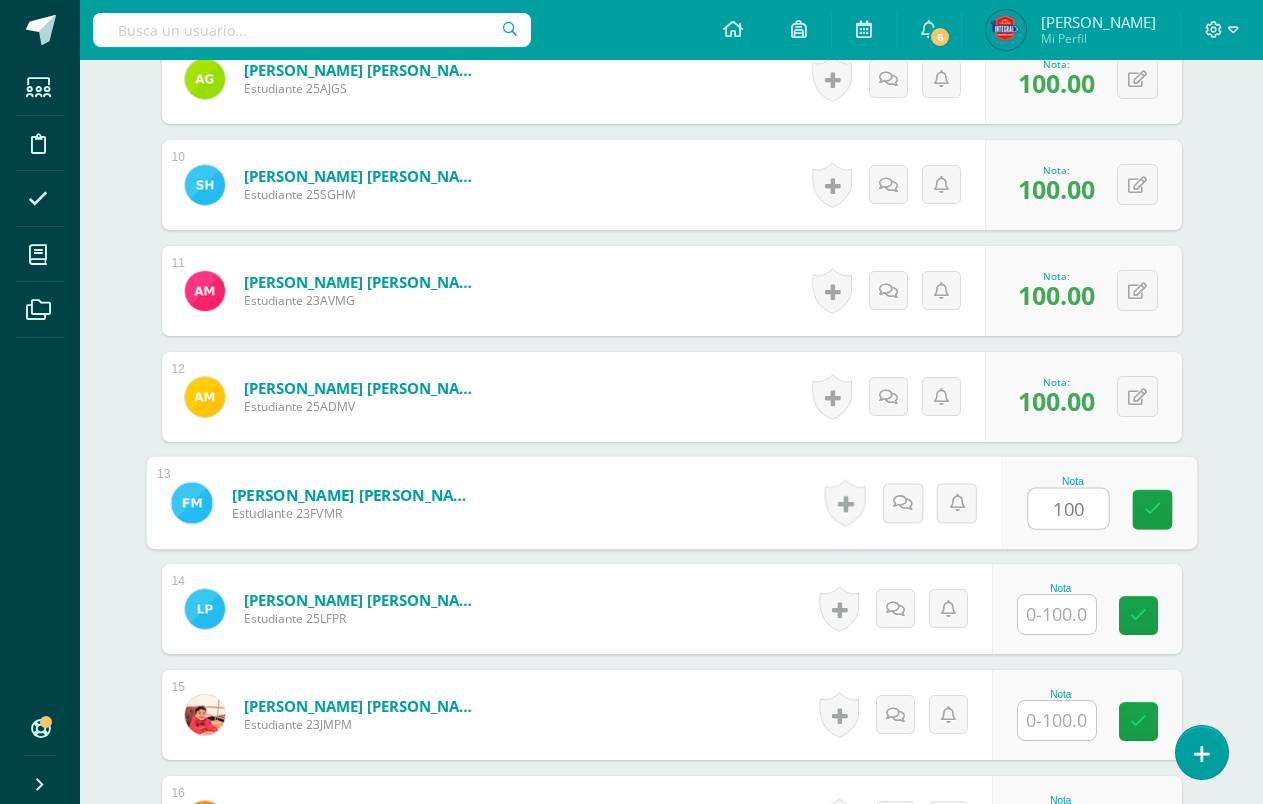 type on "100" 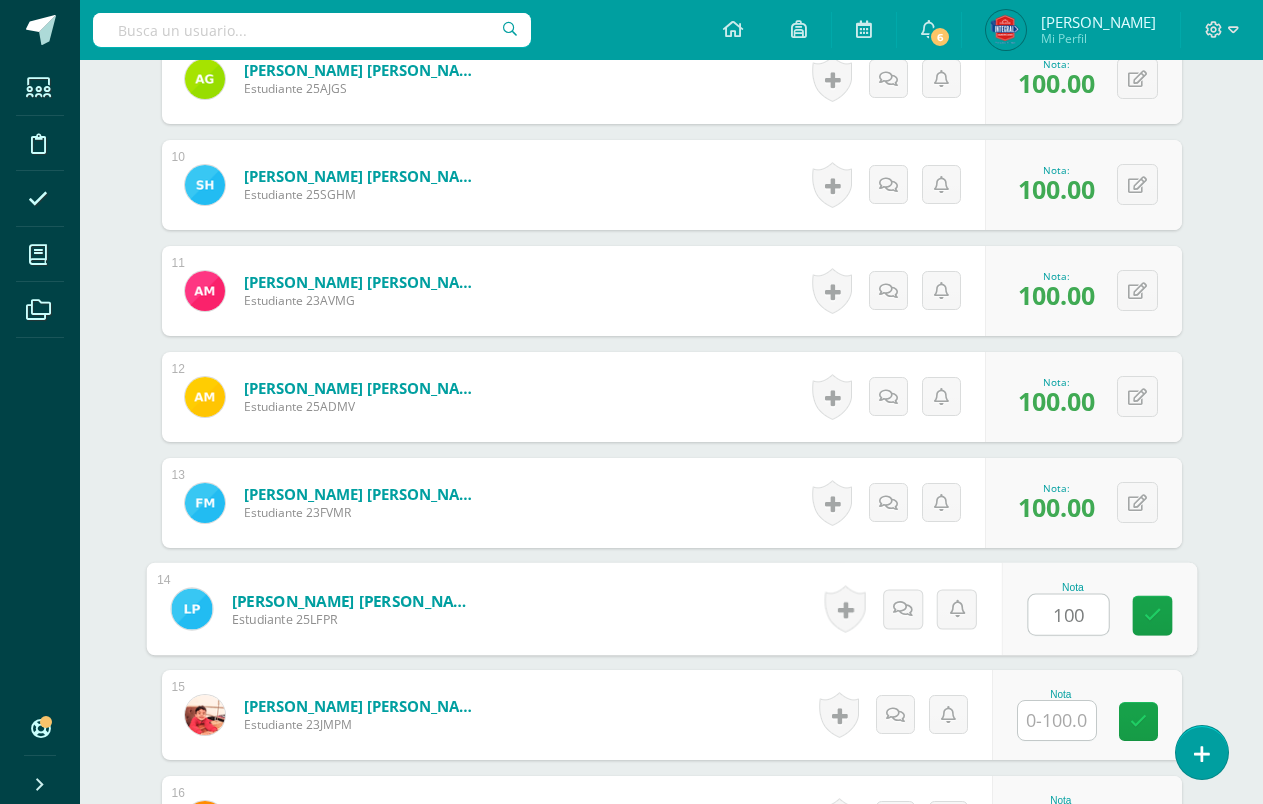type on "100" 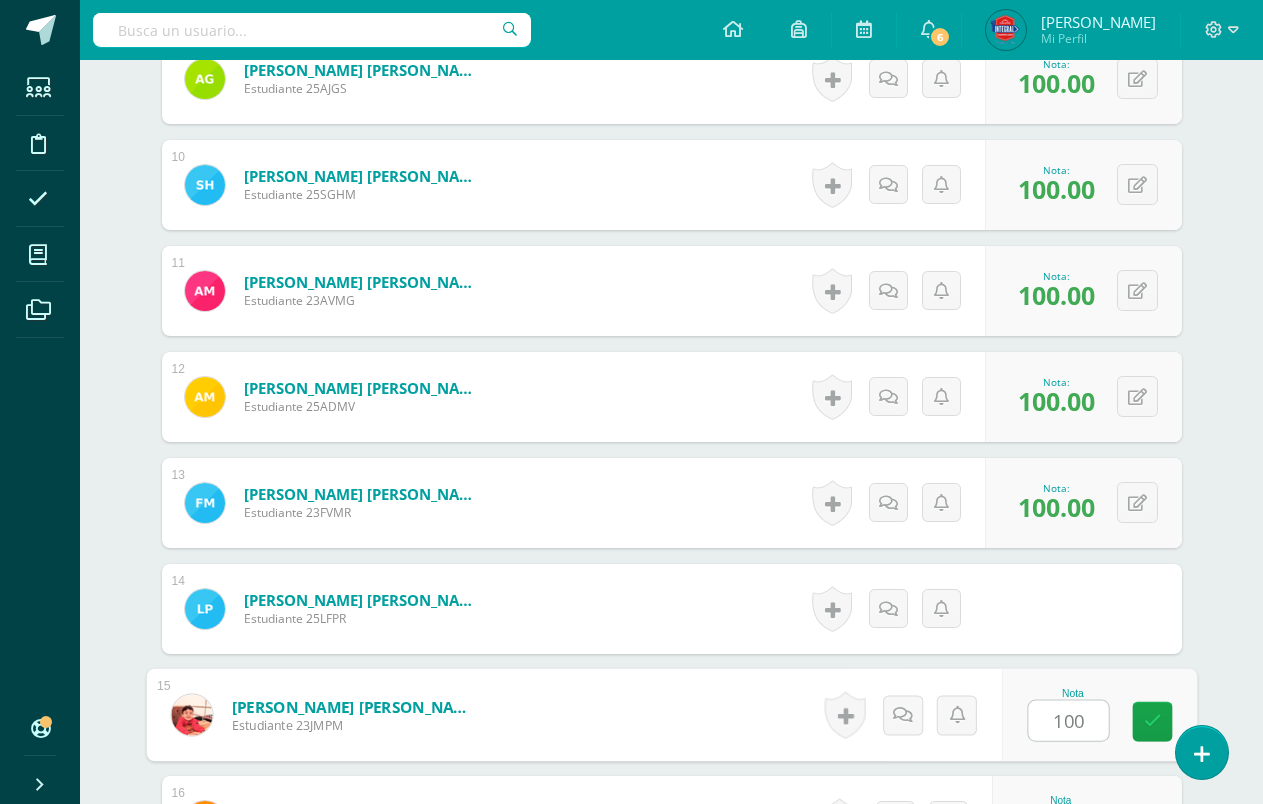 type on "100" 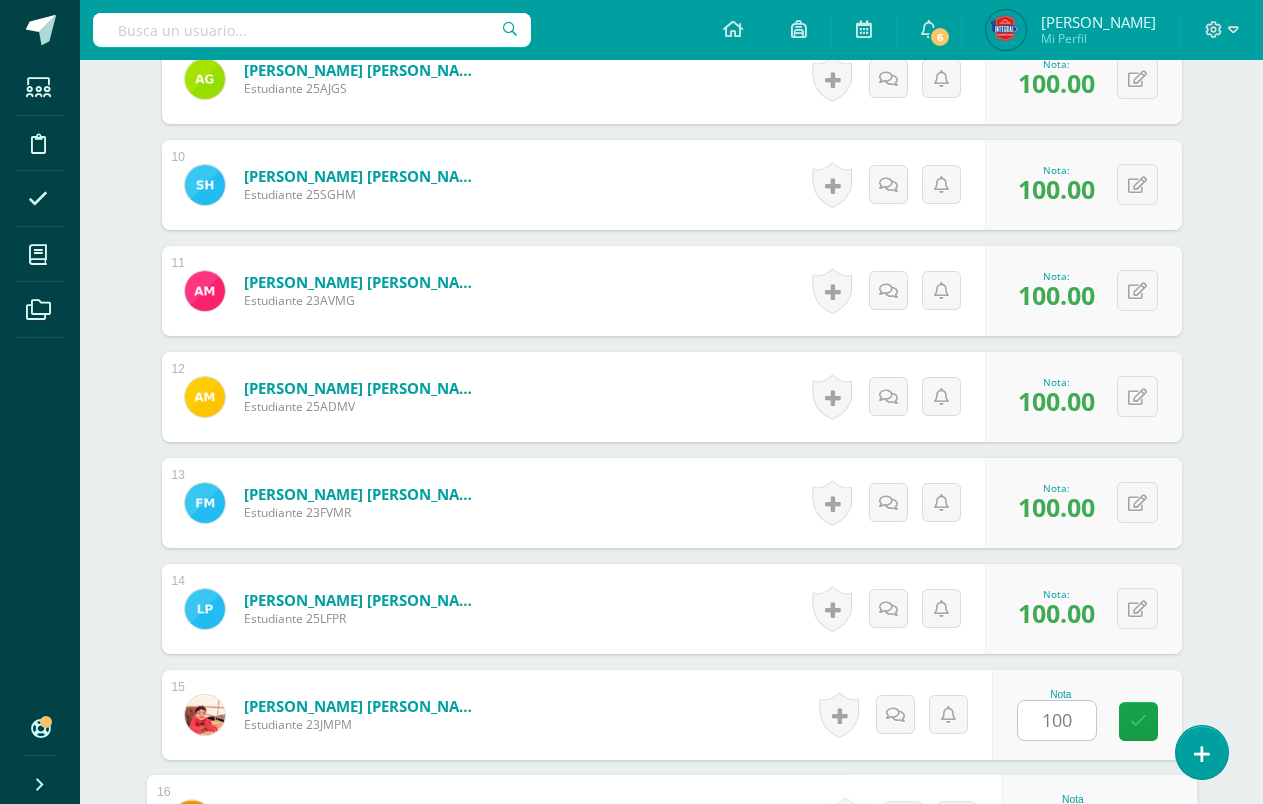 scroll, scrollTop: 1952, scrollLeft: 0, axis: vertical 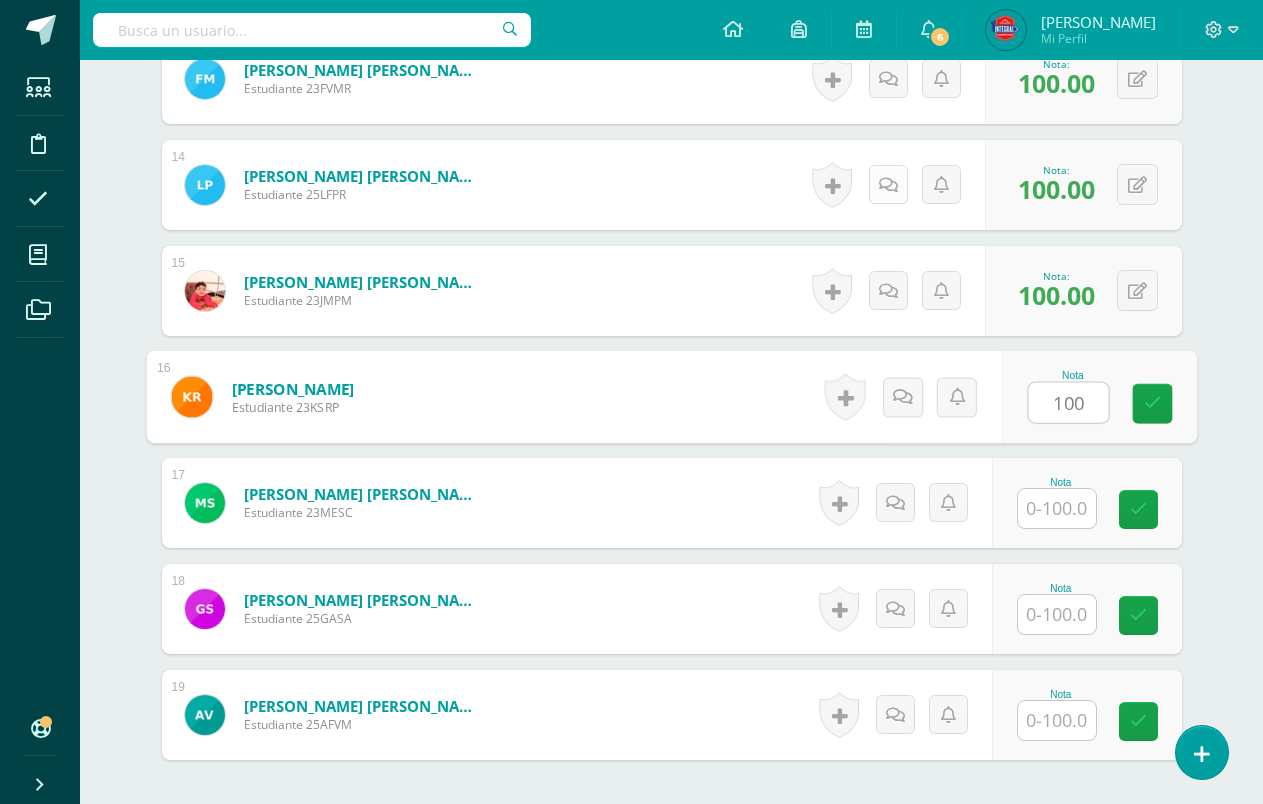 type on "100" 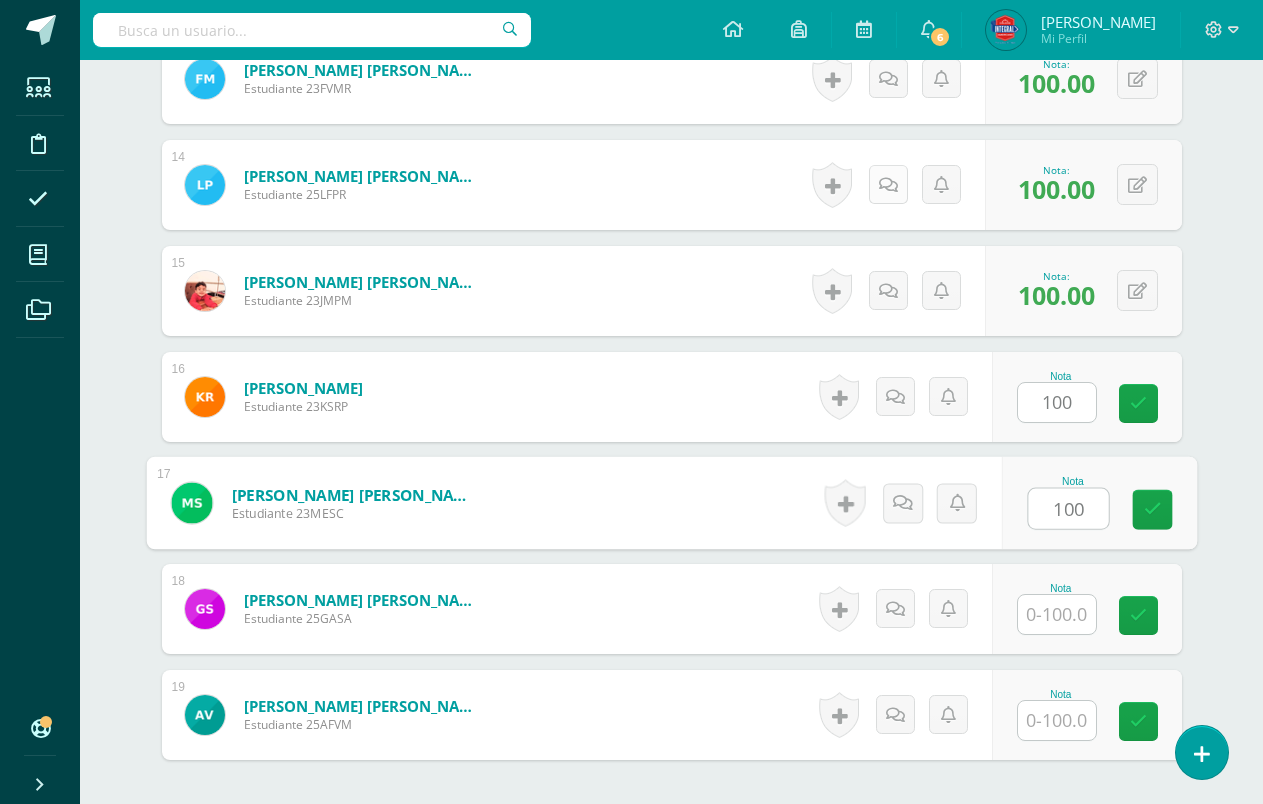 type on "100" 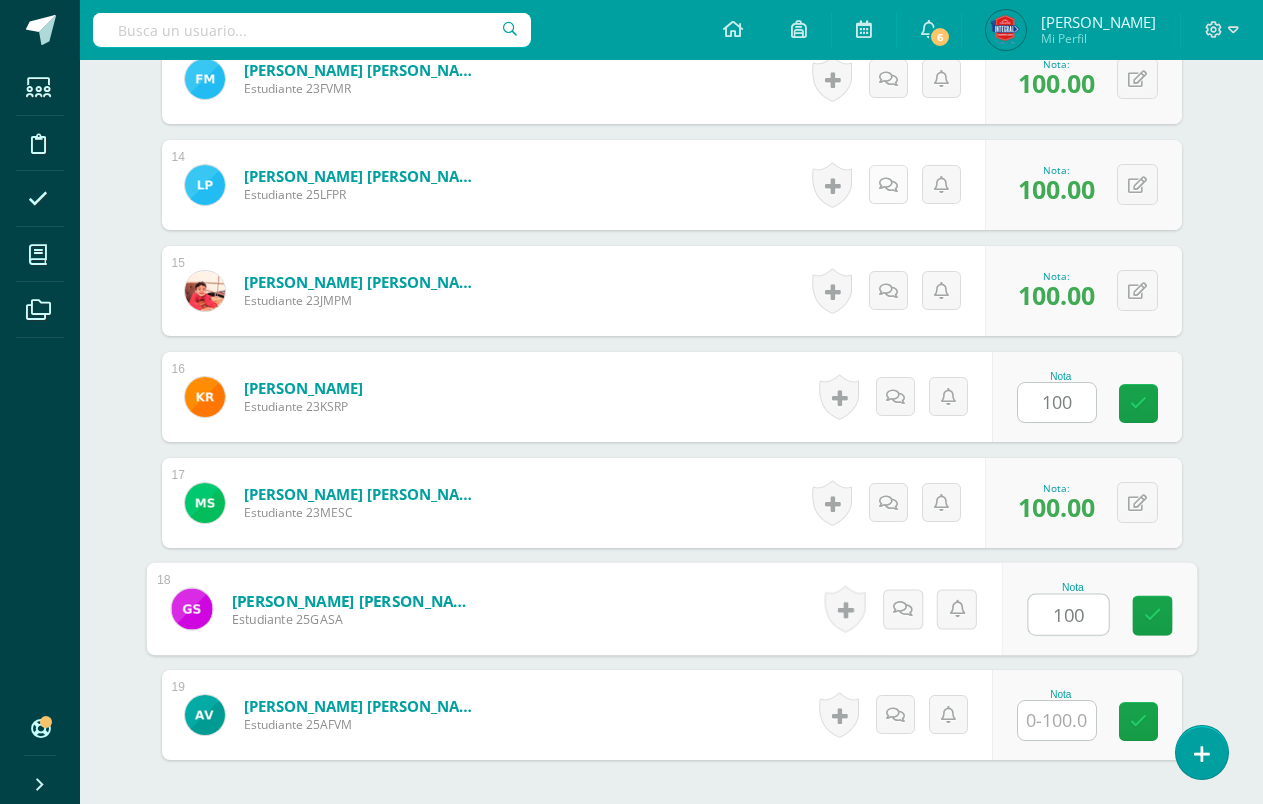 type on "100" 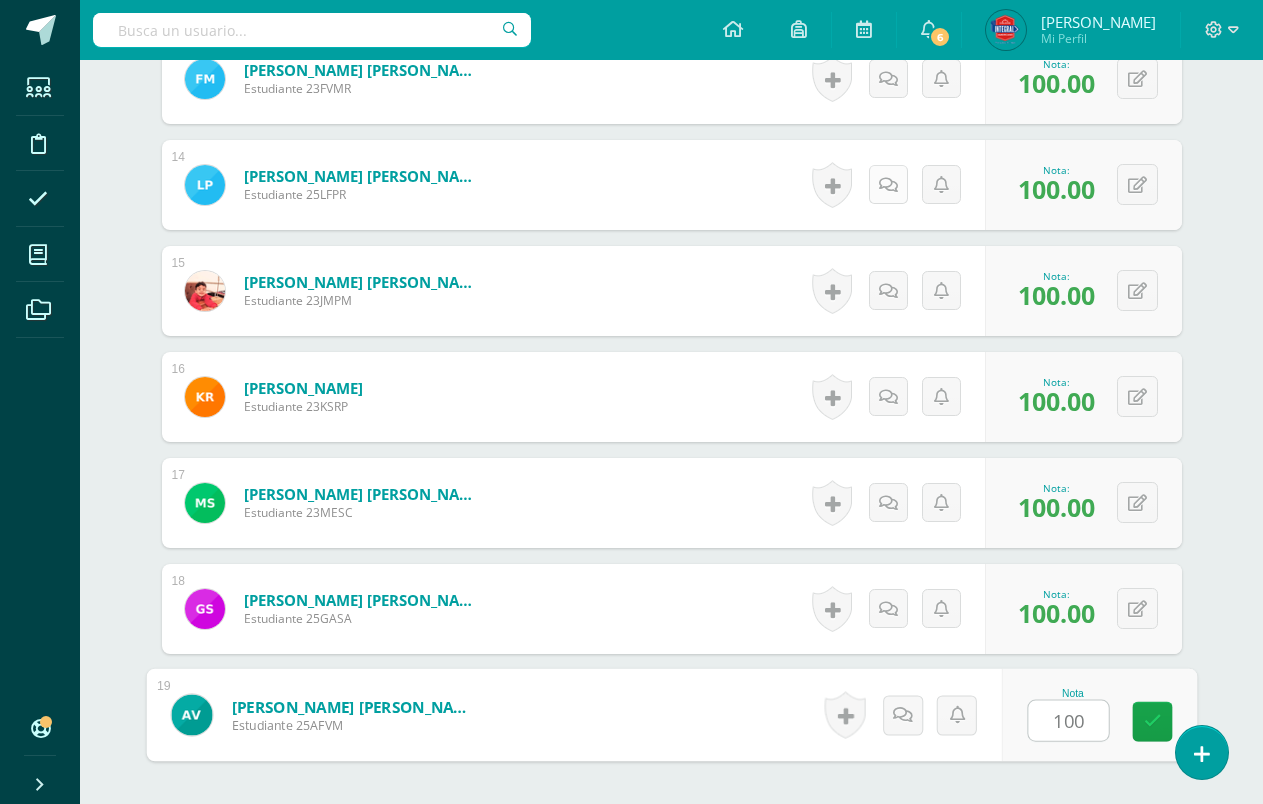 type on "1001" 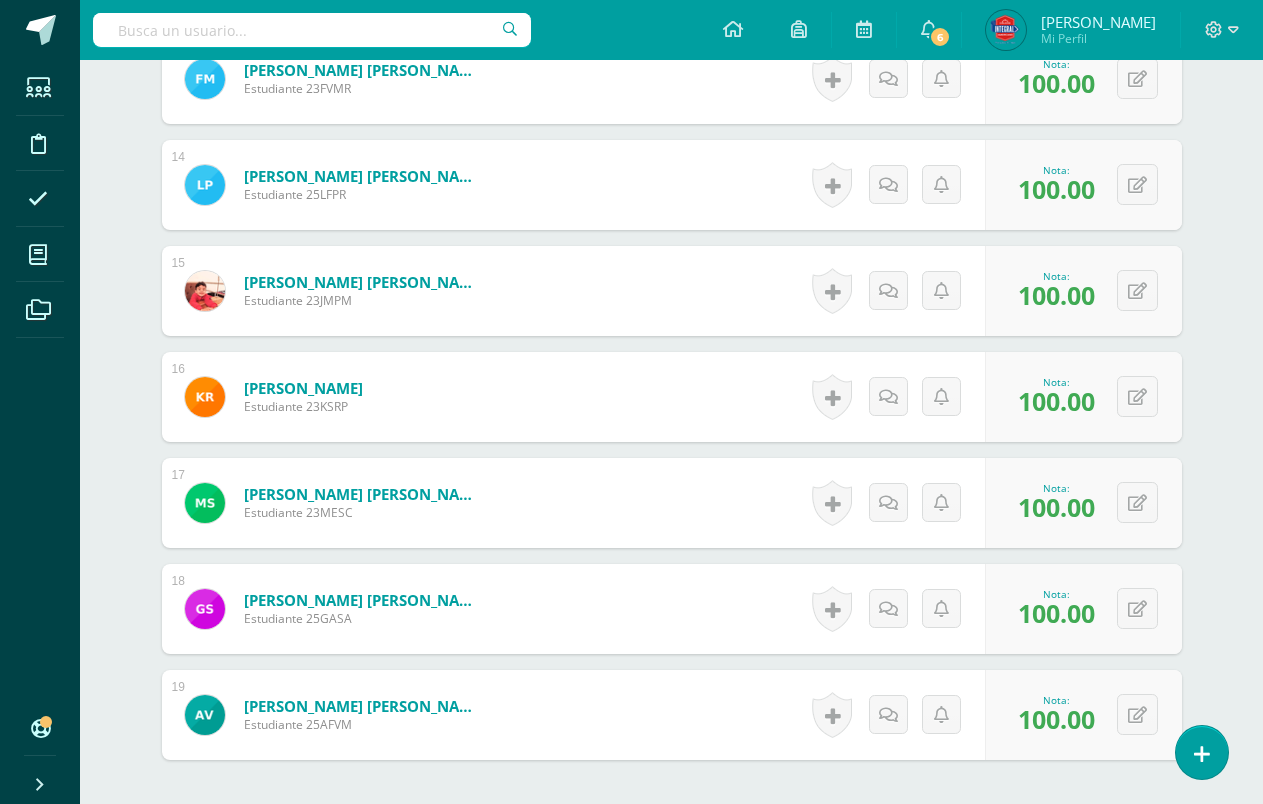 click on "Vivian Valeria
Mi Perfil" at bounding box center (1071, 30) 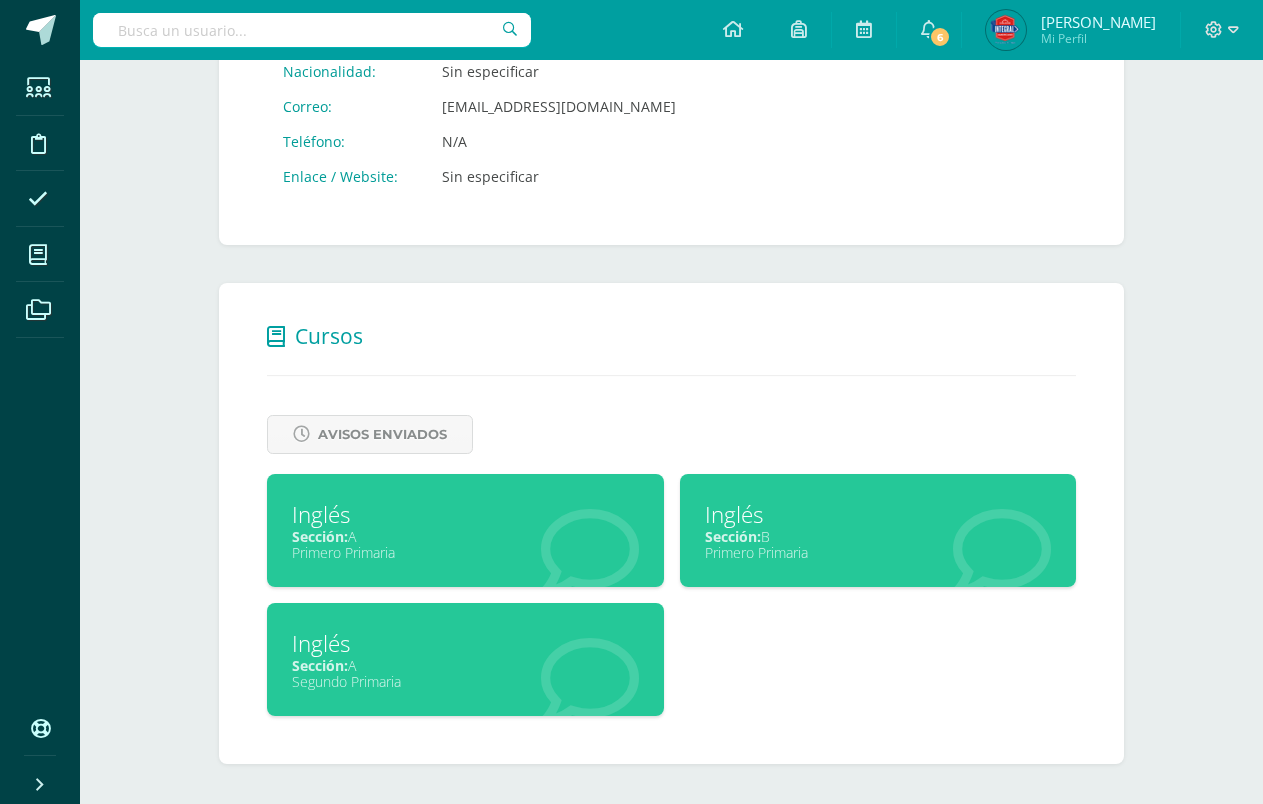 scroll, scrollTop: 0, scrollLeft: 0, axis: both 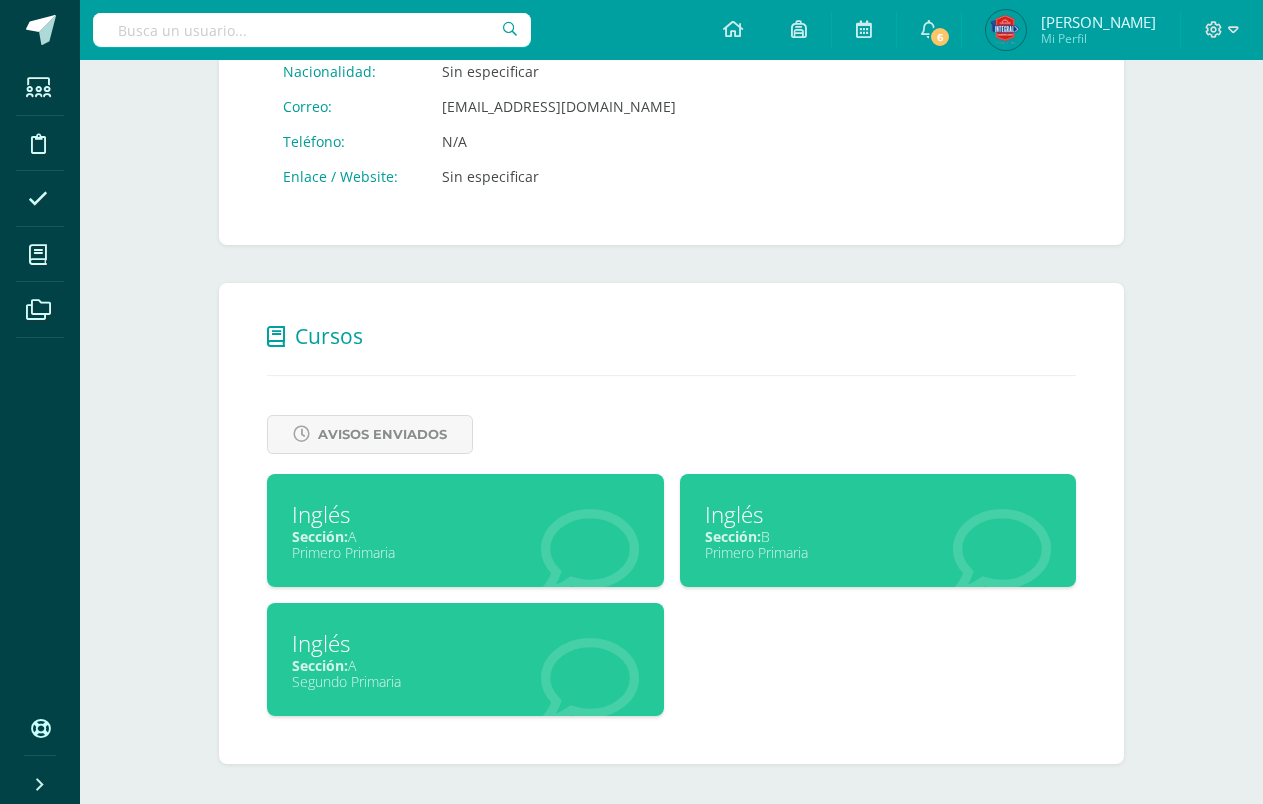 click on "Sección:  B" at bounding box center (878, 536) 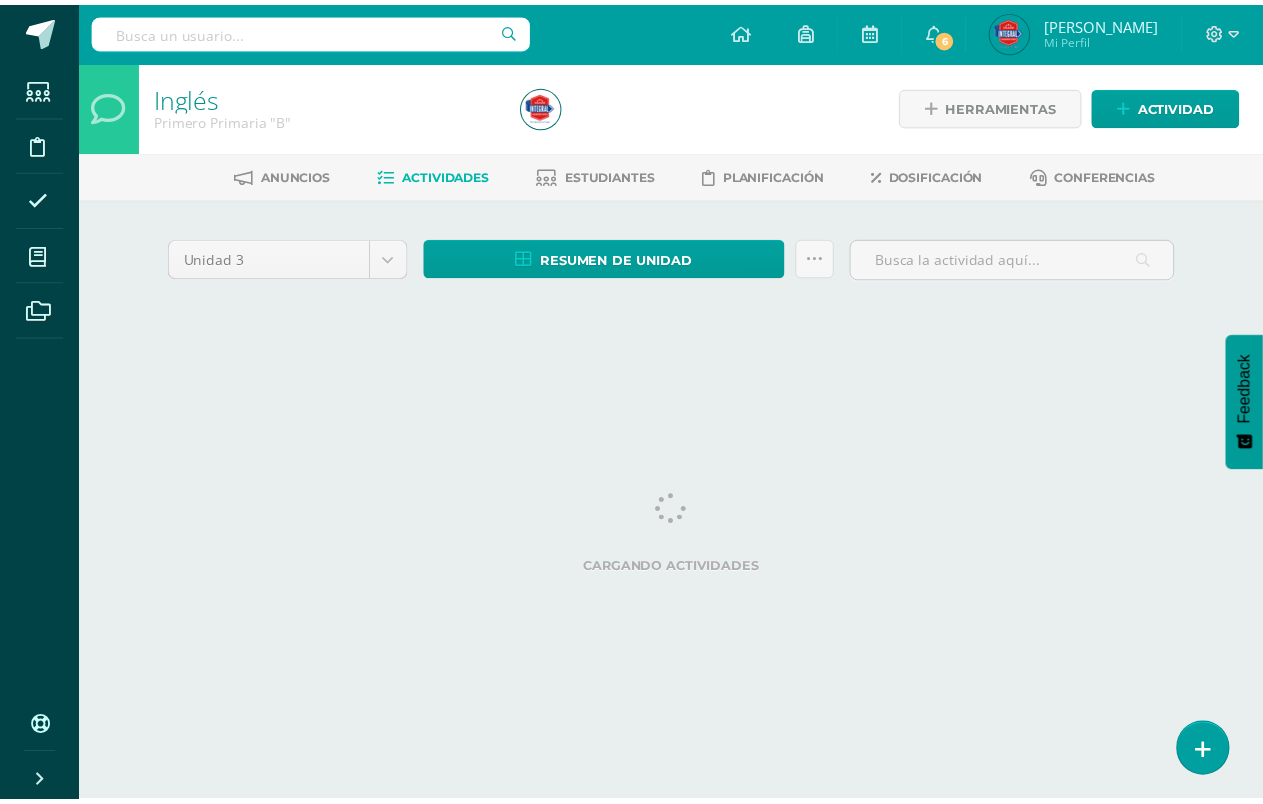 scroll, scrollTop: 0, scrollLeft: 0, axis: both 